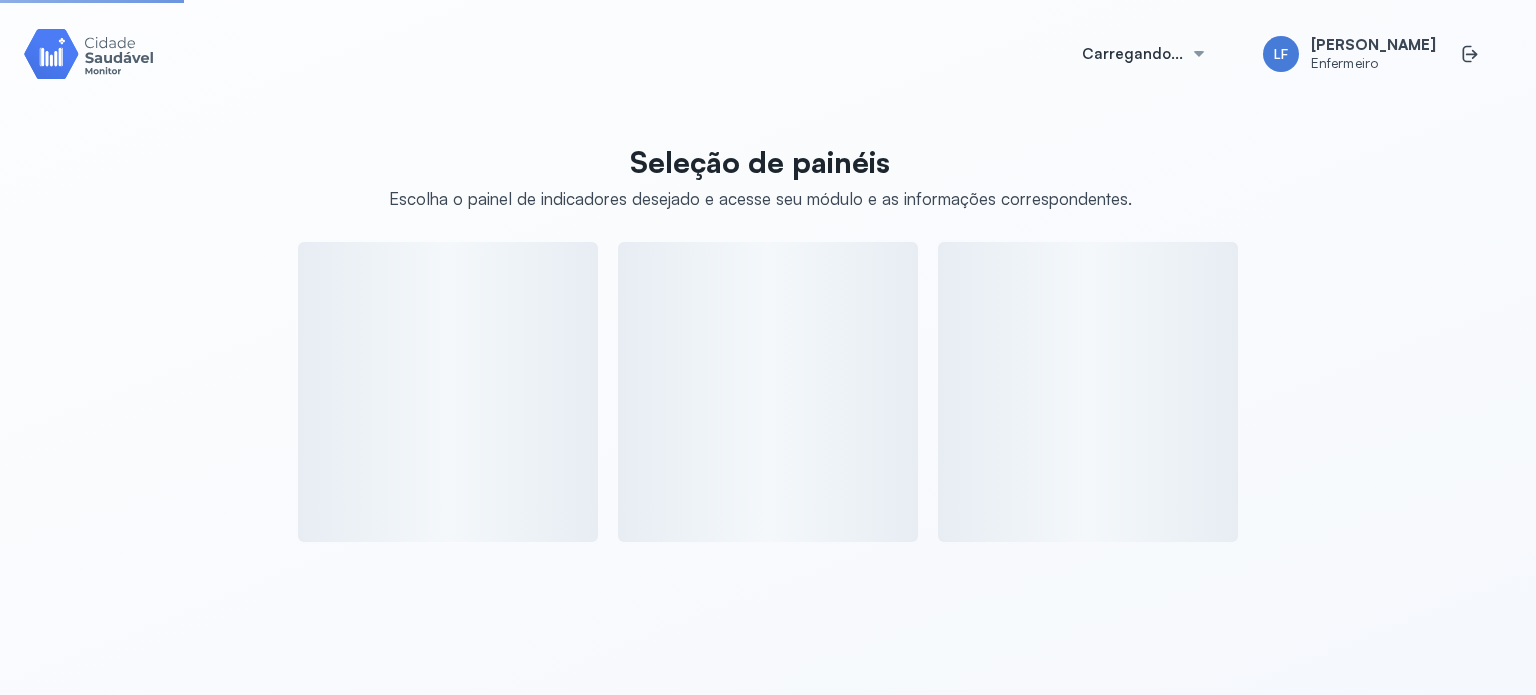 scroll, scrollTop: 0, scrollLeft: 0, axis: both 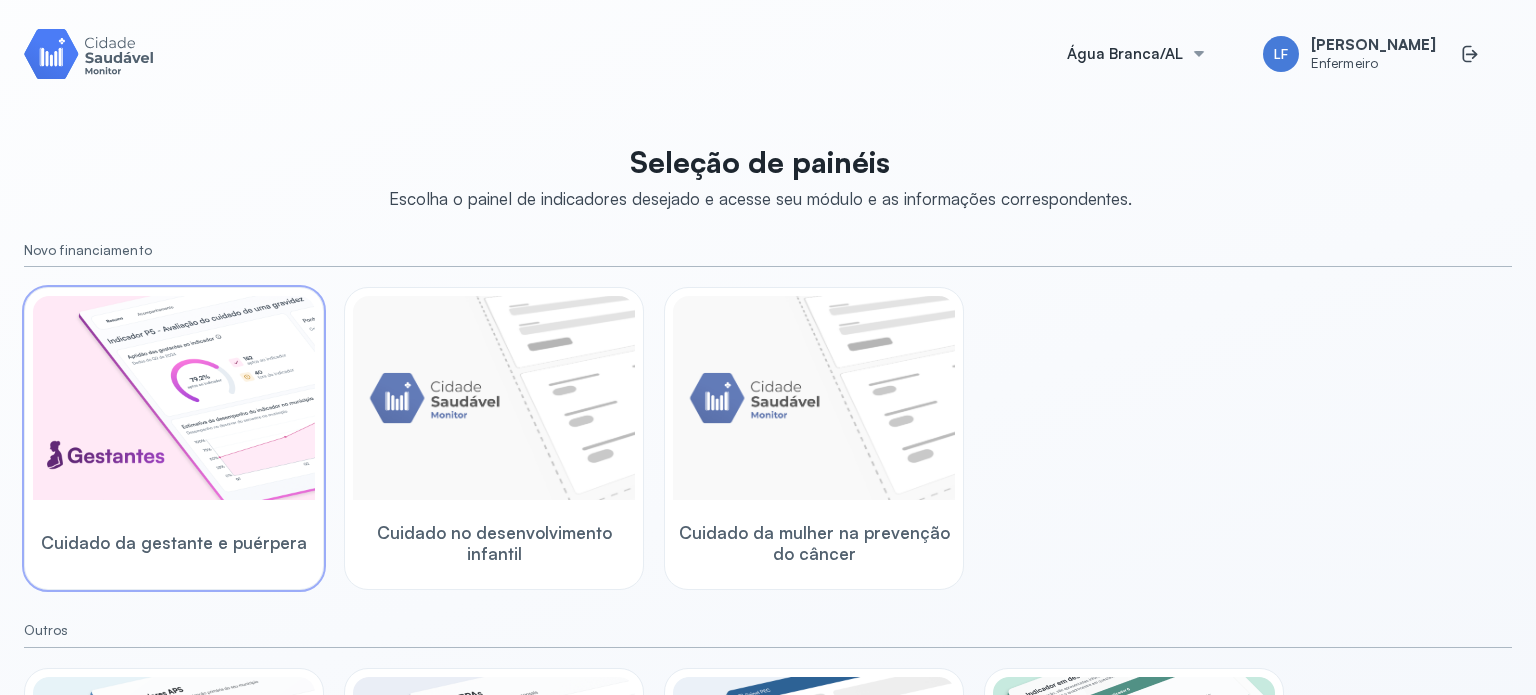click at bounding box center [174, 398] 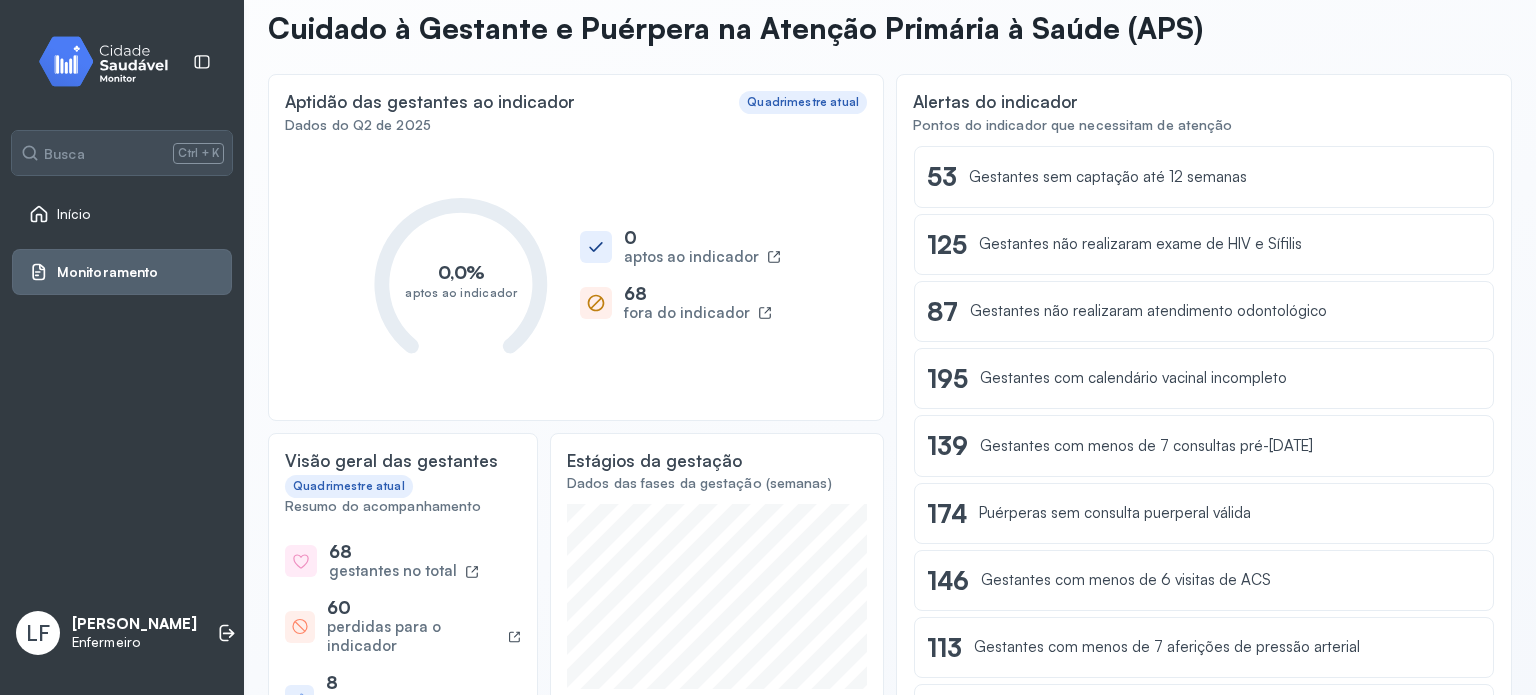 scroll, scrollTop: 0, scrollLeft: 0, axis: both 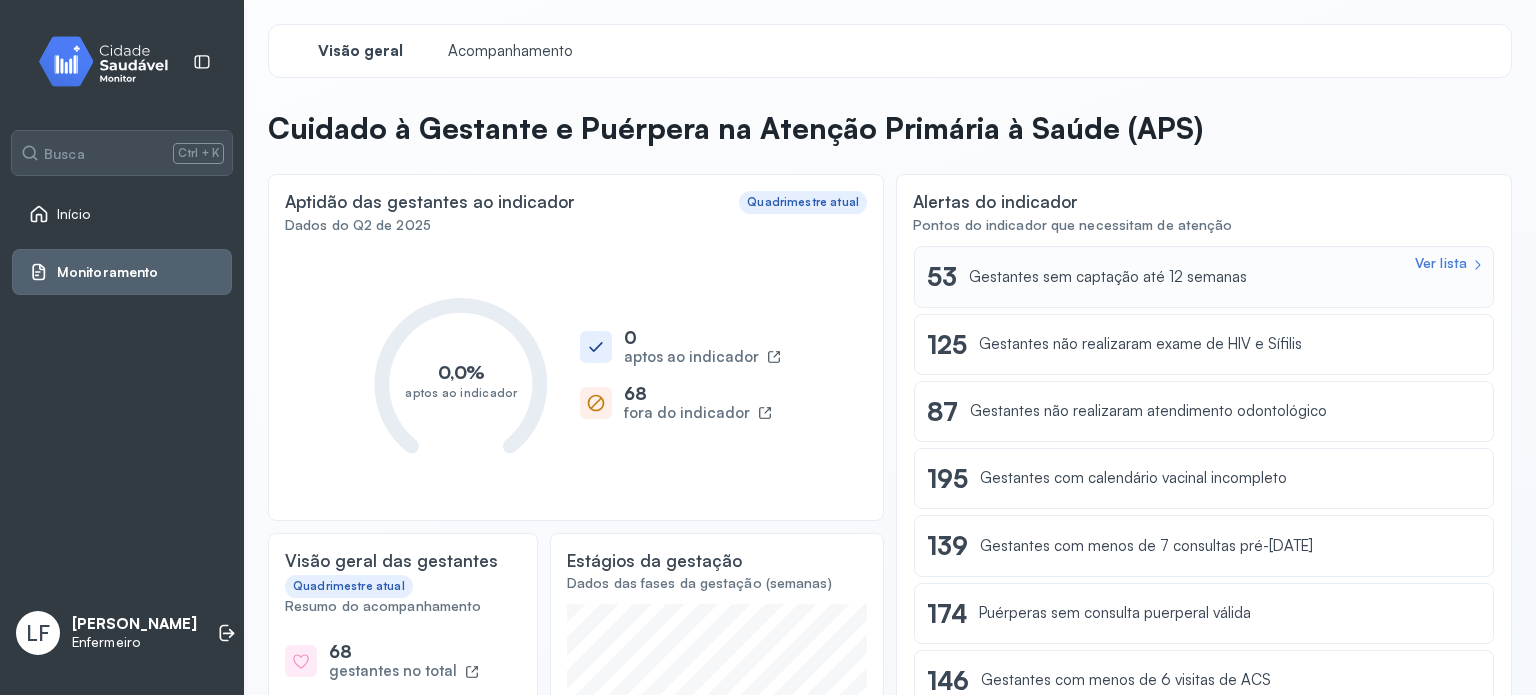 click on "Ver lista  53 Gestantes sem captação até 12 semanas" at bounding box center (1204, 276) 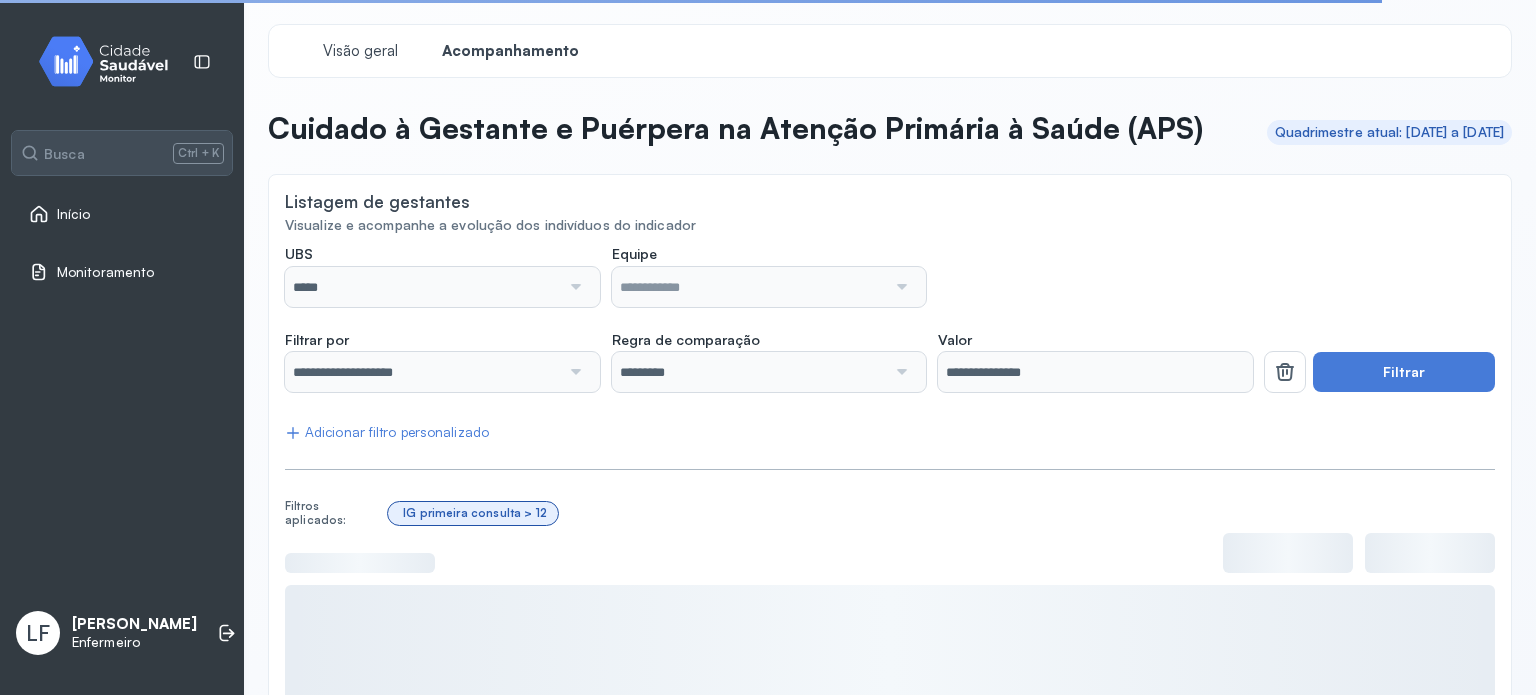 click on "*****" at bounding box center [422, 287] 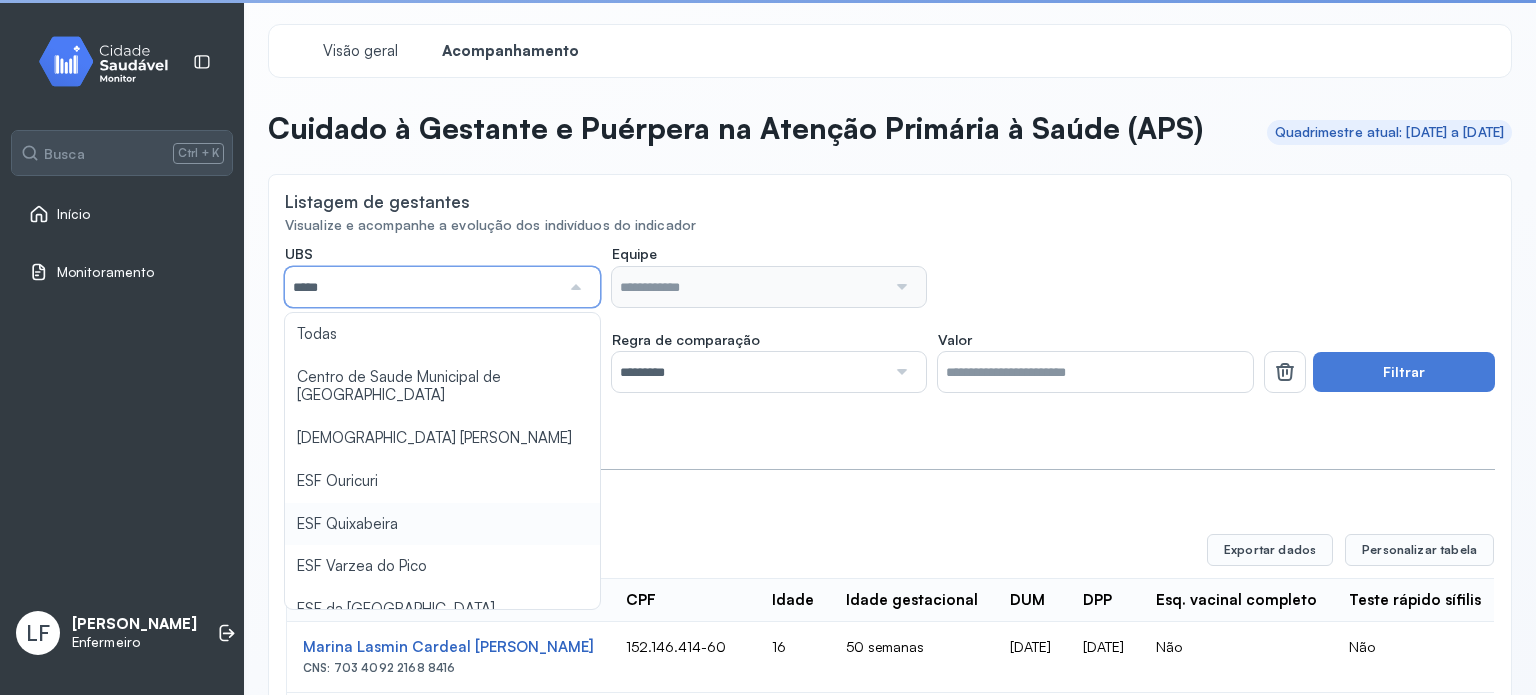 type on "**********" 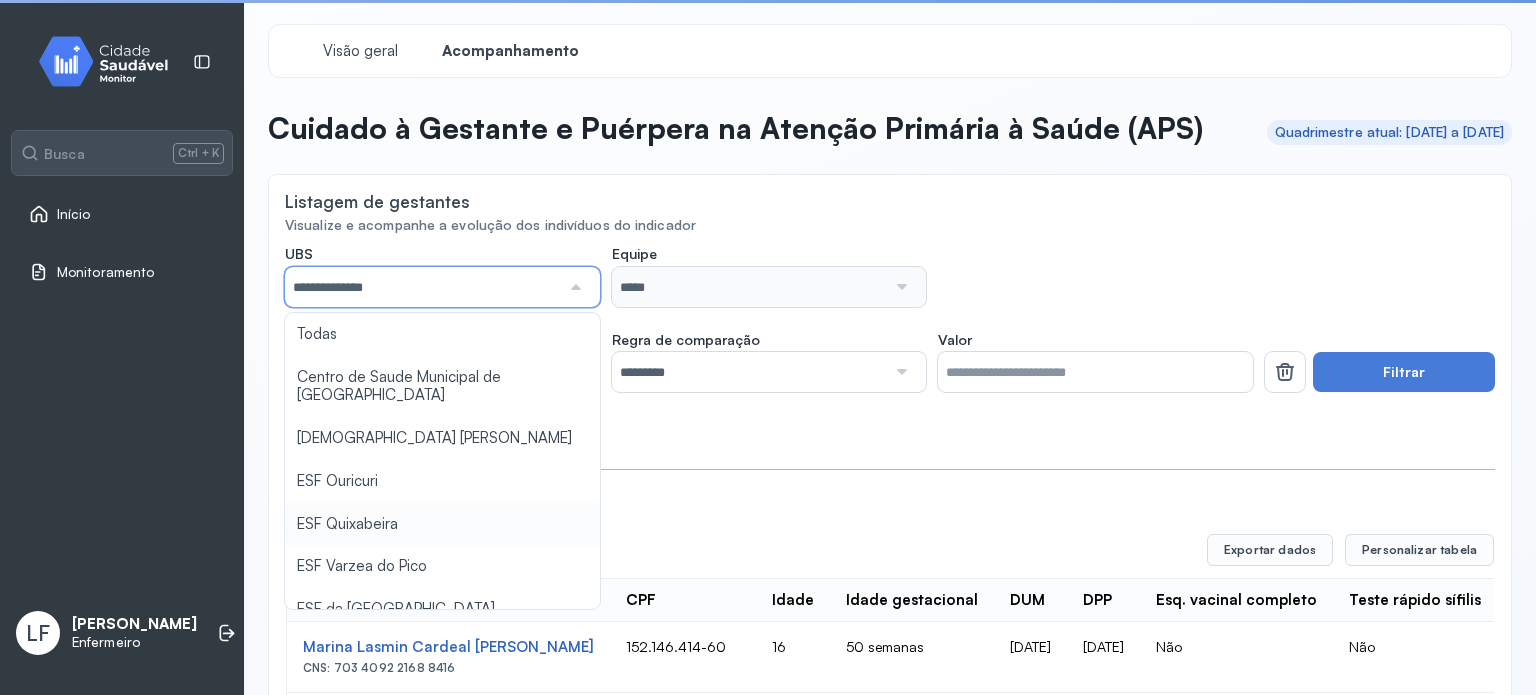 click on "**********" 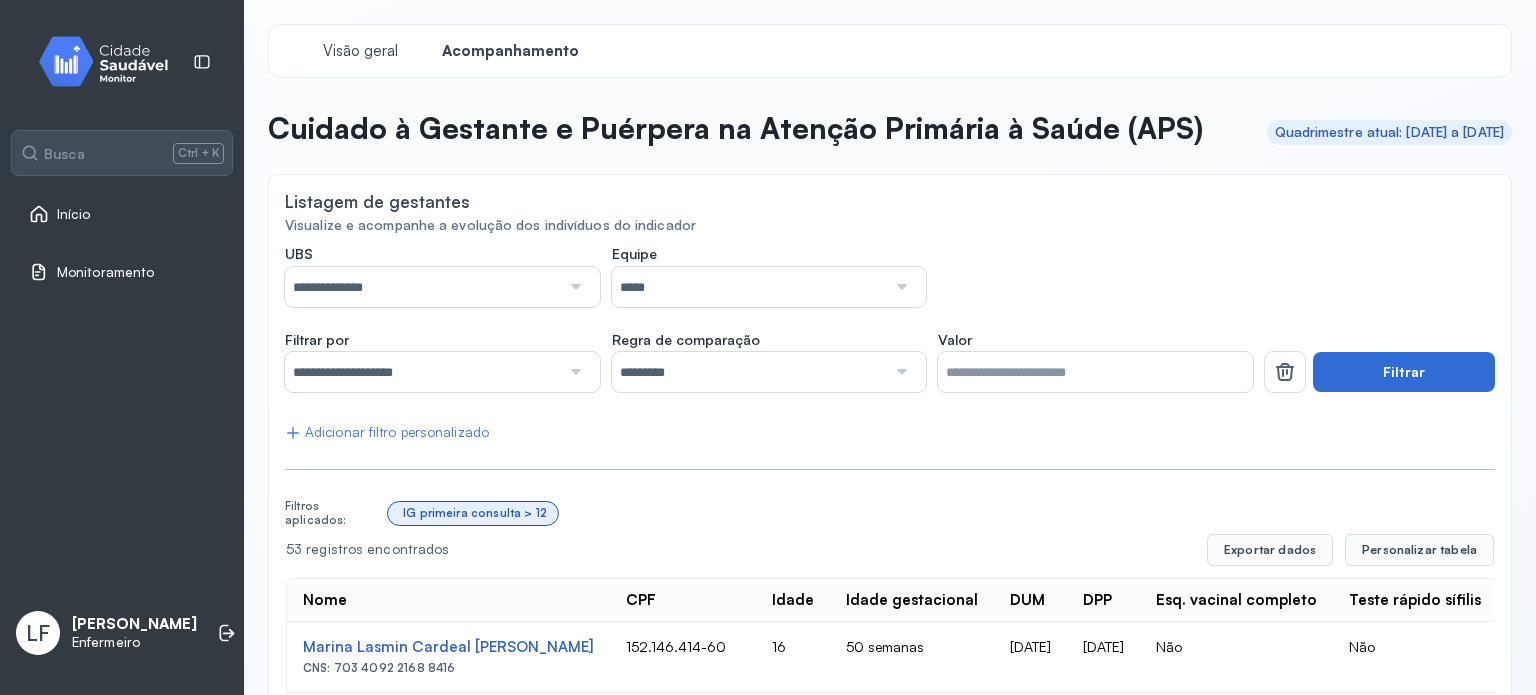 click on "Filtrar" at bounding box center [1404, 372] 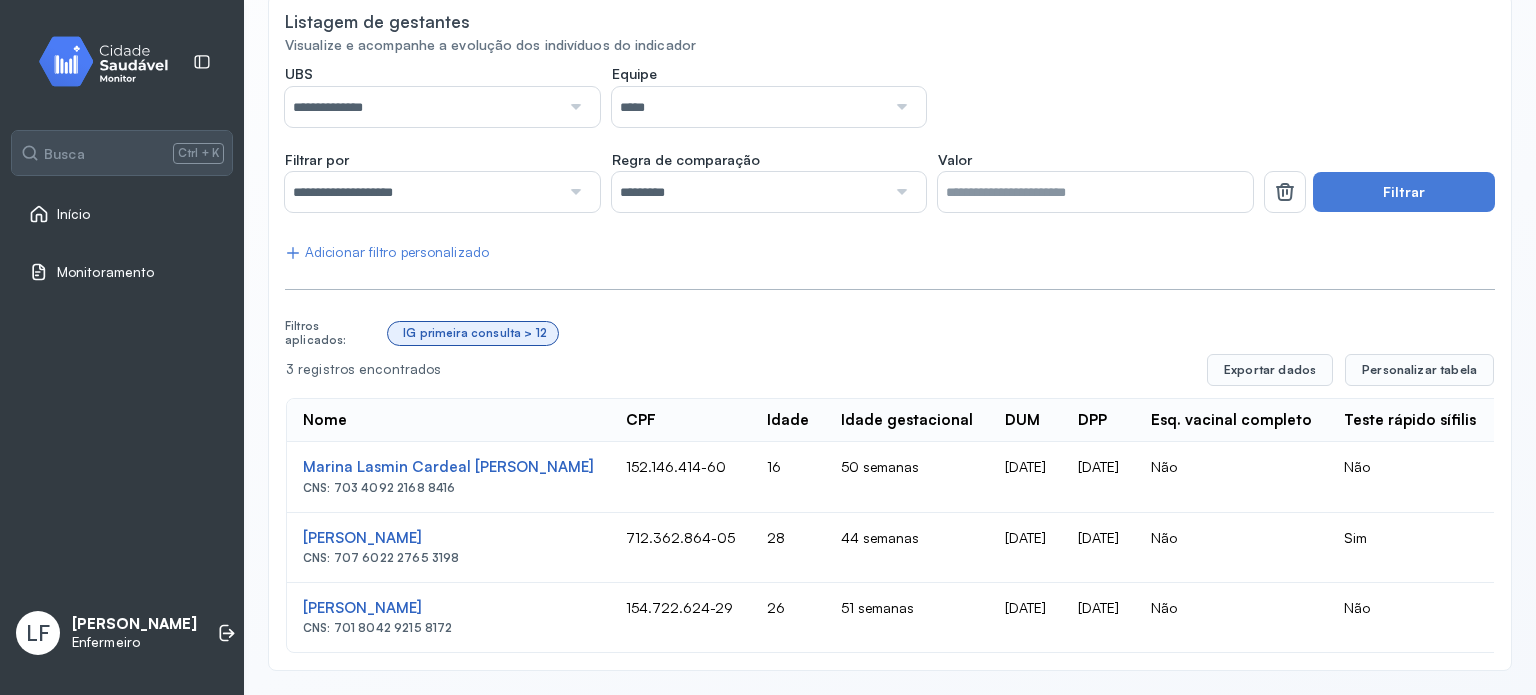 scroll, scrollTop: 229, scrollLeft: 0, axis: vertical 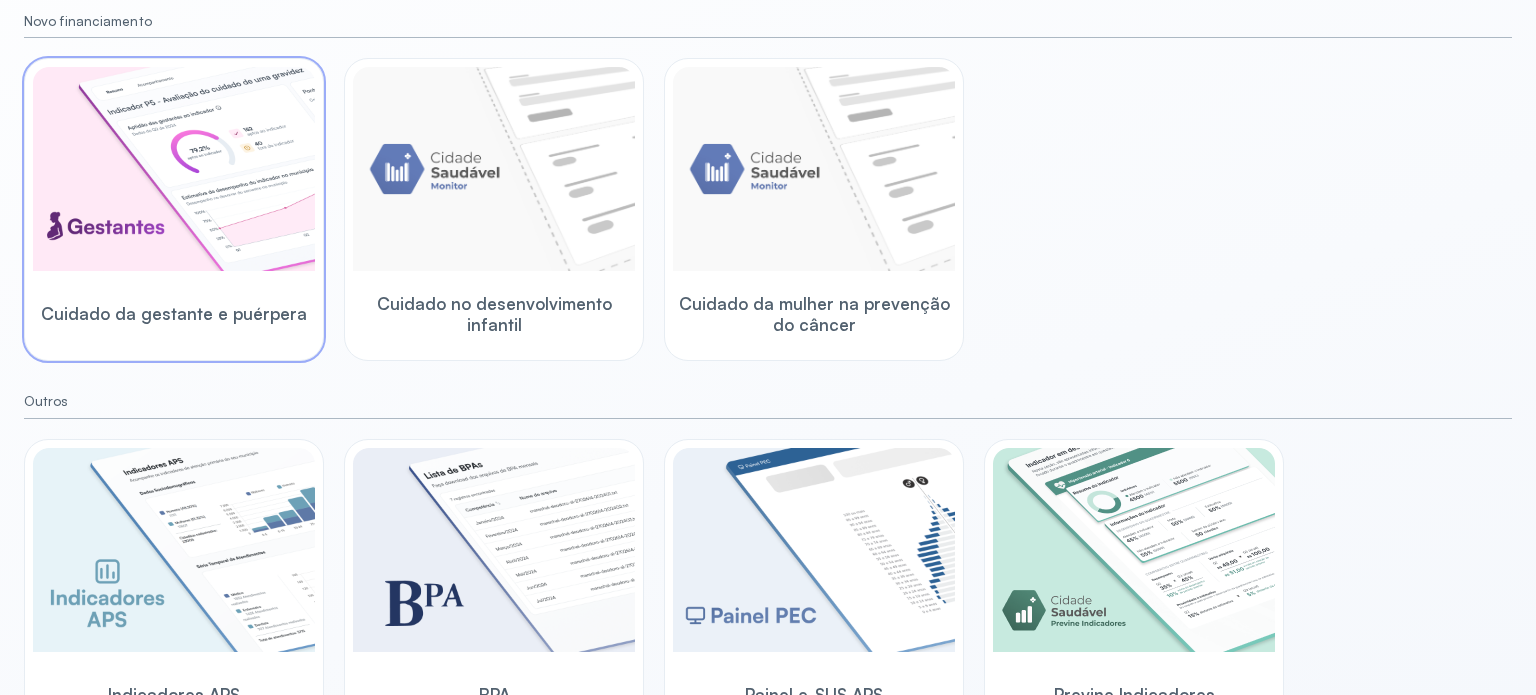 click at bounding box center [174, 169] 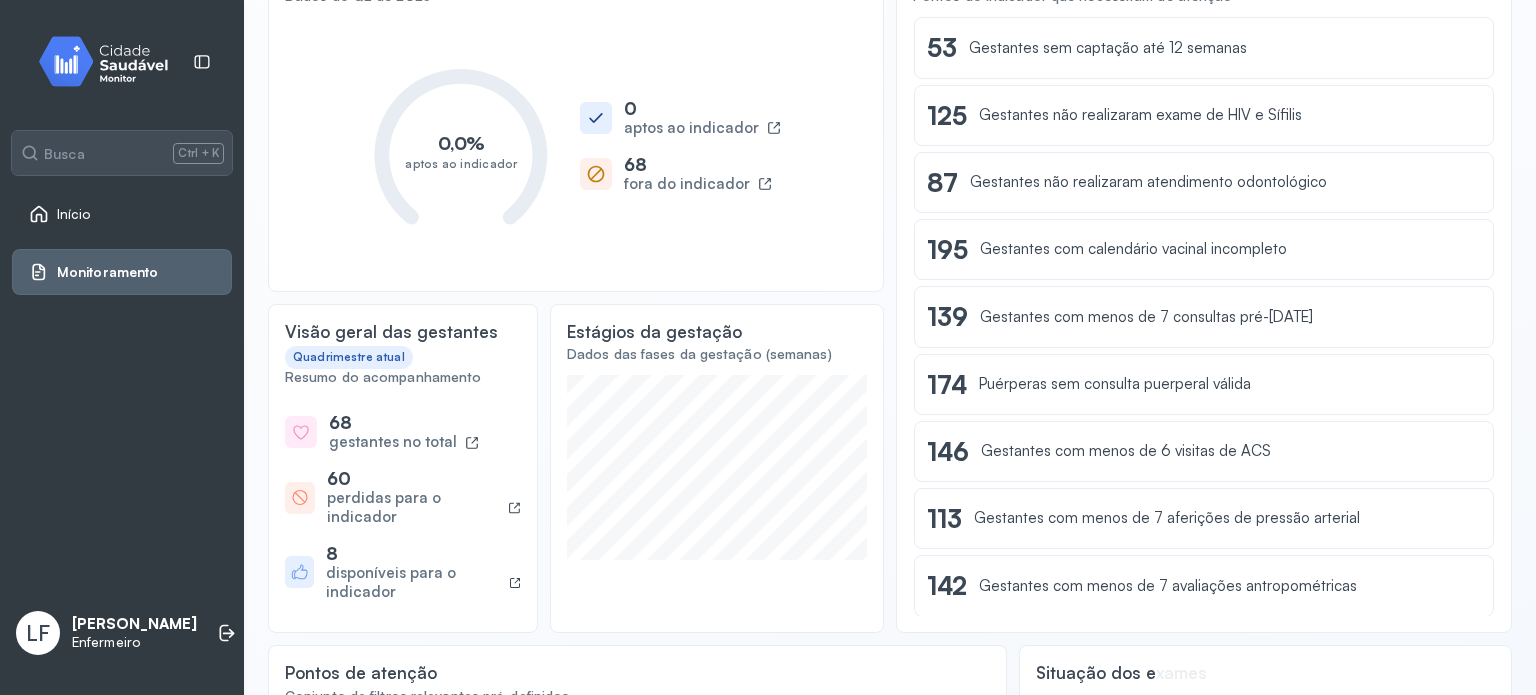 click on "Início" at bounding box center [122, 214] 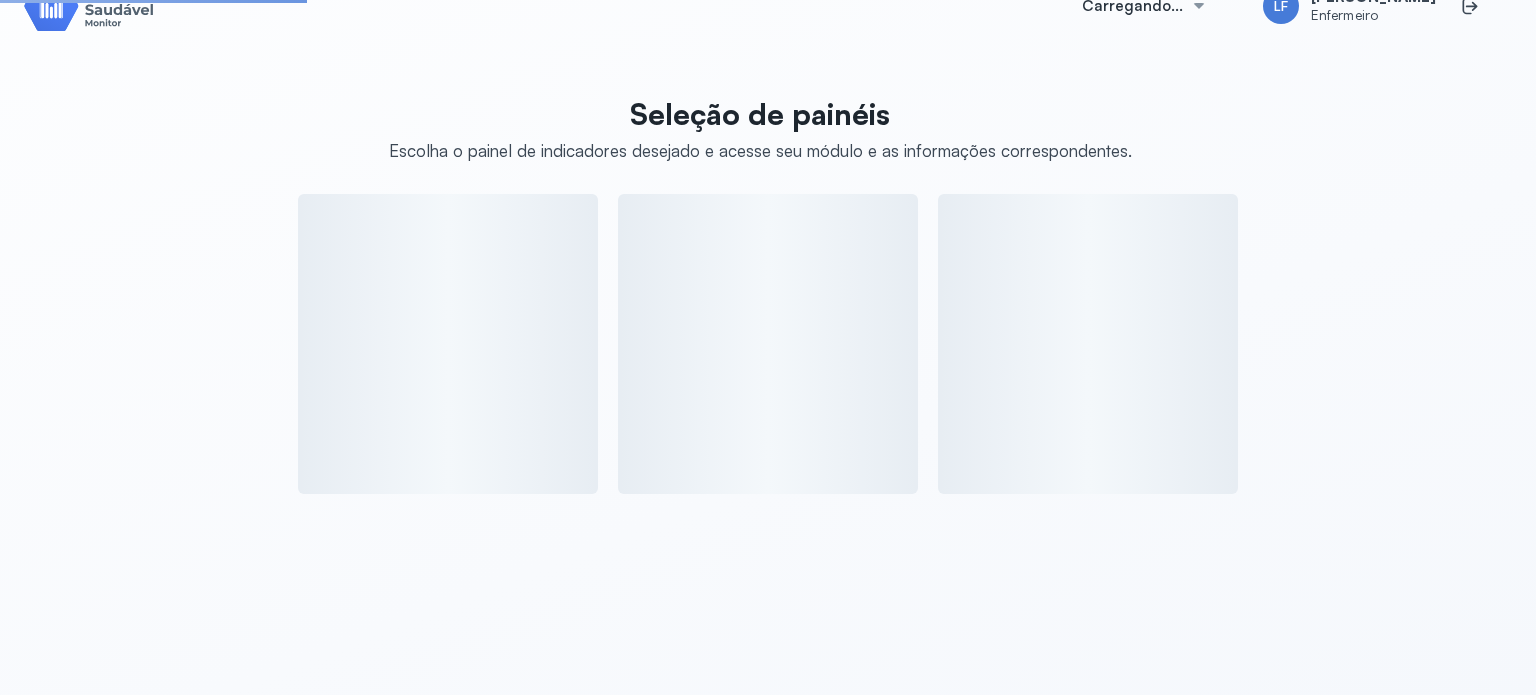 scroll, scrollTop: 229, scrollLeft: 0, axis: vertical 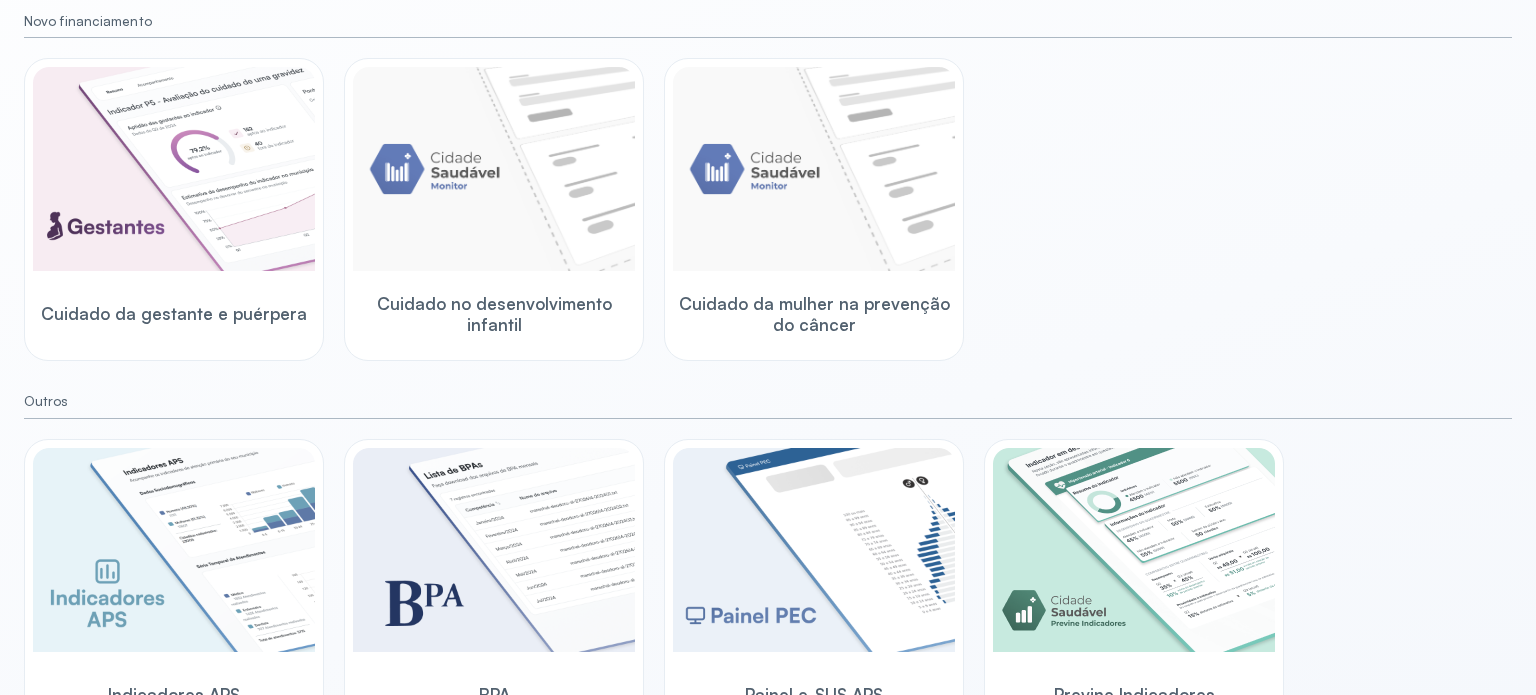 click on "Seleção de painéis Escolha o painel de indicadores desejado e acesse seu módulo e as informações correspondentes. Novo financiamento Cuidado da gestante e puérpera Cuidado no desenvolvimento infantil Cuidado da mulher na prevenção do câncer Outros Indicadores APS BPA Painel e-SUS APS Previne Indicadores Acompanhamento Territorial" at bounding box center [768, 484] 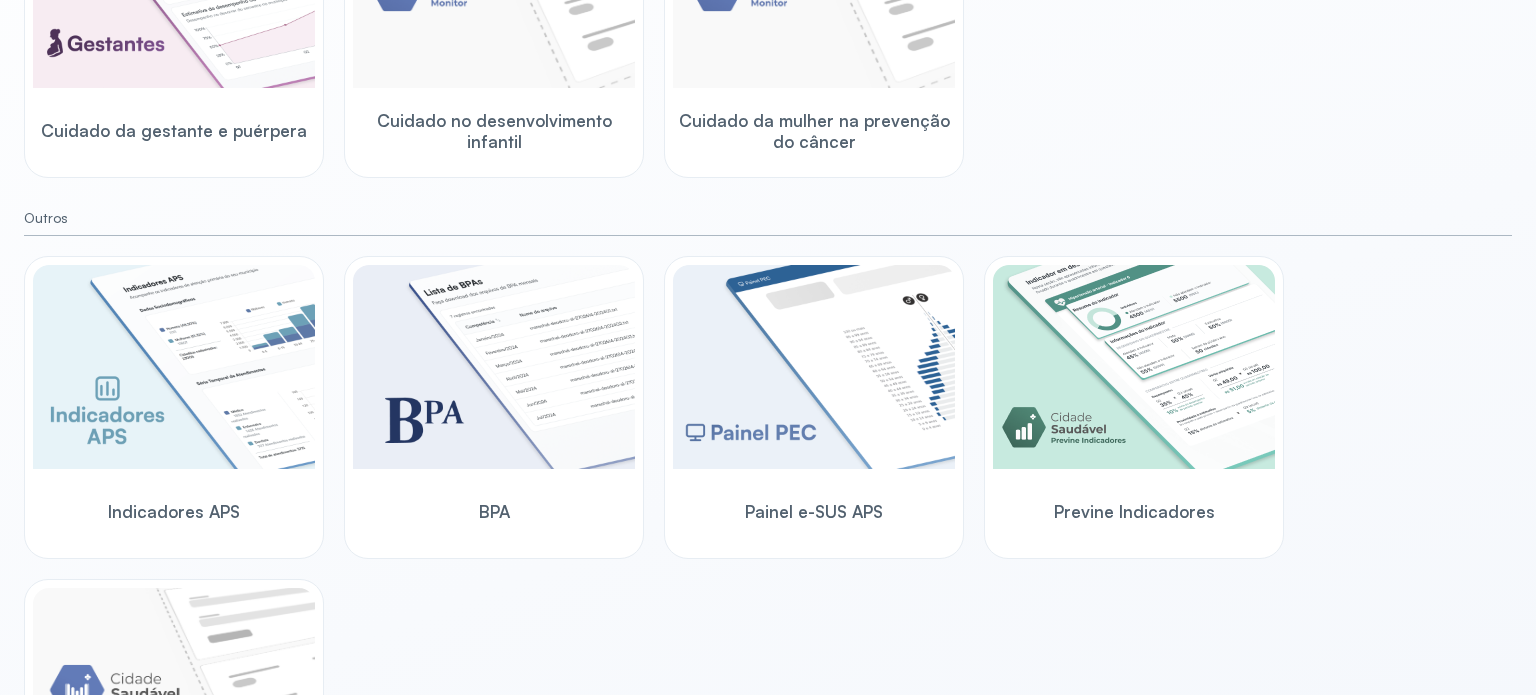 scroll, scrollTop: 429, scrollLeft: 0, axis: vertical 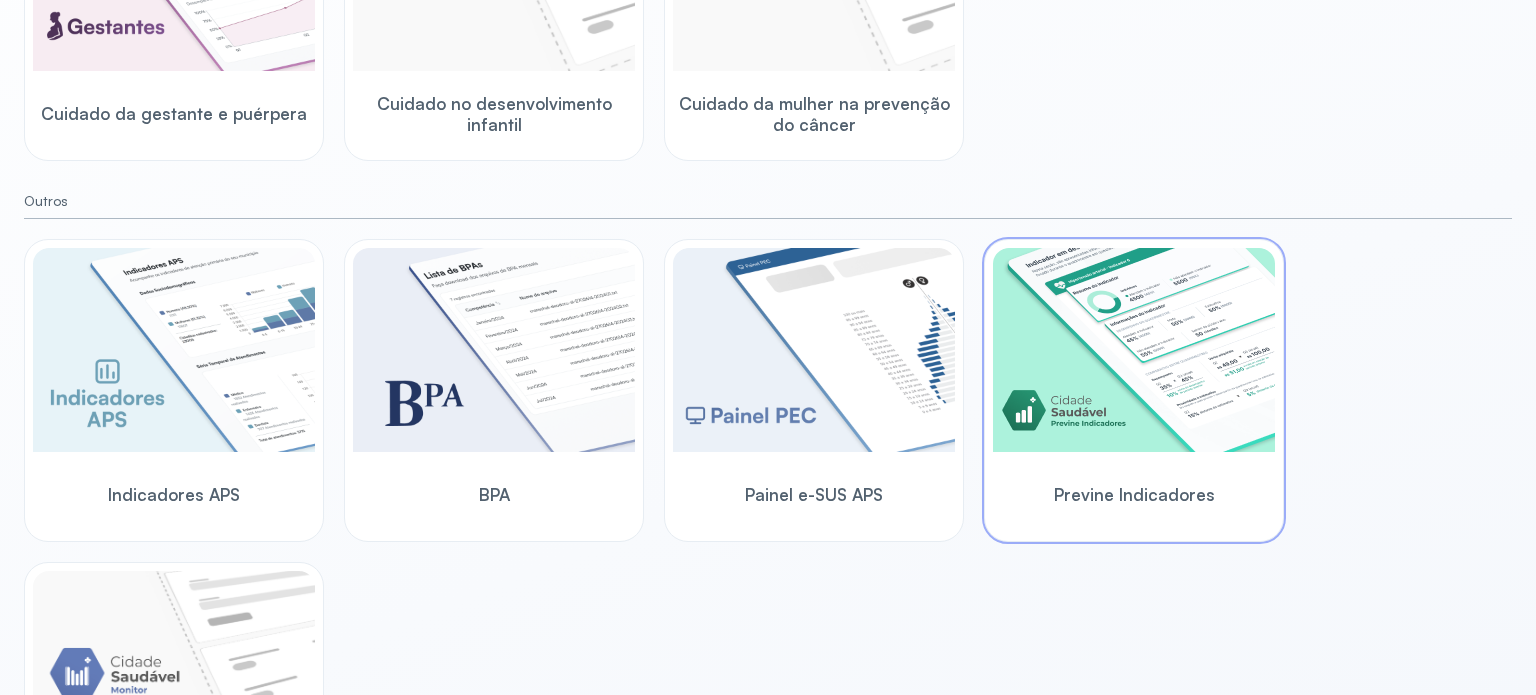 click at bounding box center [1134, 350] 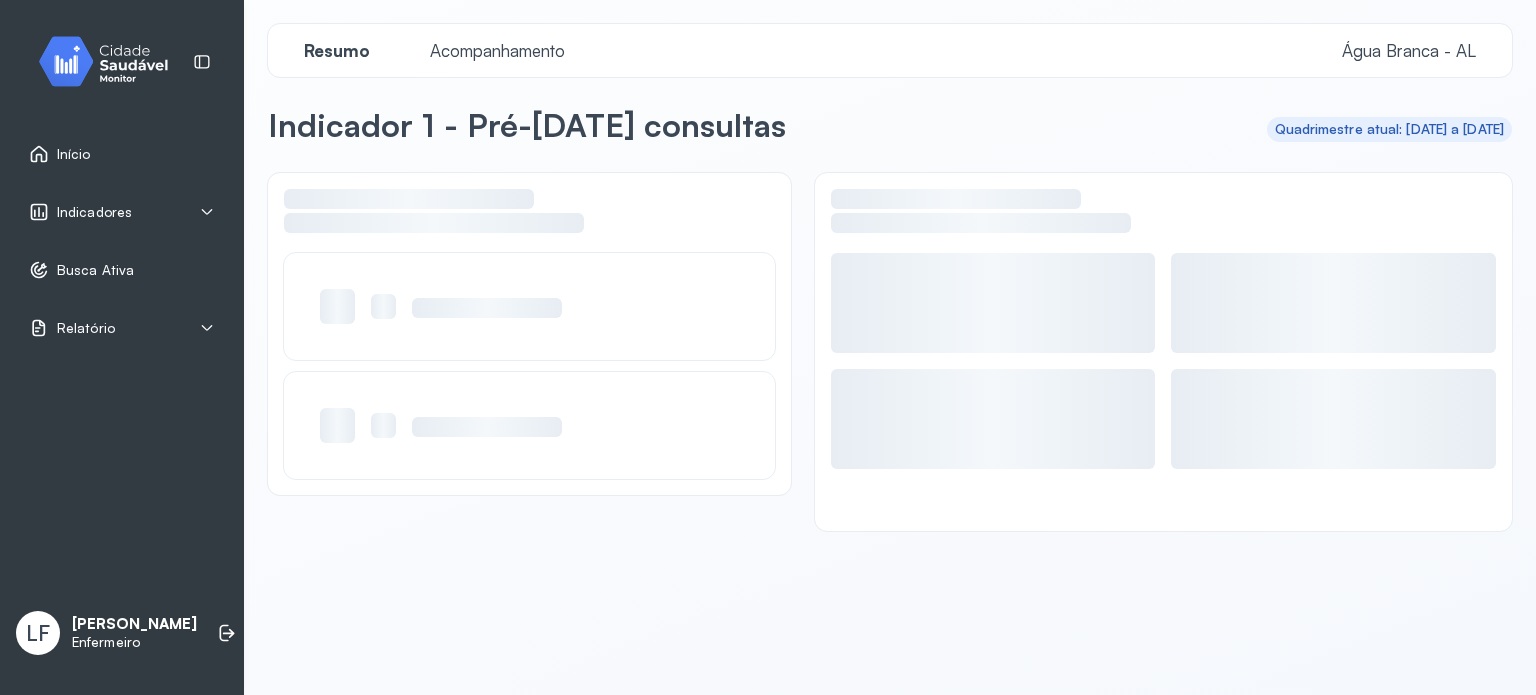 scroll, scrollTop: 0, scrollLeft: 0, axis: both 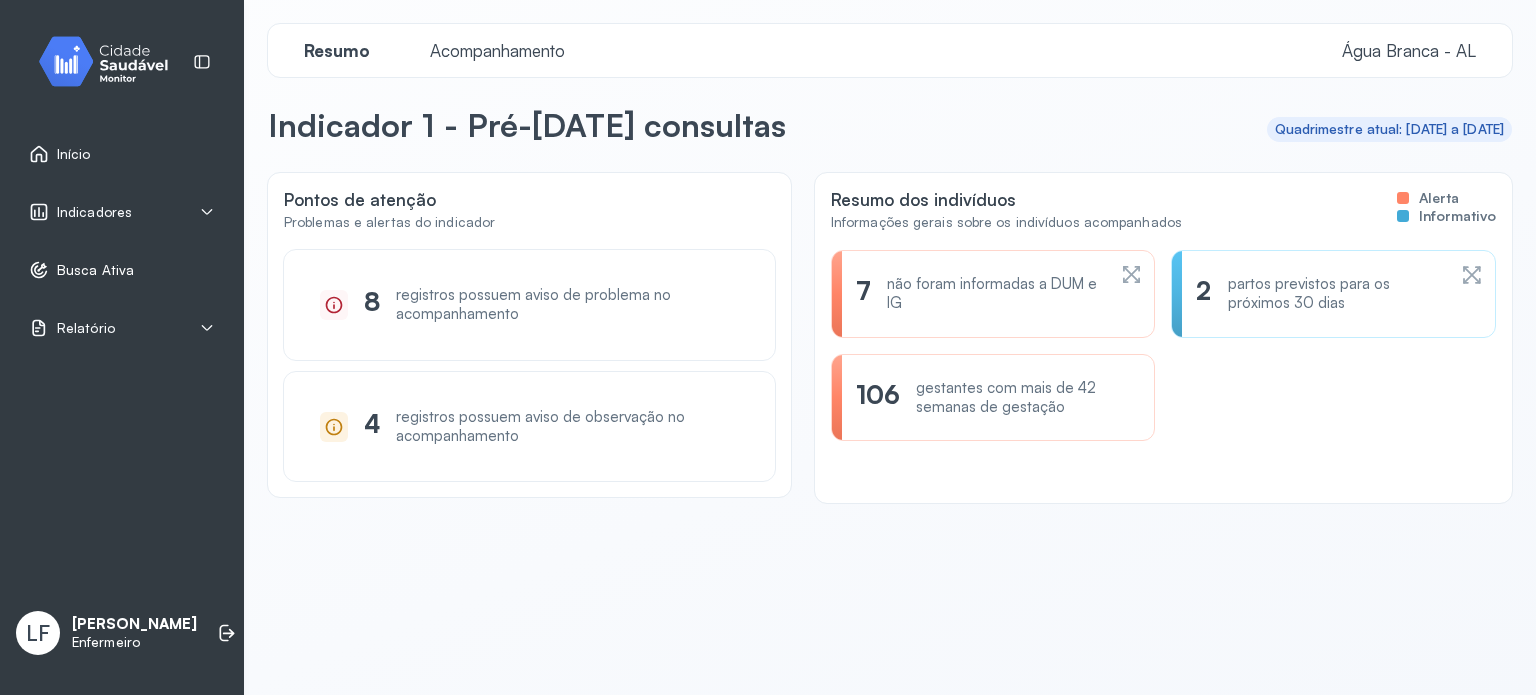 click on "Busca Ativa" at bounding box center (122, 270) 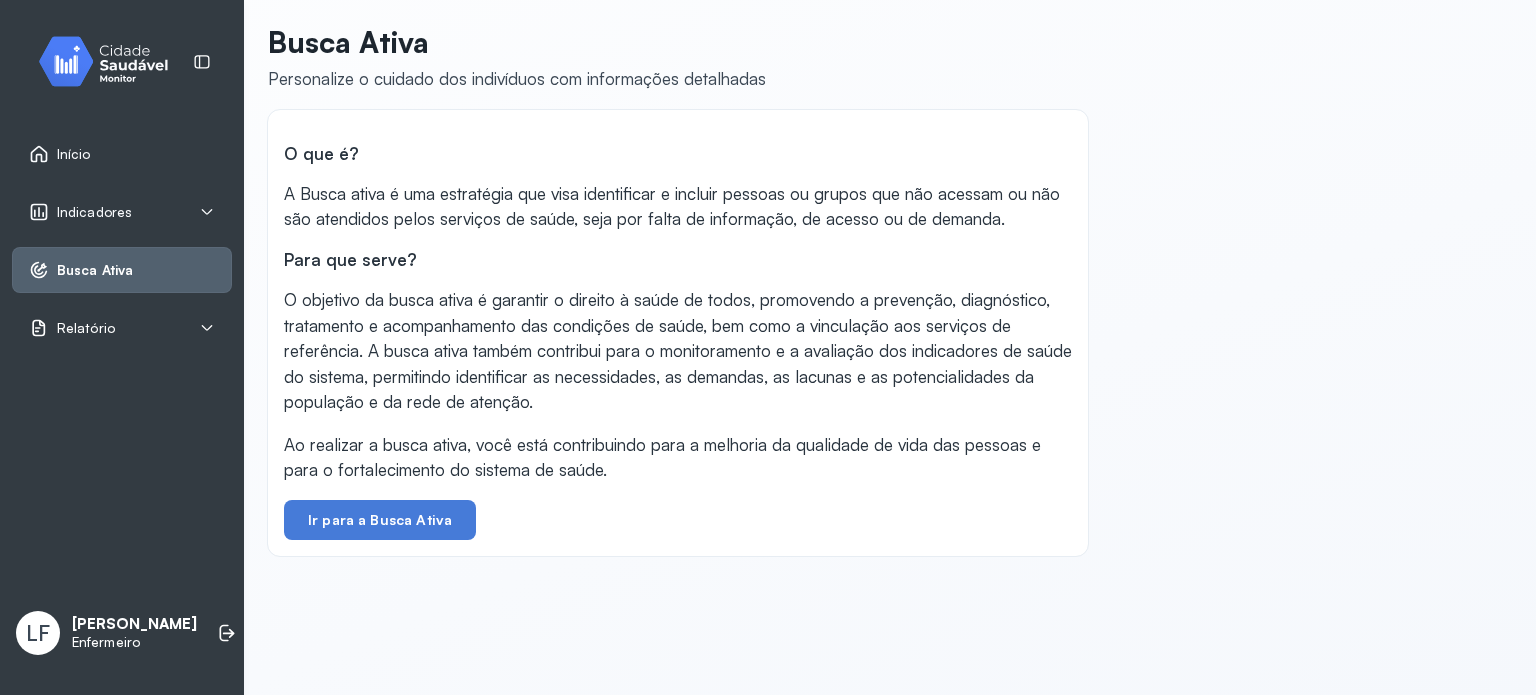 click on "Relatório" at bounding box center [122, 328] 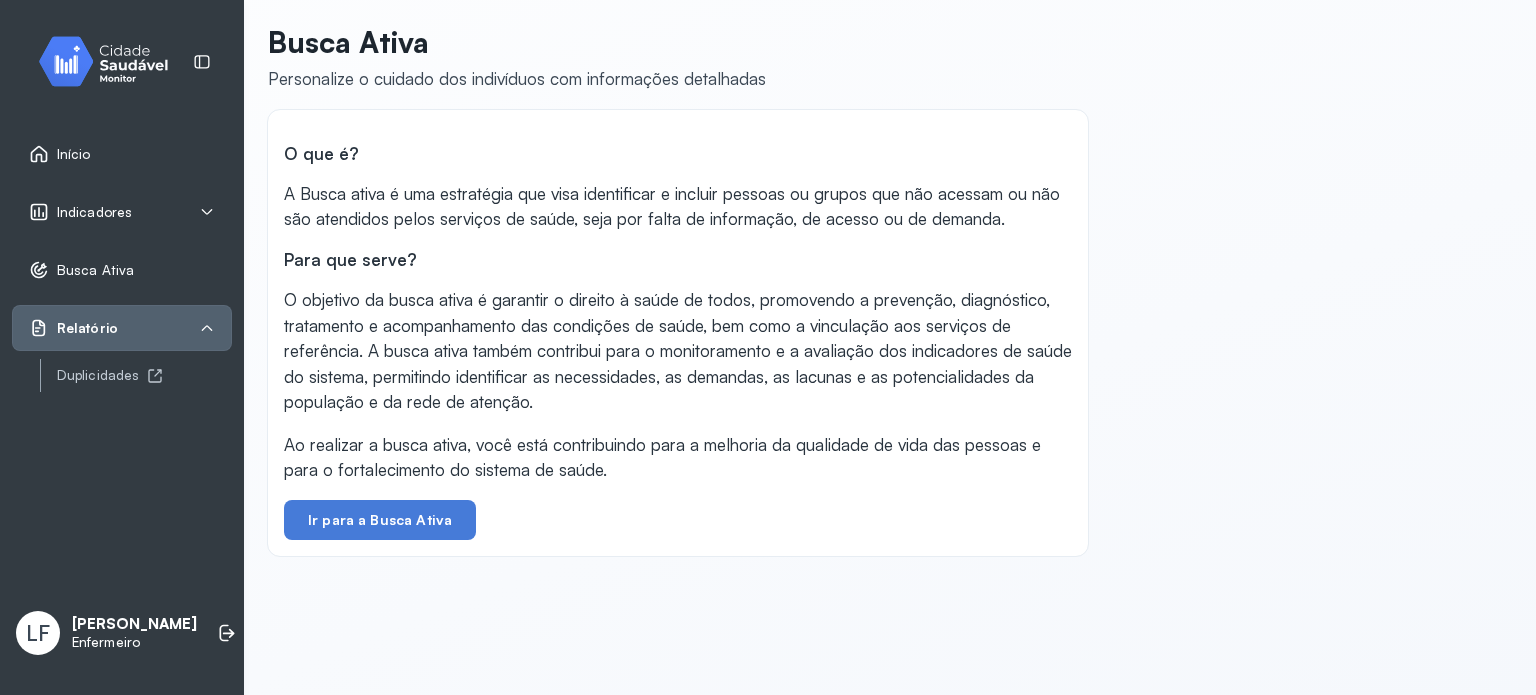 click on "Indicadores" at bounding box center (122, 212) 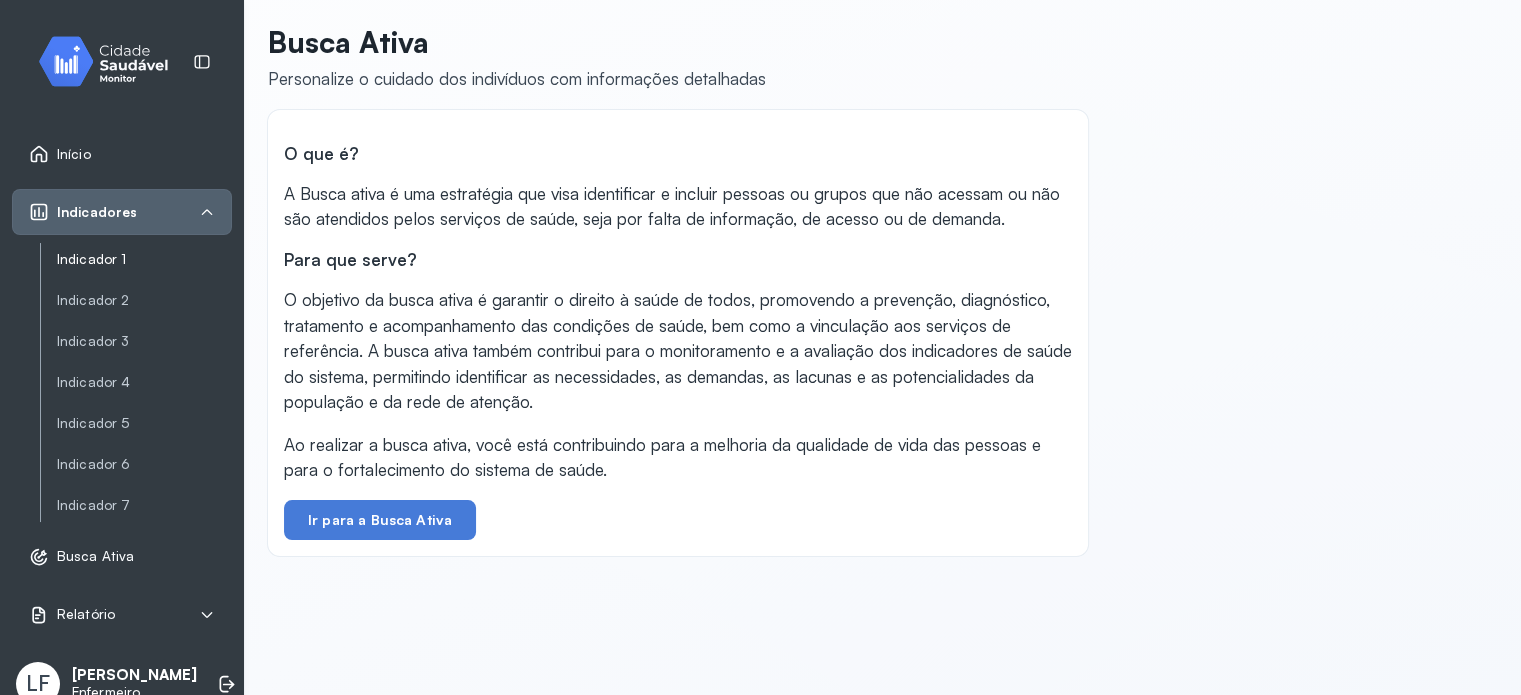 drag, startPoint x: 140, startPoint y: 274, endPoint x: 126, endPoint y: 264, distance: 17.20465 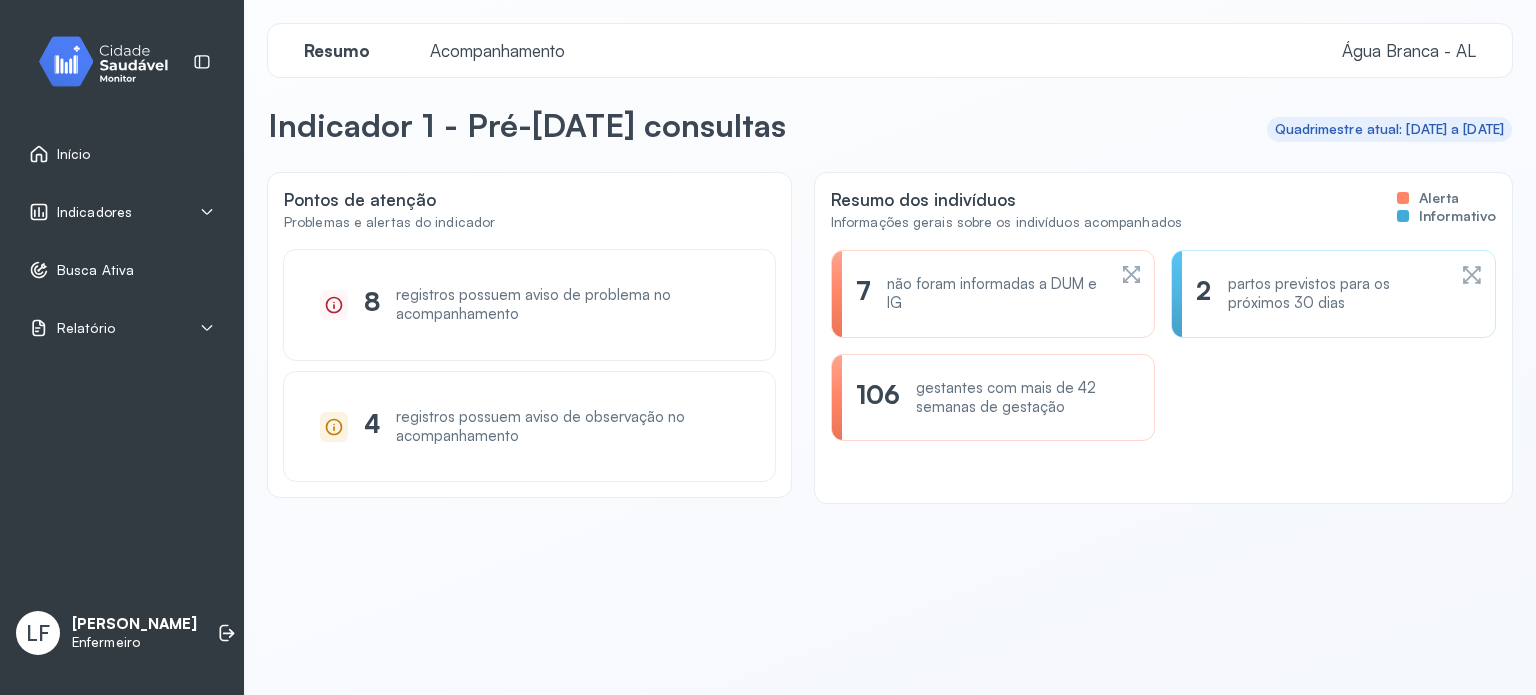click on "Indicadores" at bounding box center [122, 212] 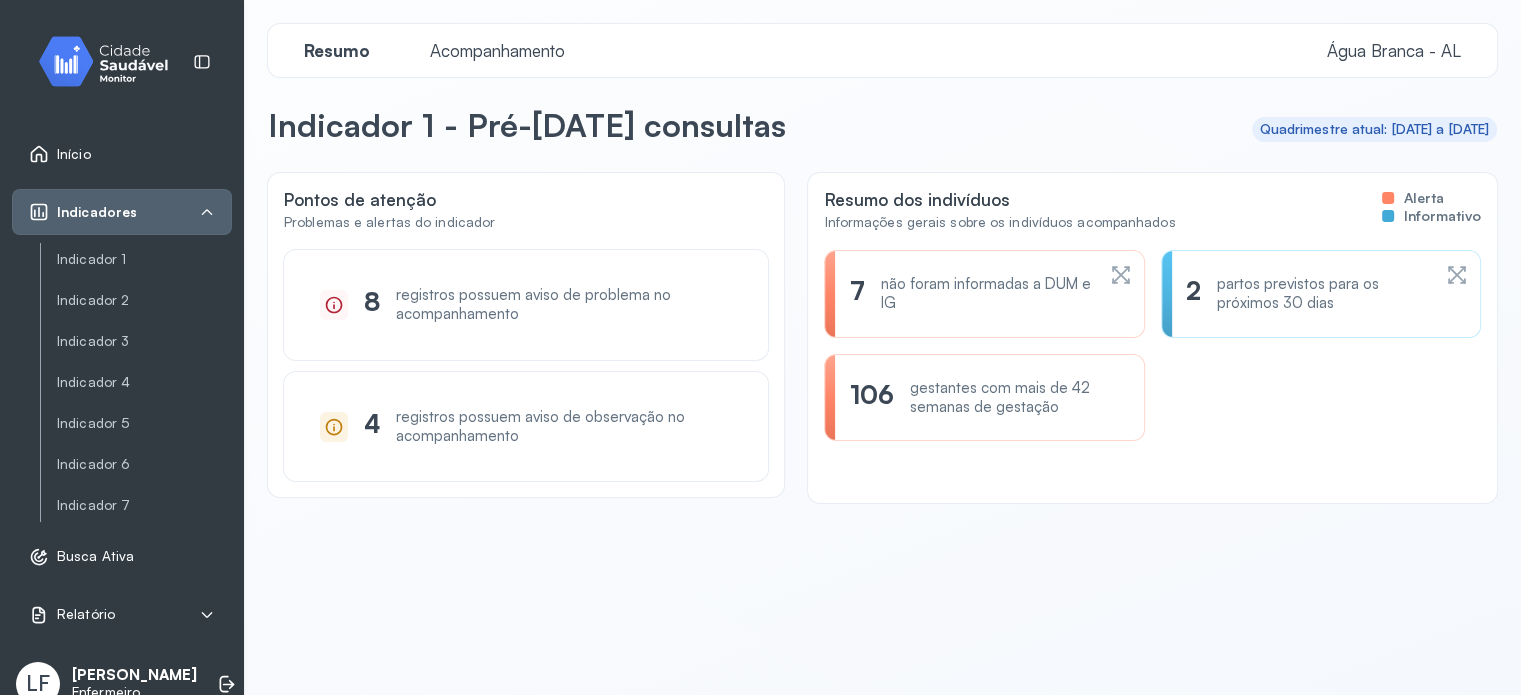 click on "Início" at bounding box center (74, 154) 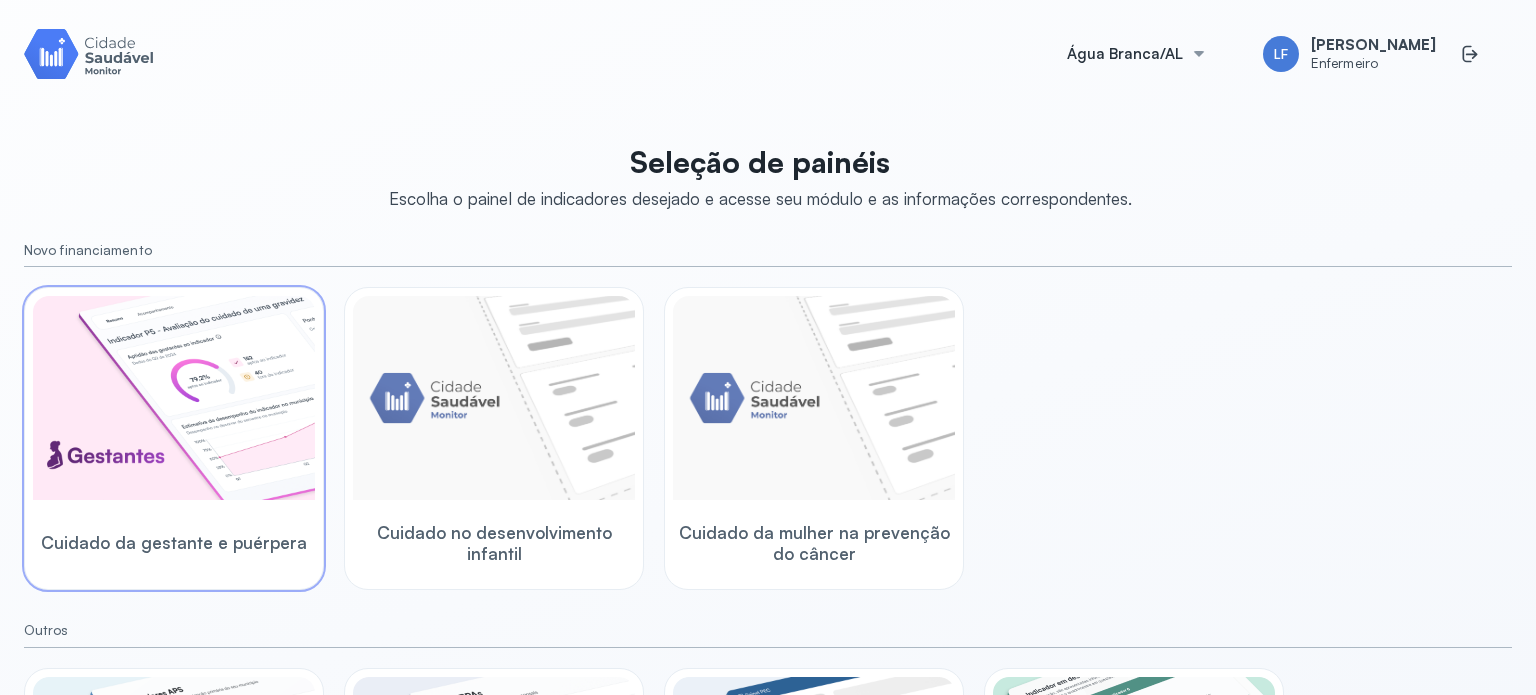 click at bounding box center (174, 398) 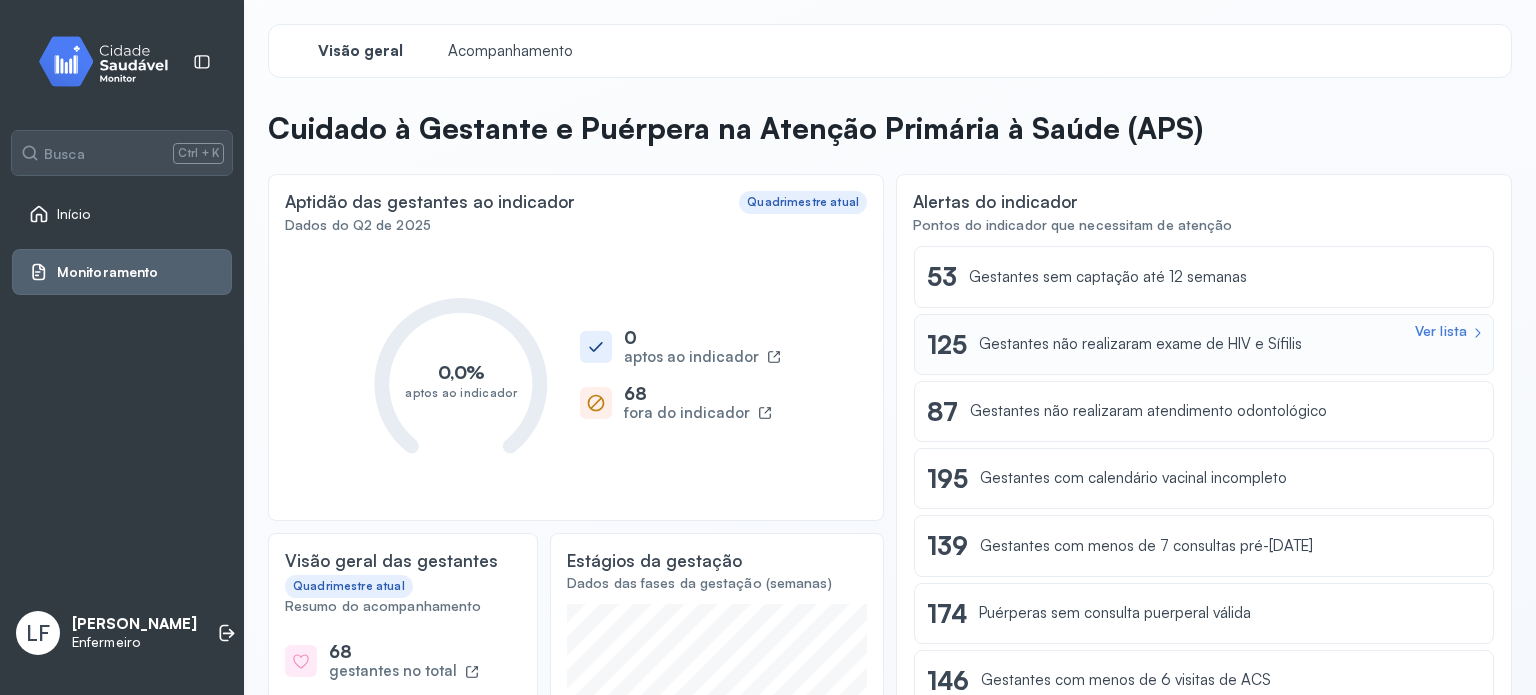 click on "Ver lista  125 Gestantes não realizaram exame de HIV e Sífilis" at bounding box center [1204, 344] 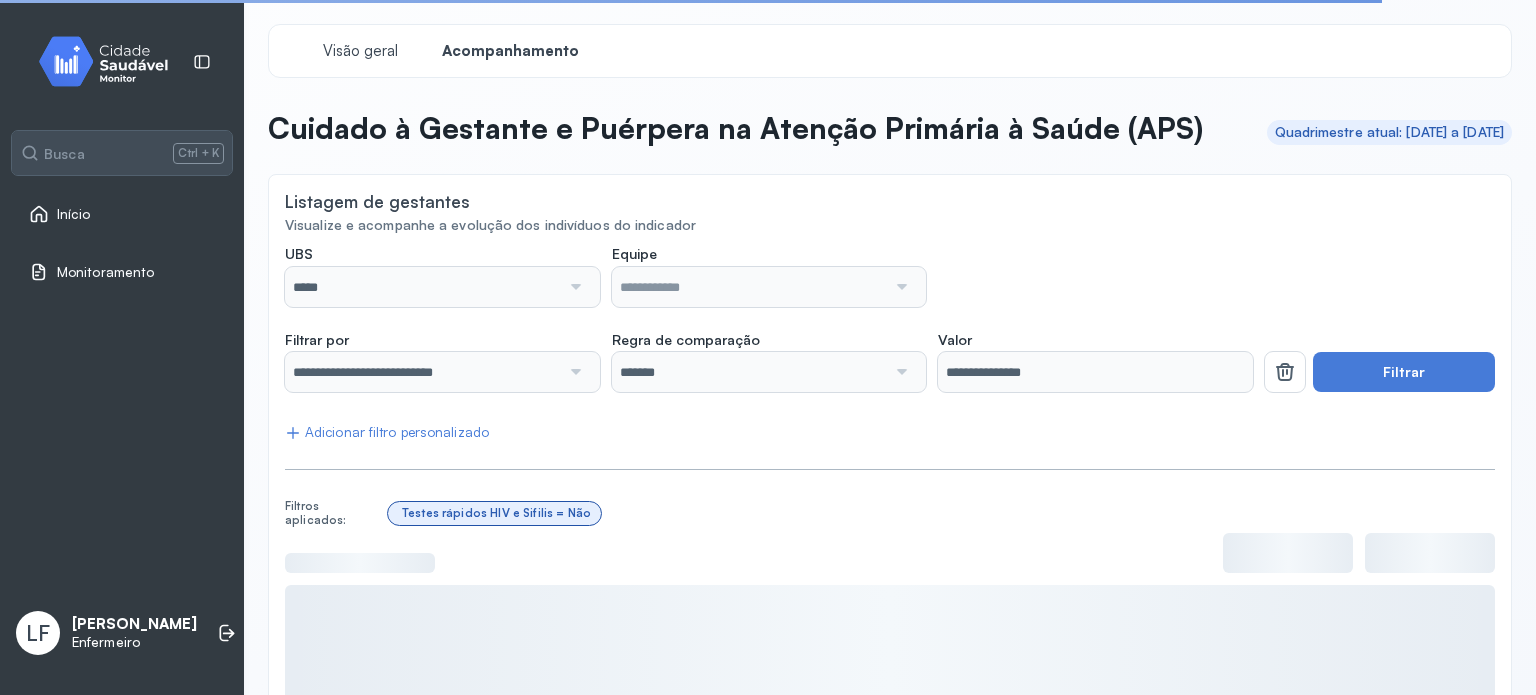click at bounding box center [574, 287] 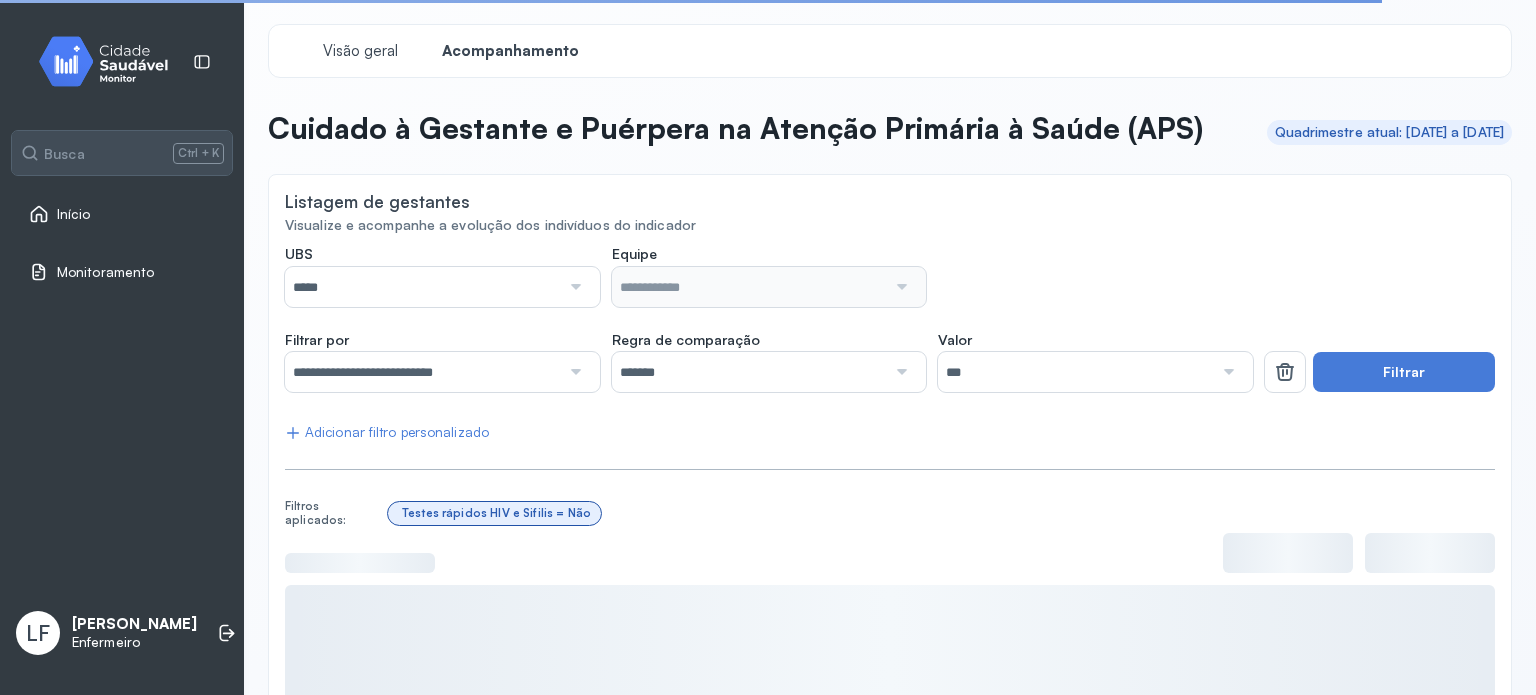 click at bounding box center (574, 287) 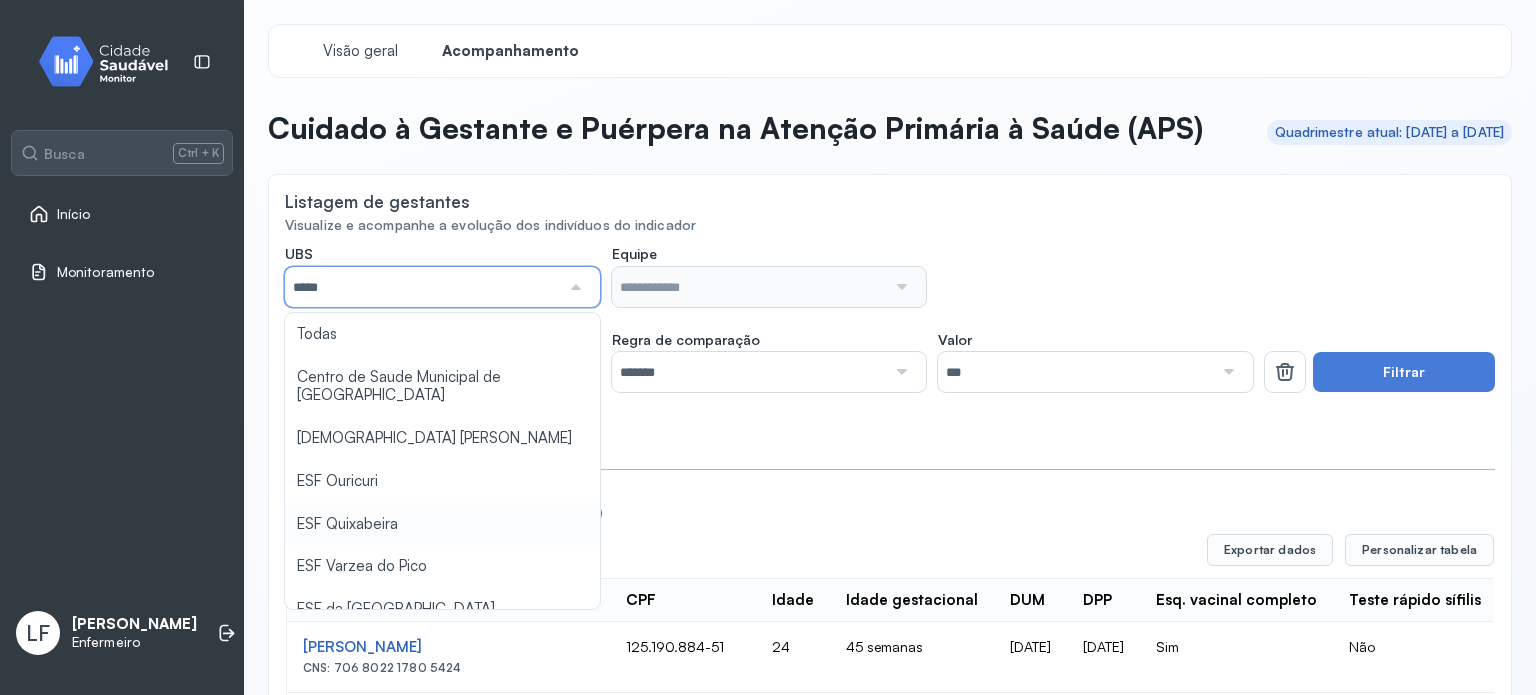 type on "**********" 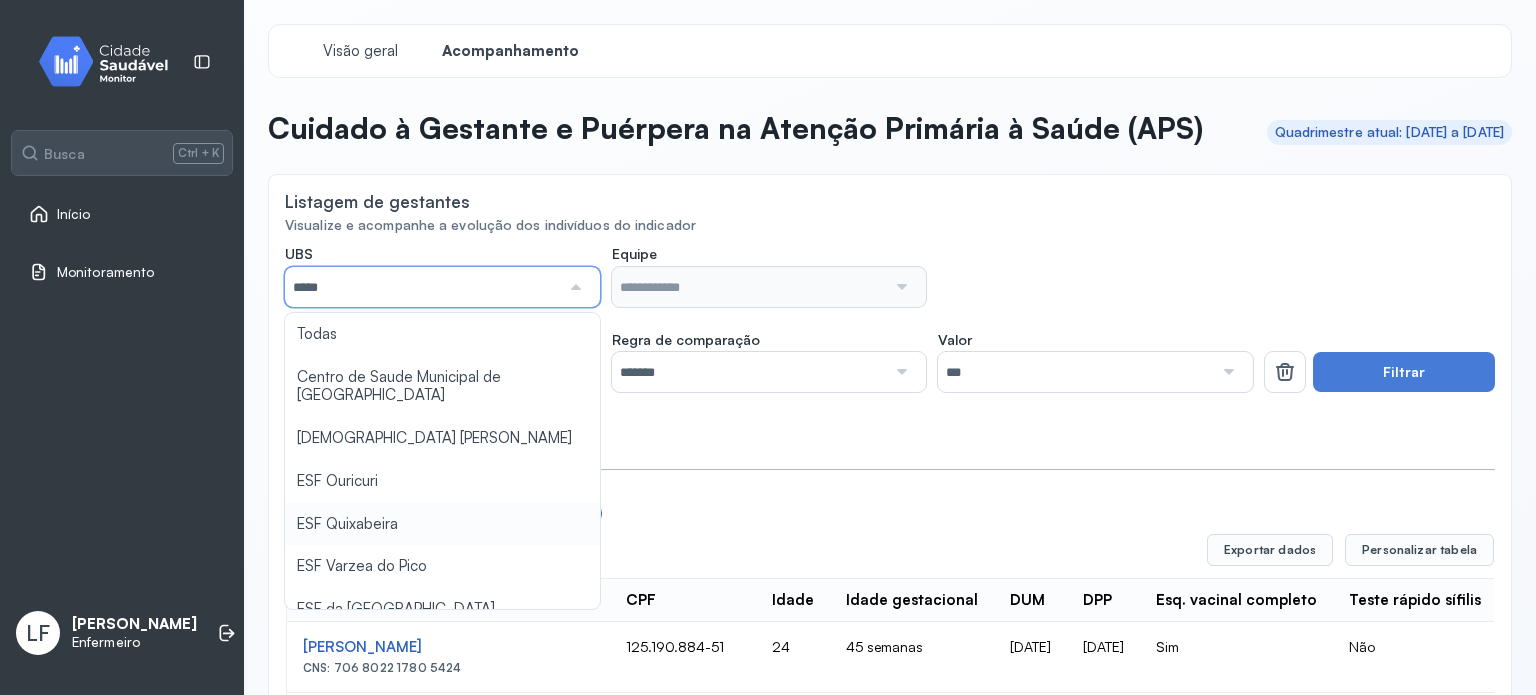 type on "*****" 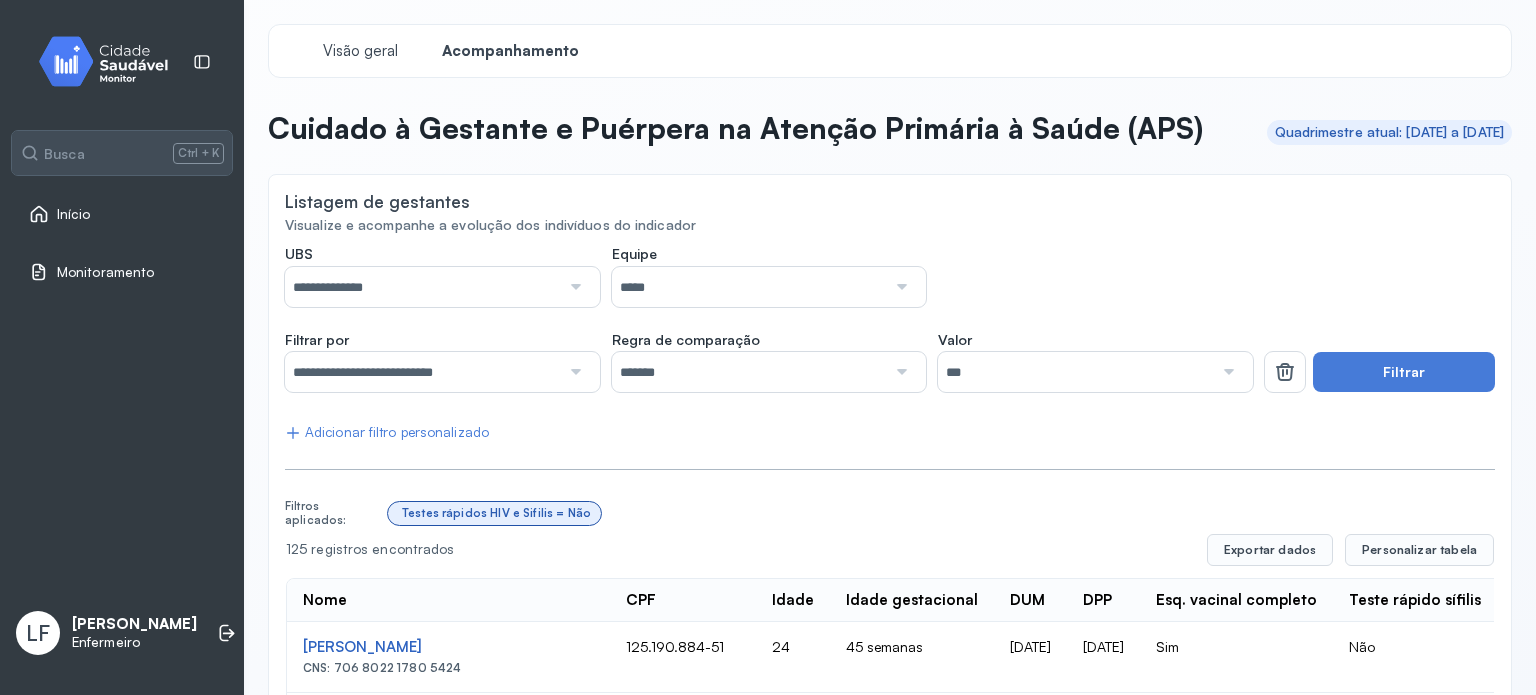 click on "**********" 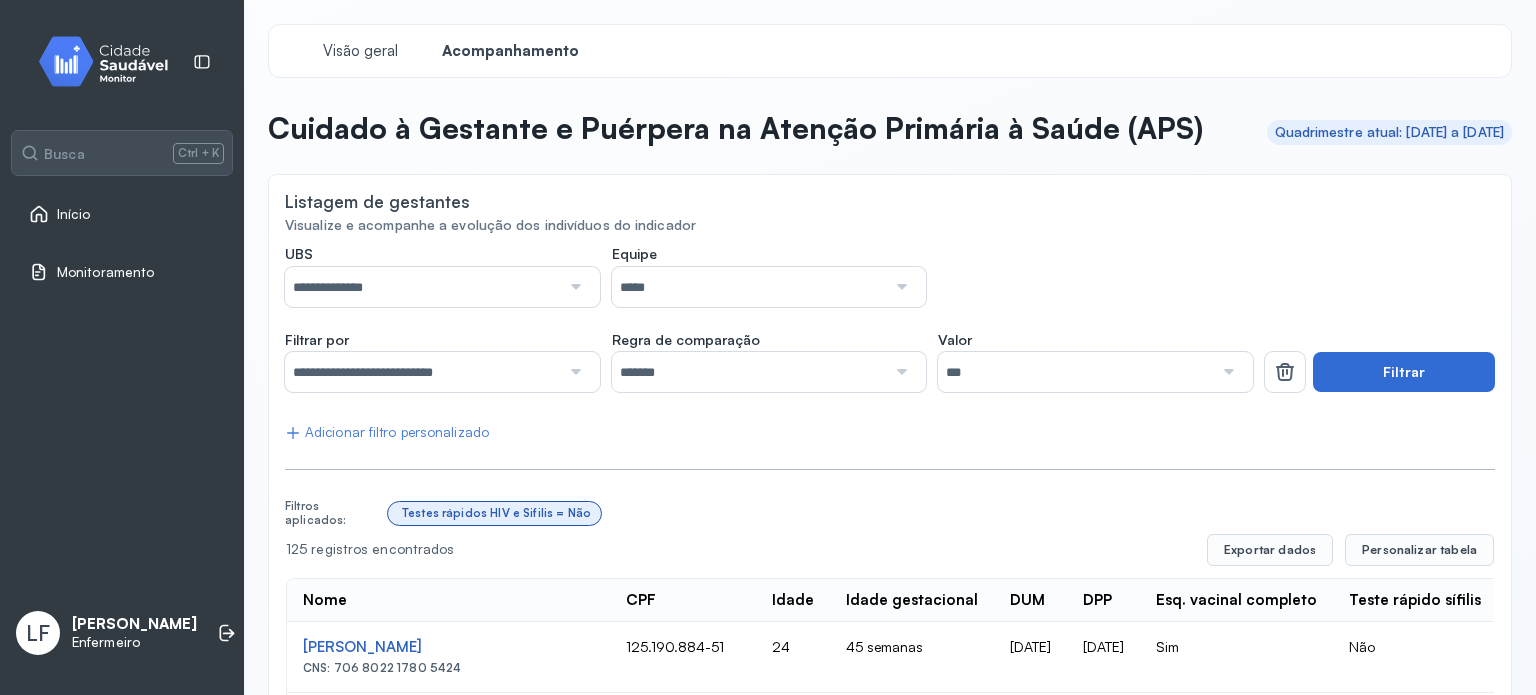 click on "Filtrar" at bounding box center [1404, 372] 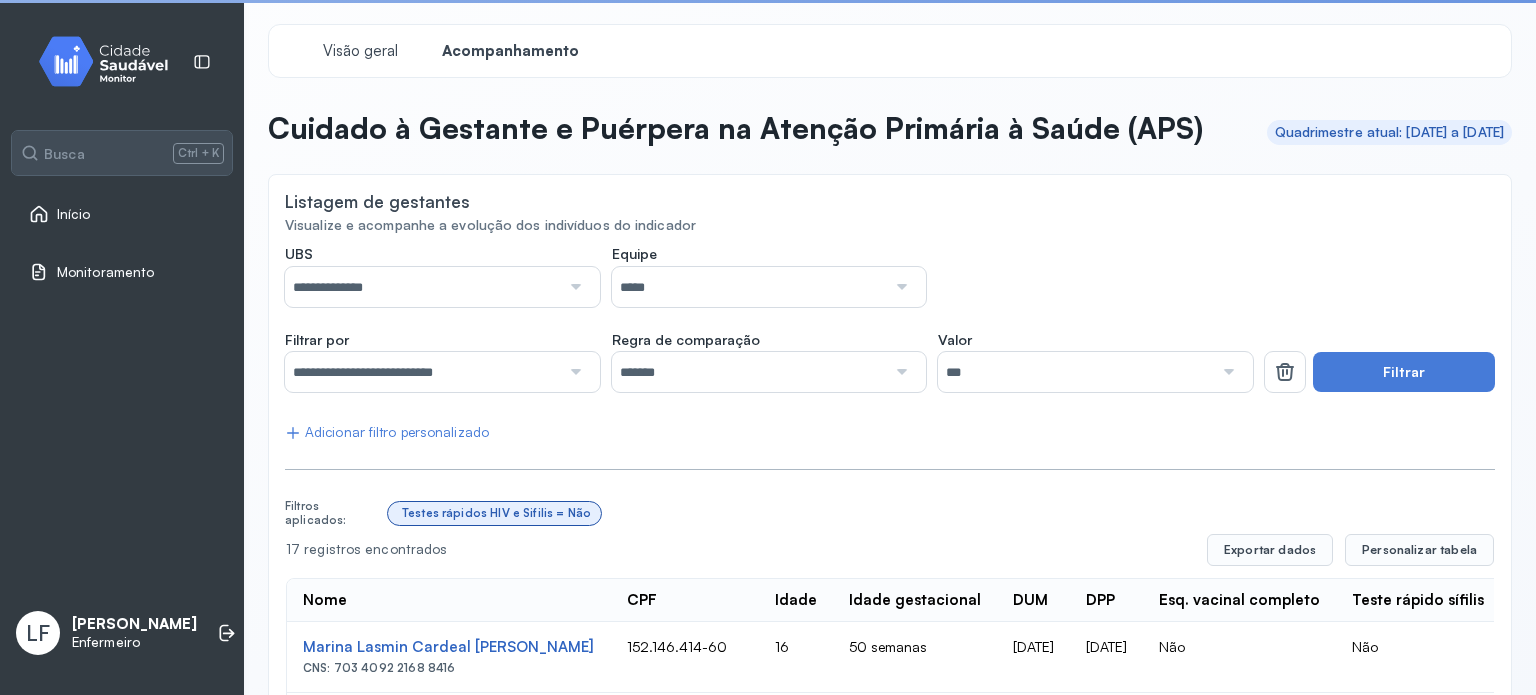 click 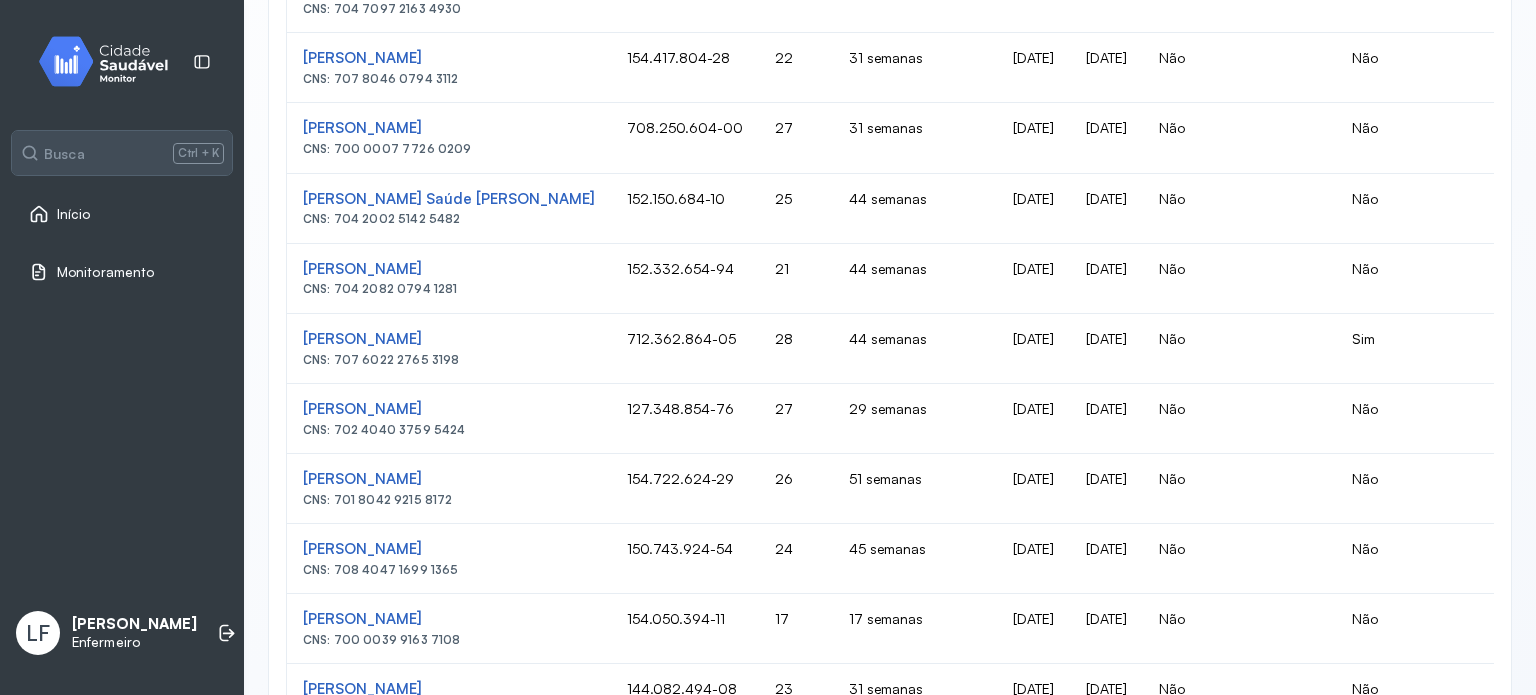 scroll, scrollTop: 1120, scrollLeft: 0, axis: vertical 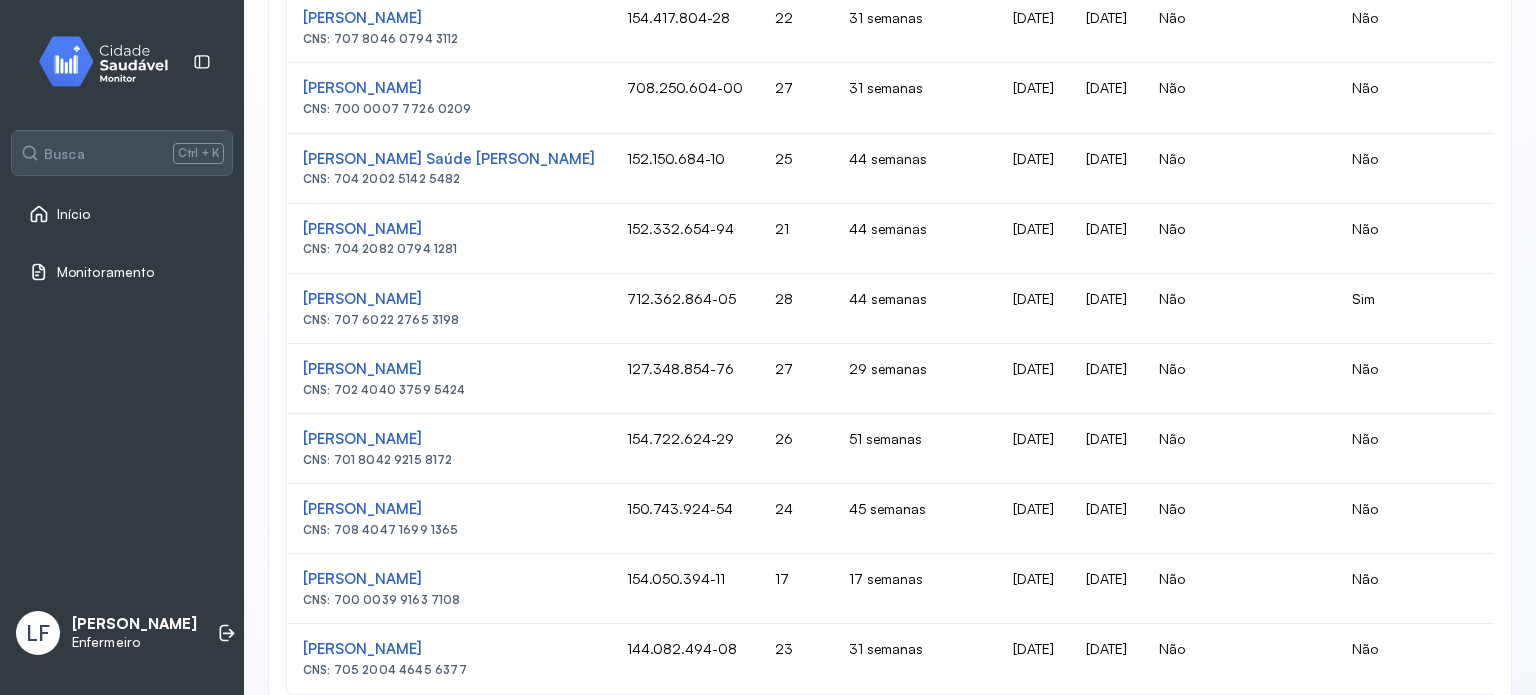 drag, startPoint x: 499, startPoint y: 263, endPoint x: 298, endPoint y: 257, distance: 201.08954 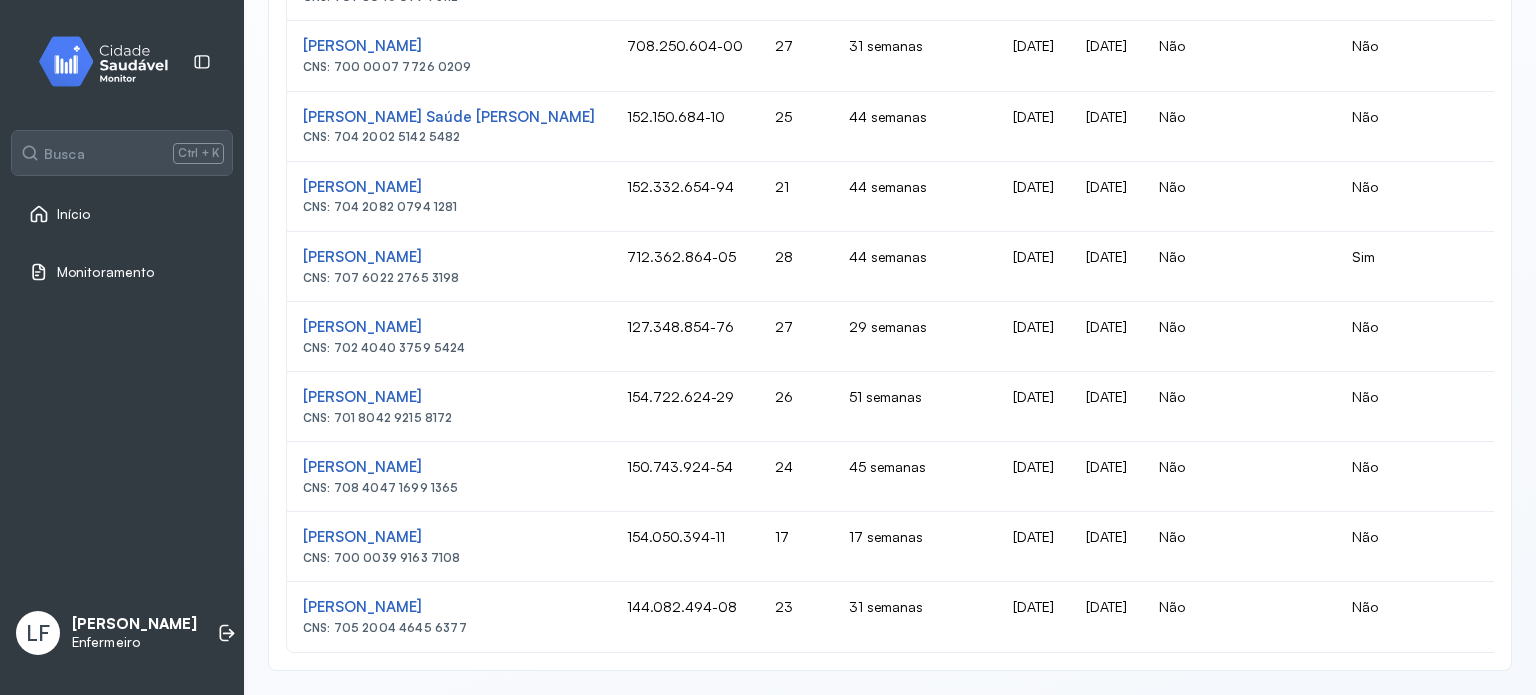 scroll, scrollTop: 1208, scrollLeft: 0, axis: vertical 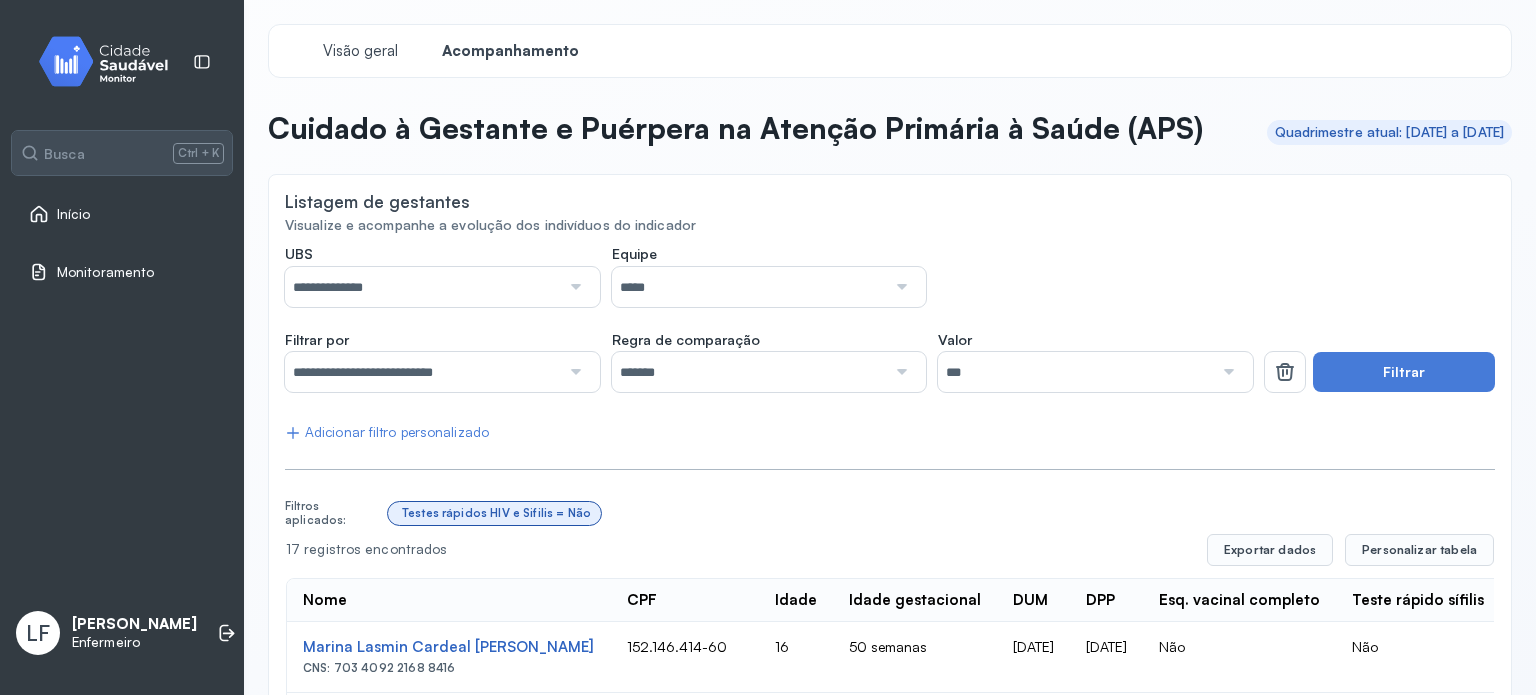 click on "Monitoramento" at bounding box center (122, 272) 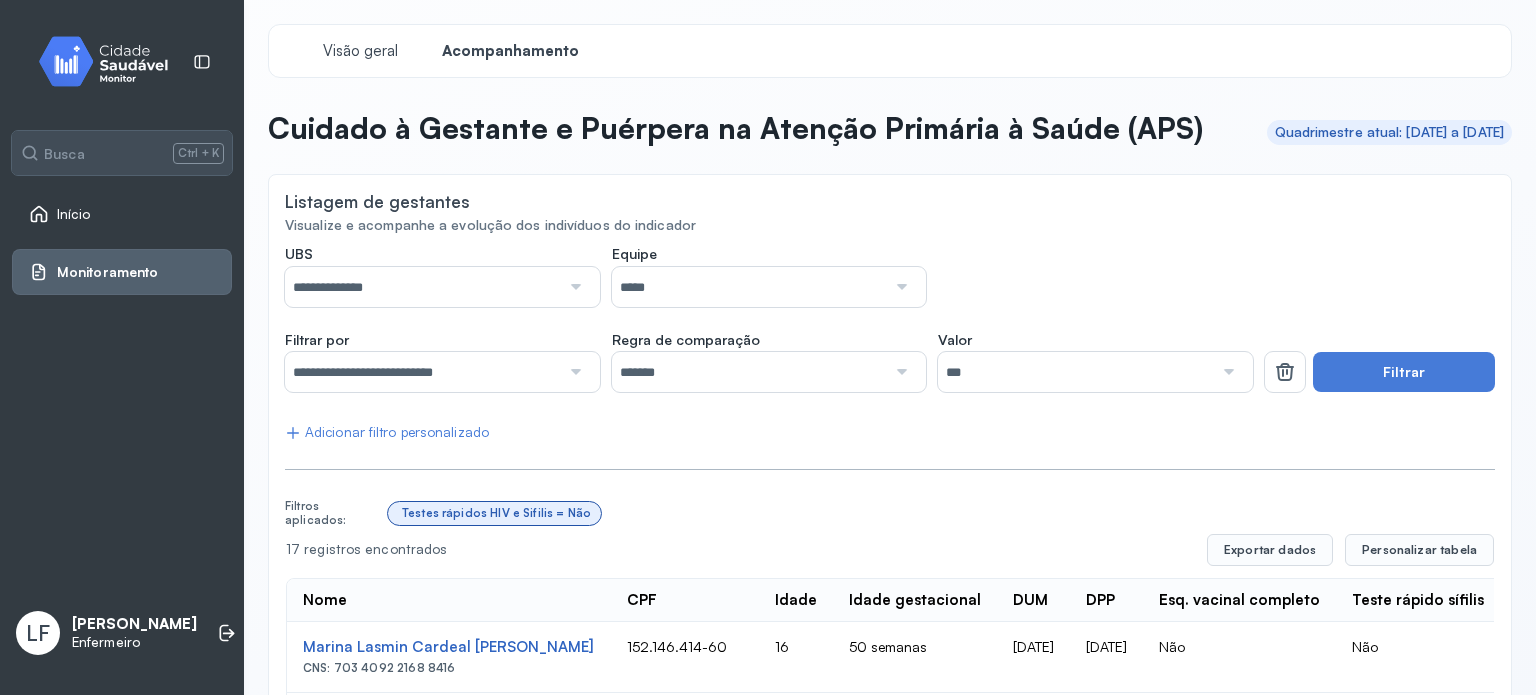 click on "Início" at bounding box center (122, 214) 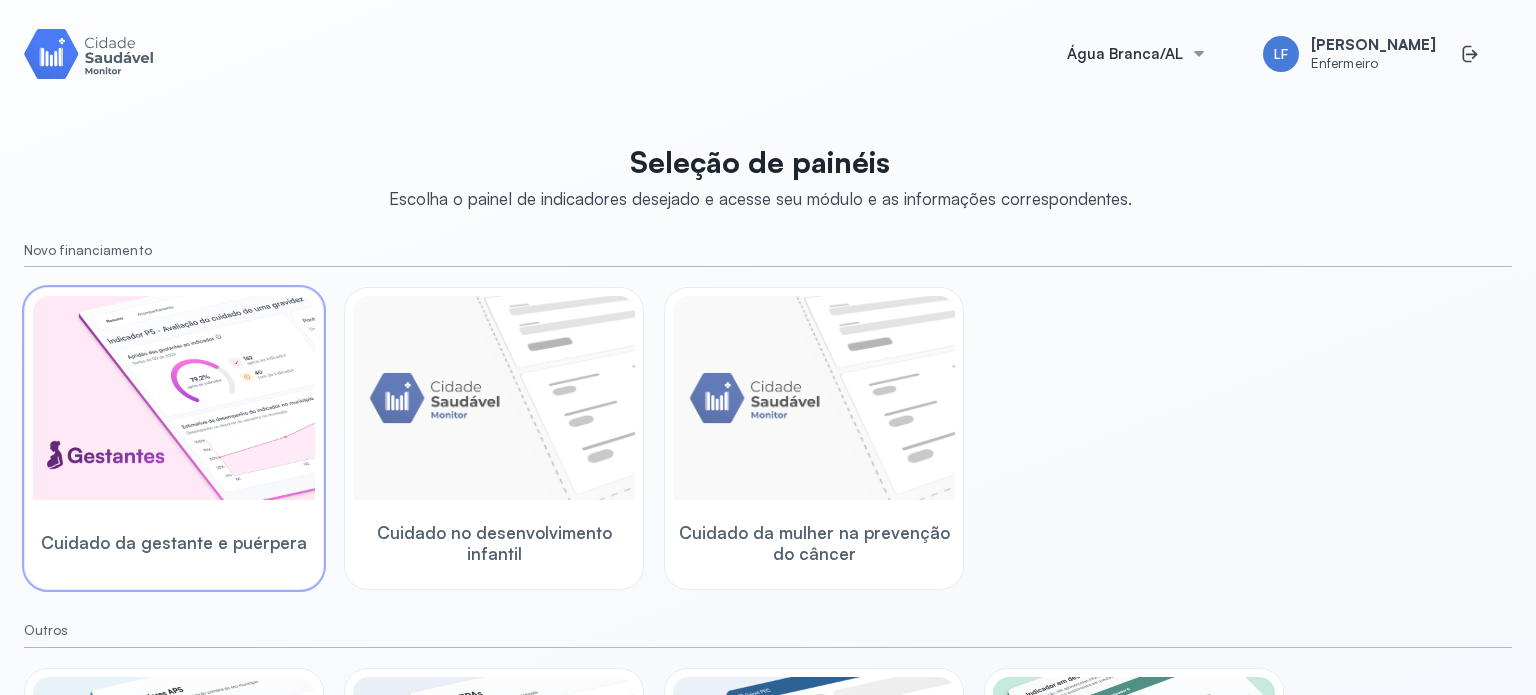 click at bounding box center [174, 398] 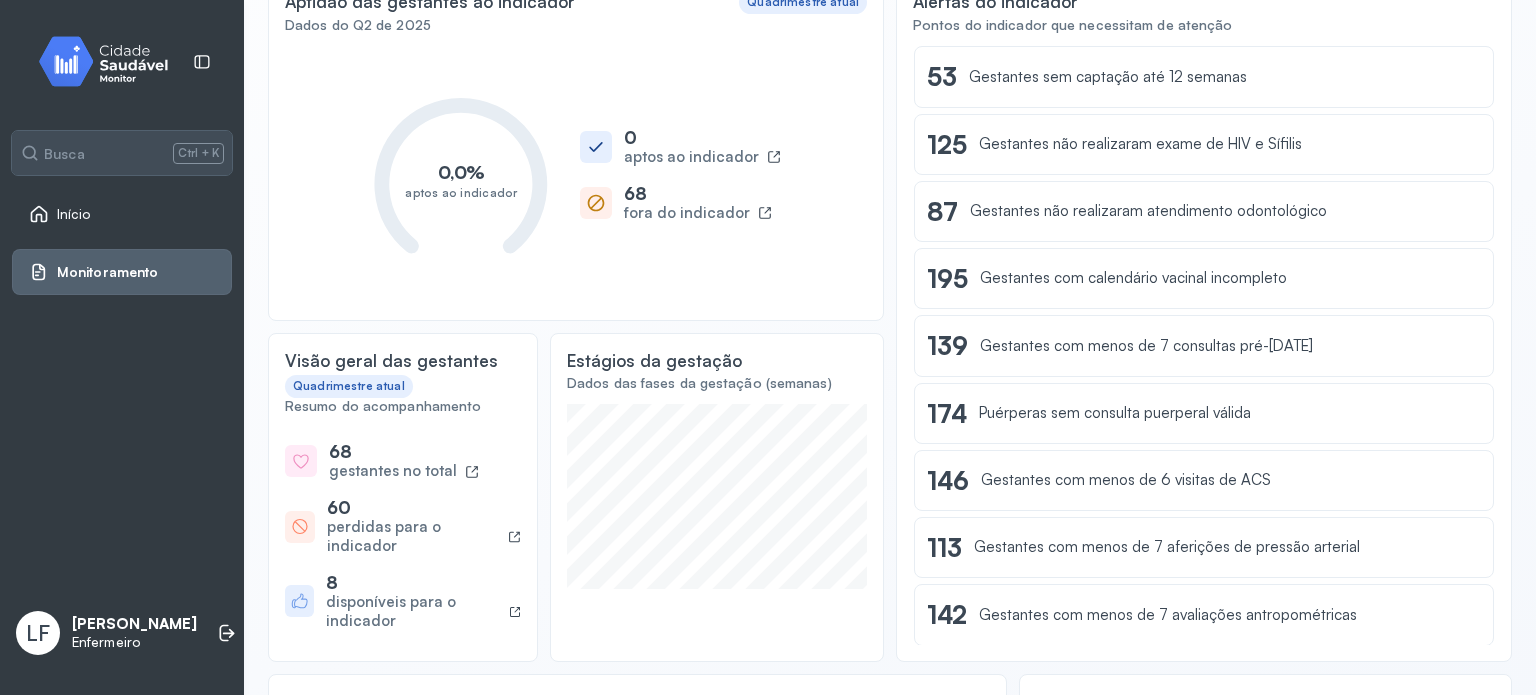 scroll, scrollTop: 240, scrollLeft: 0, axis: vertical 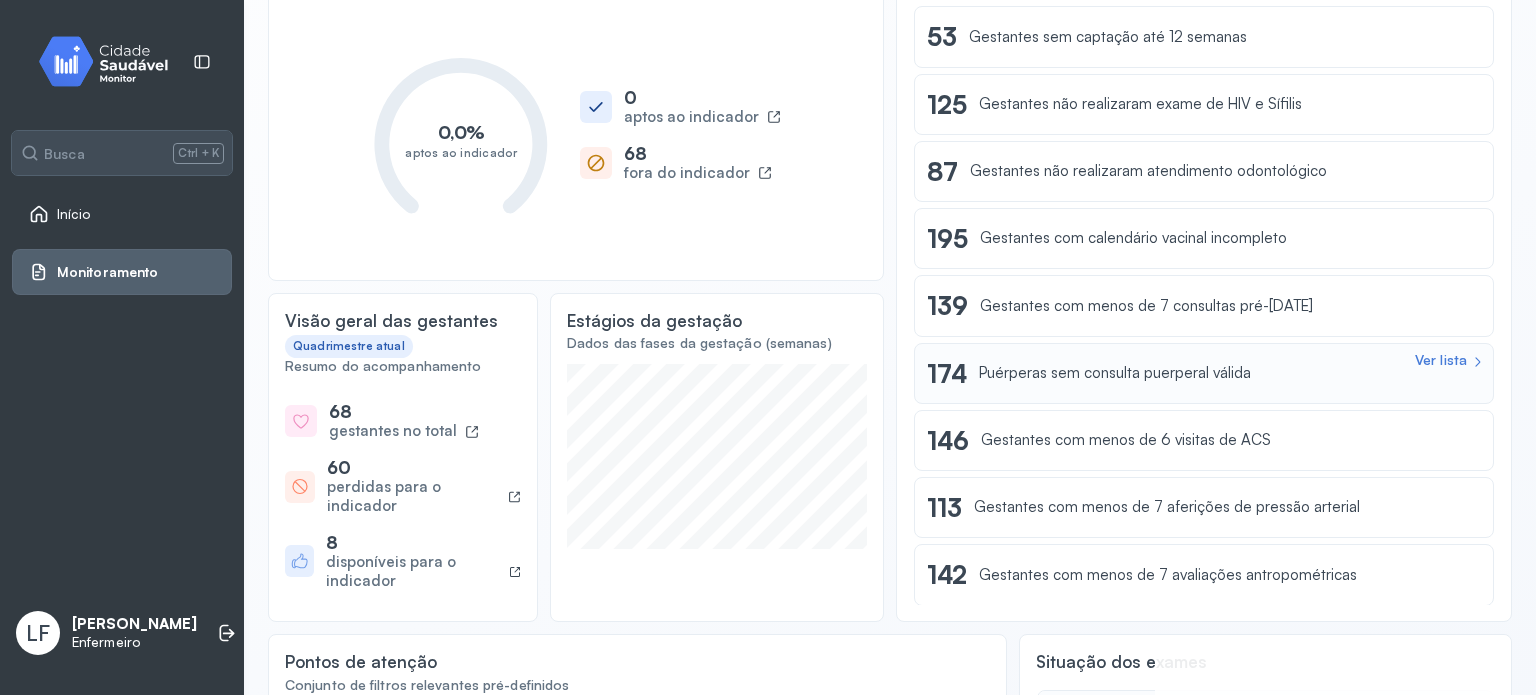click on "Puérperas sem consulta puerperal válida" at bounding box center [1115, 373] 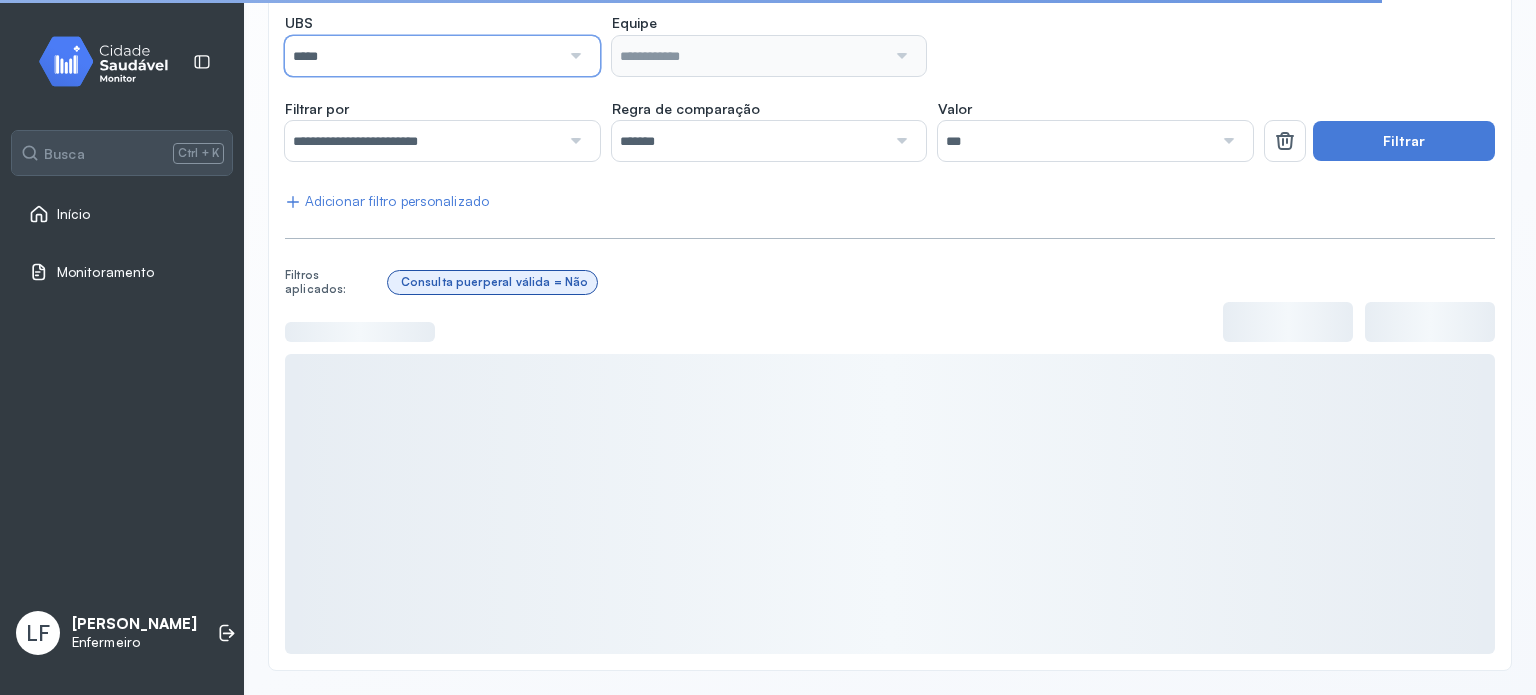 click on "*****" at bounding box center (422, 56) 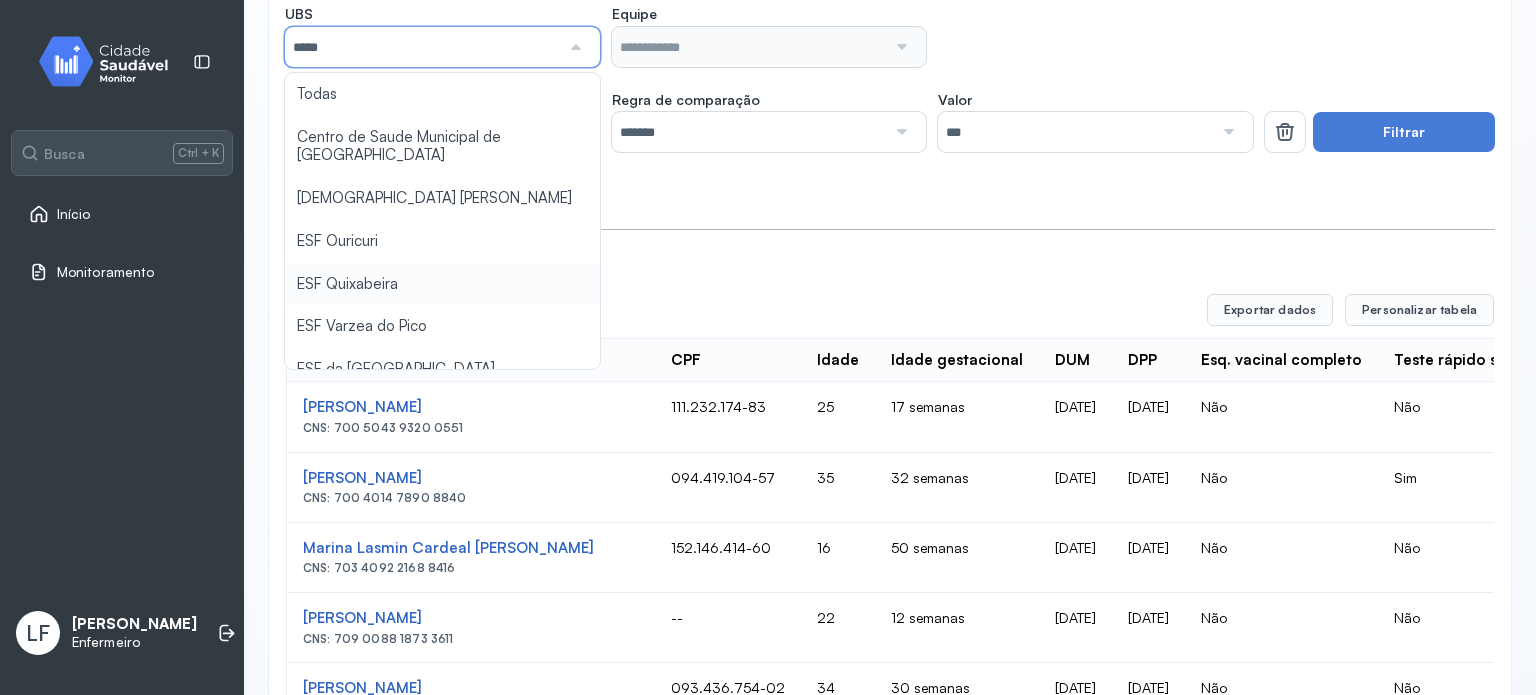 type on "**********" 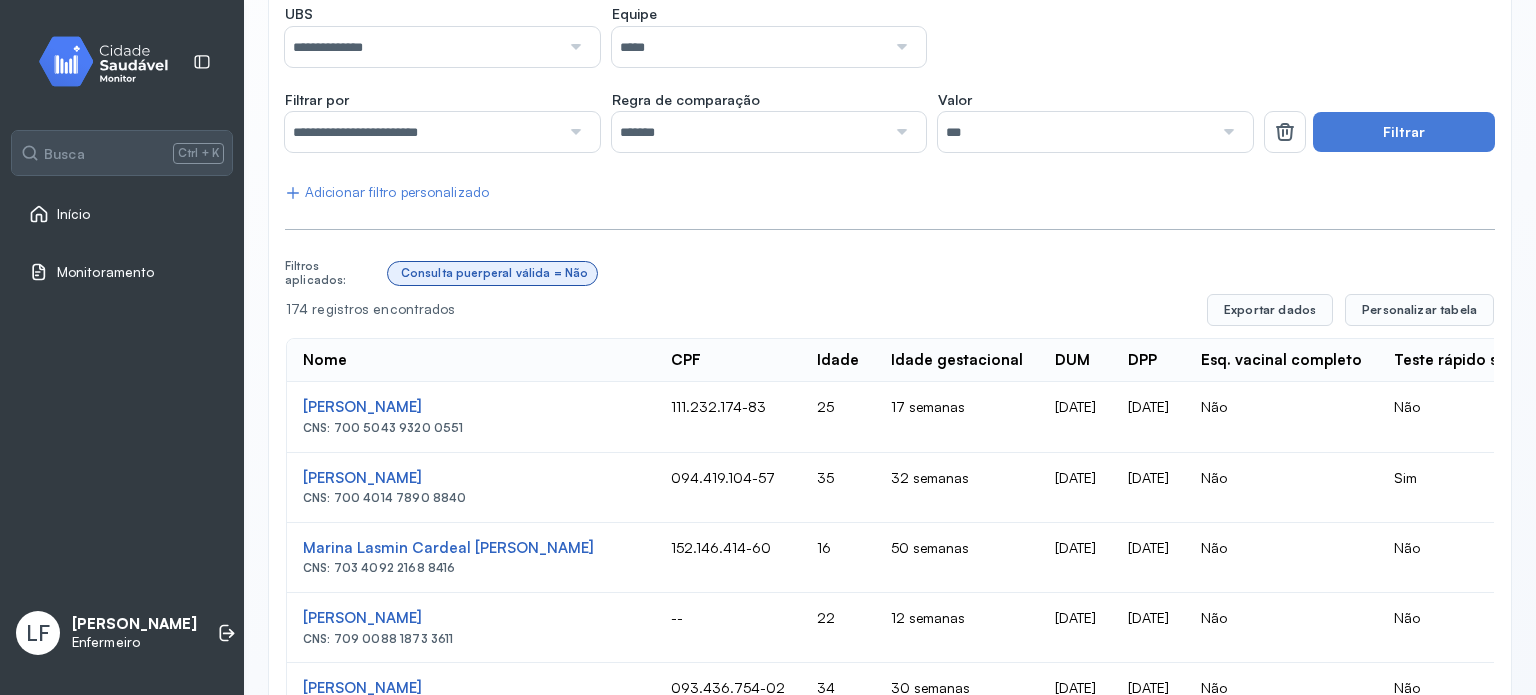 click on "**********" 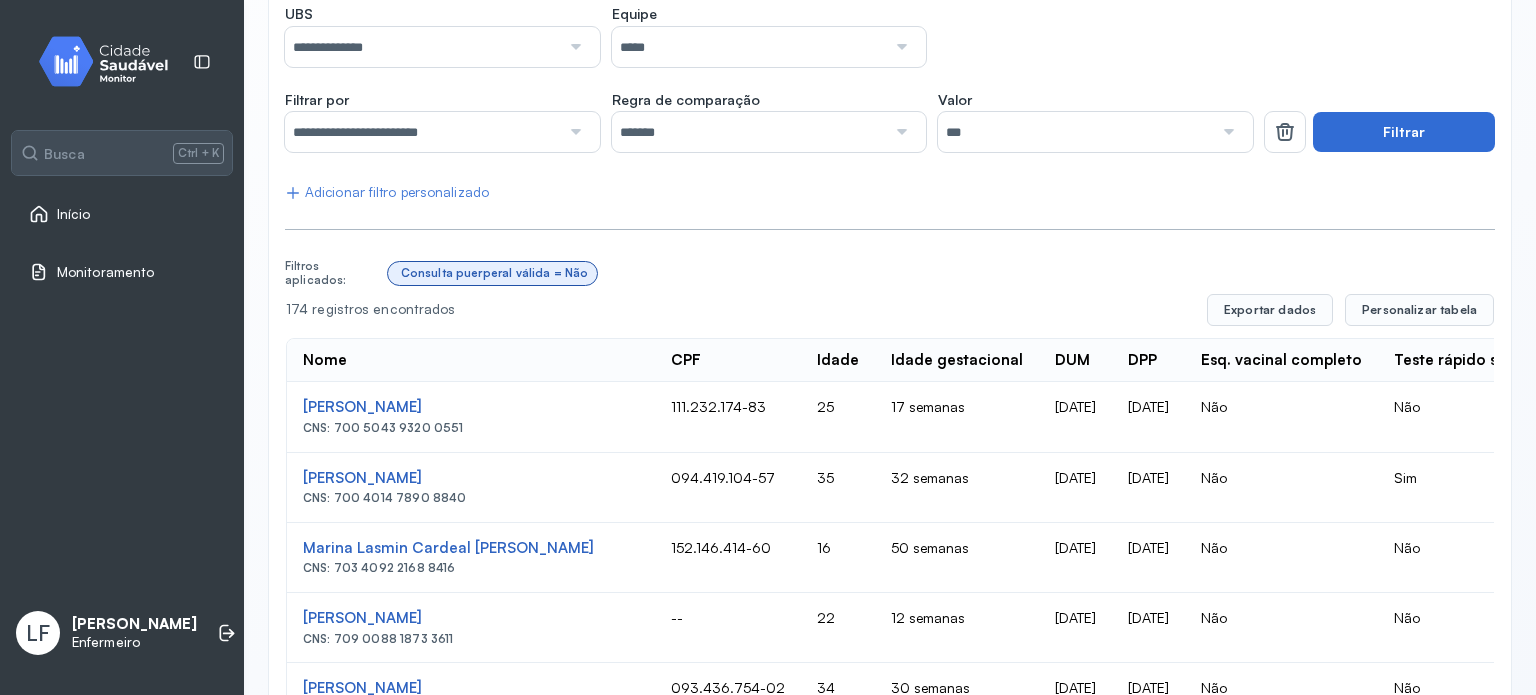 click on "Filtrar" at bounding box center [1404, 132] 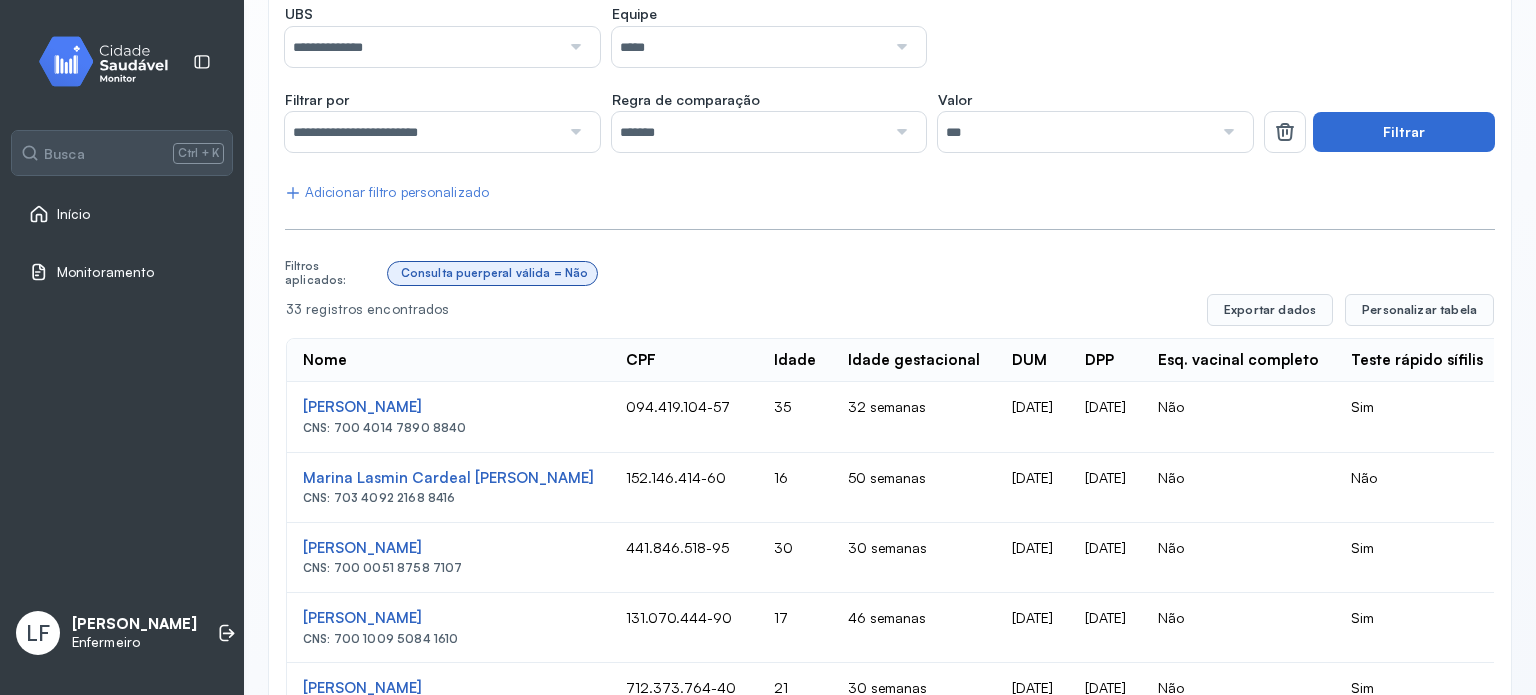 type 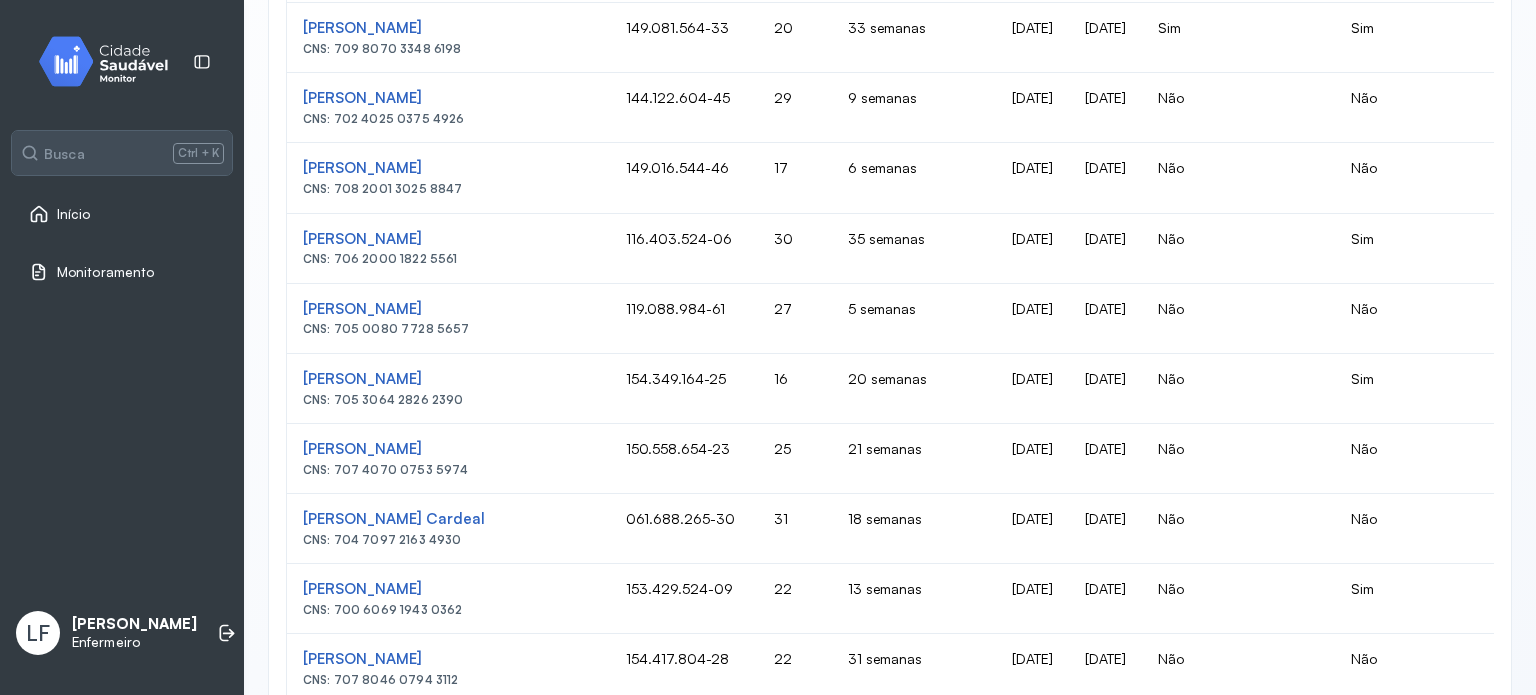 scroll, scrollTop: 1080, scrollLeft: 0, axis: vertical 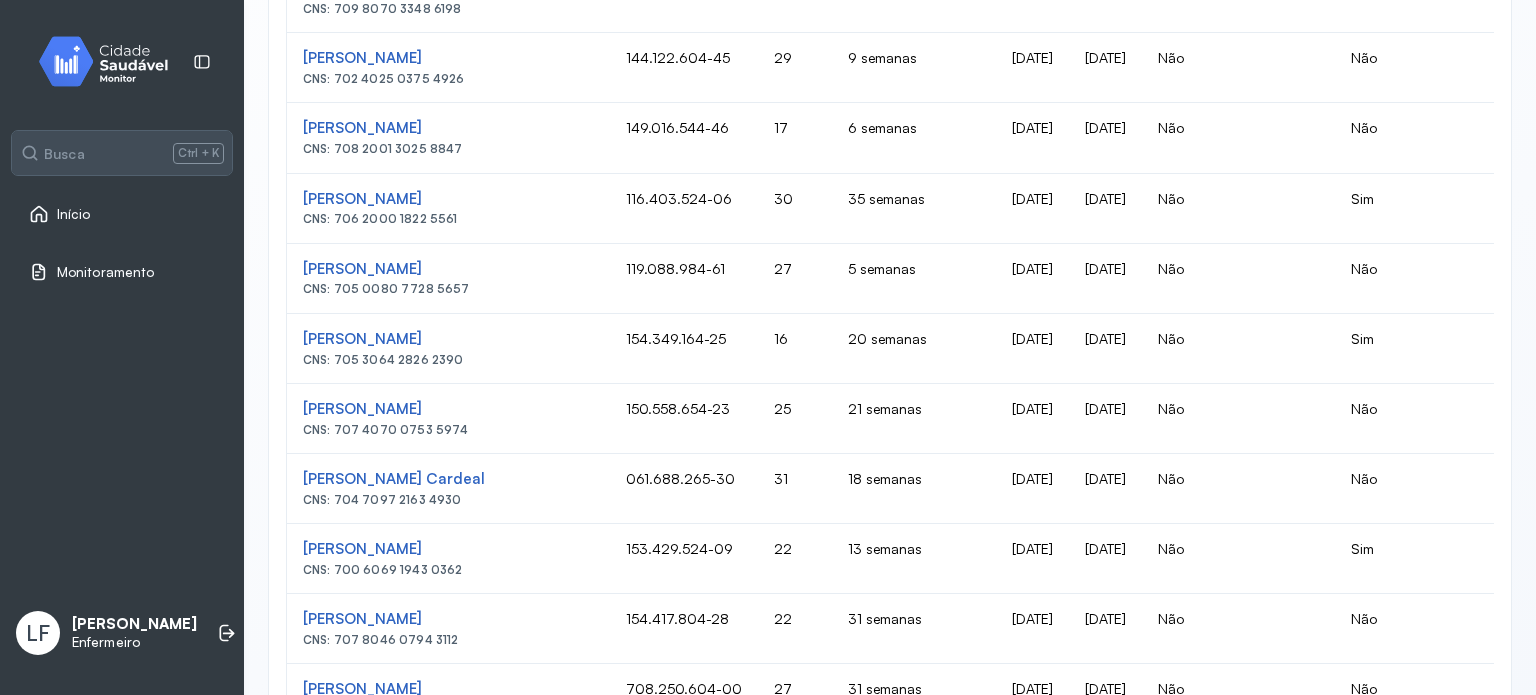 drag, startPoint x: 537, startPoint y: 234, endPoint x: 296, endPoint y: 223, distance: 241.2509 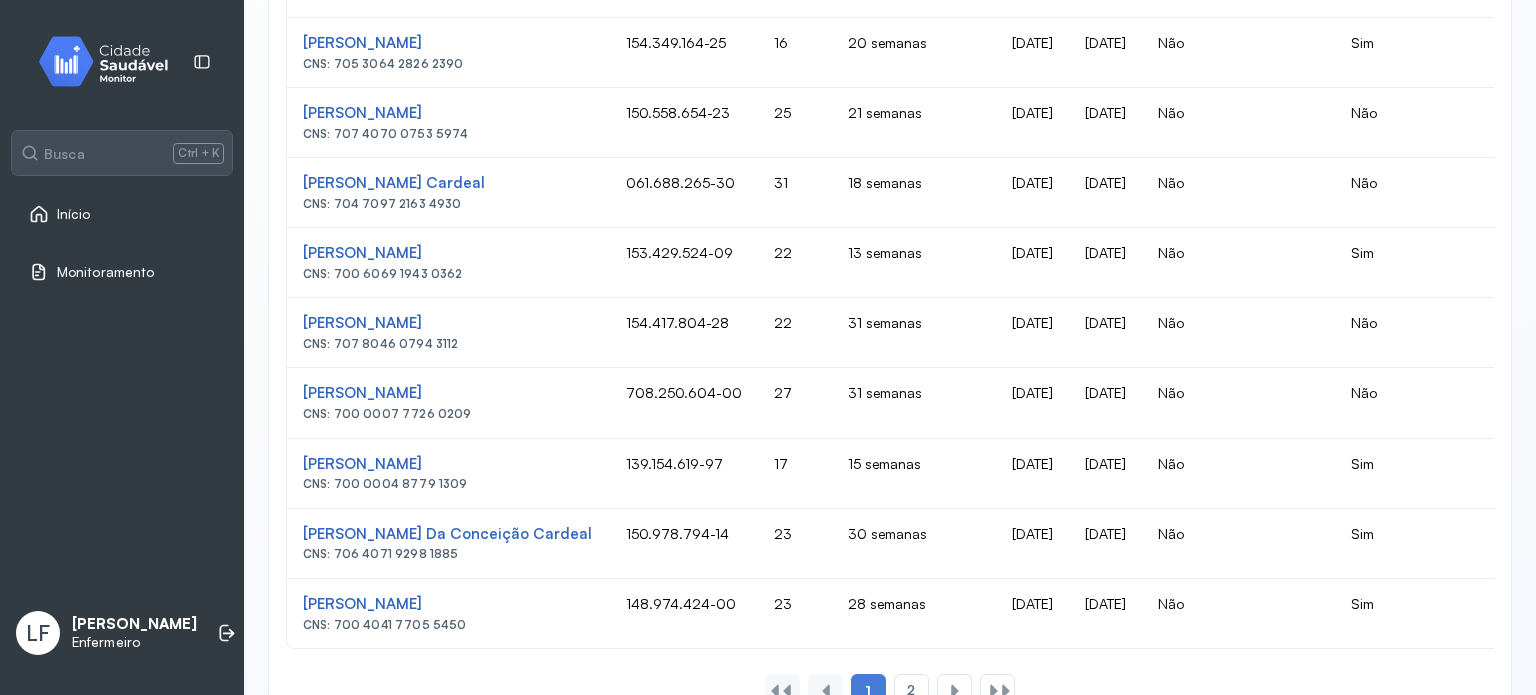 scroll, scrollTop: 1276, scrollLeft: 0, axis: vertical 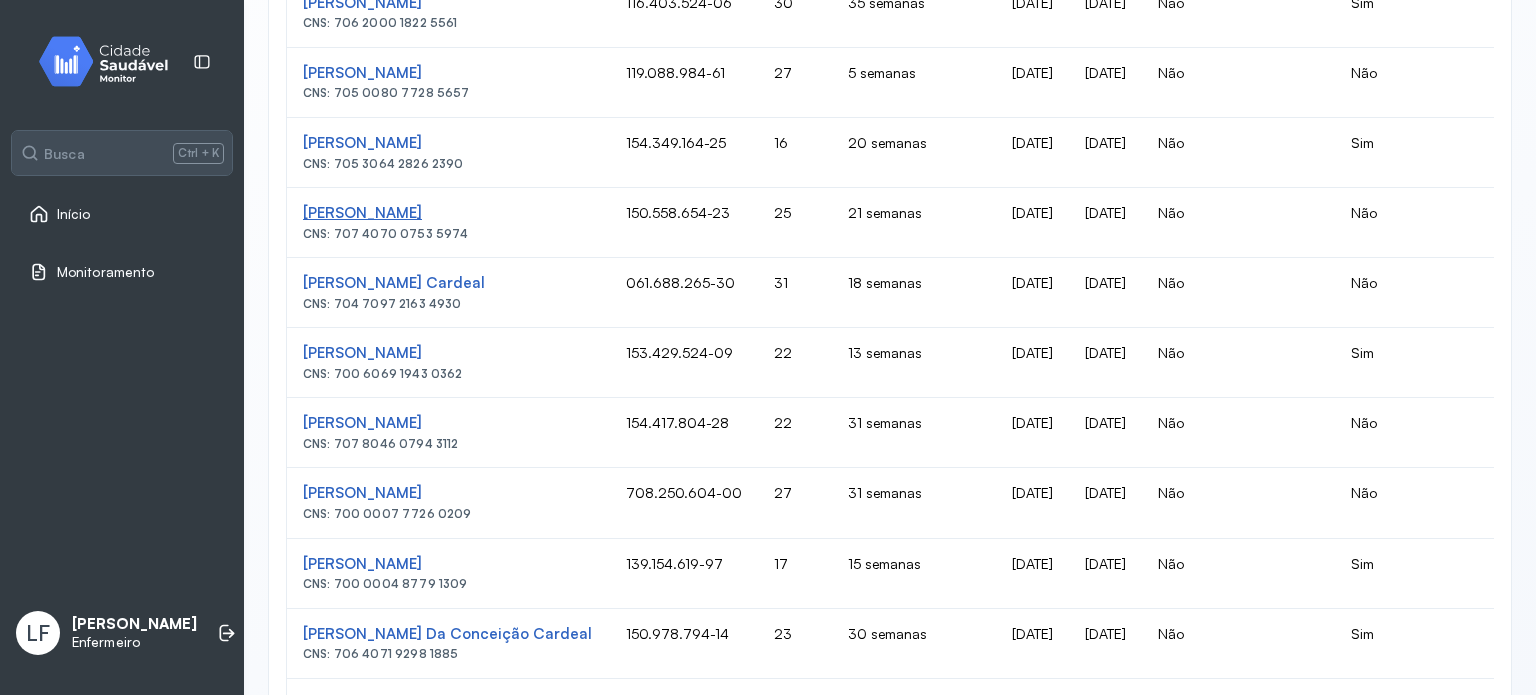 drag, startPoint x: 293, startPoint y: 246, endPoint x: 543, endPoint y: 243, distance: 250.018 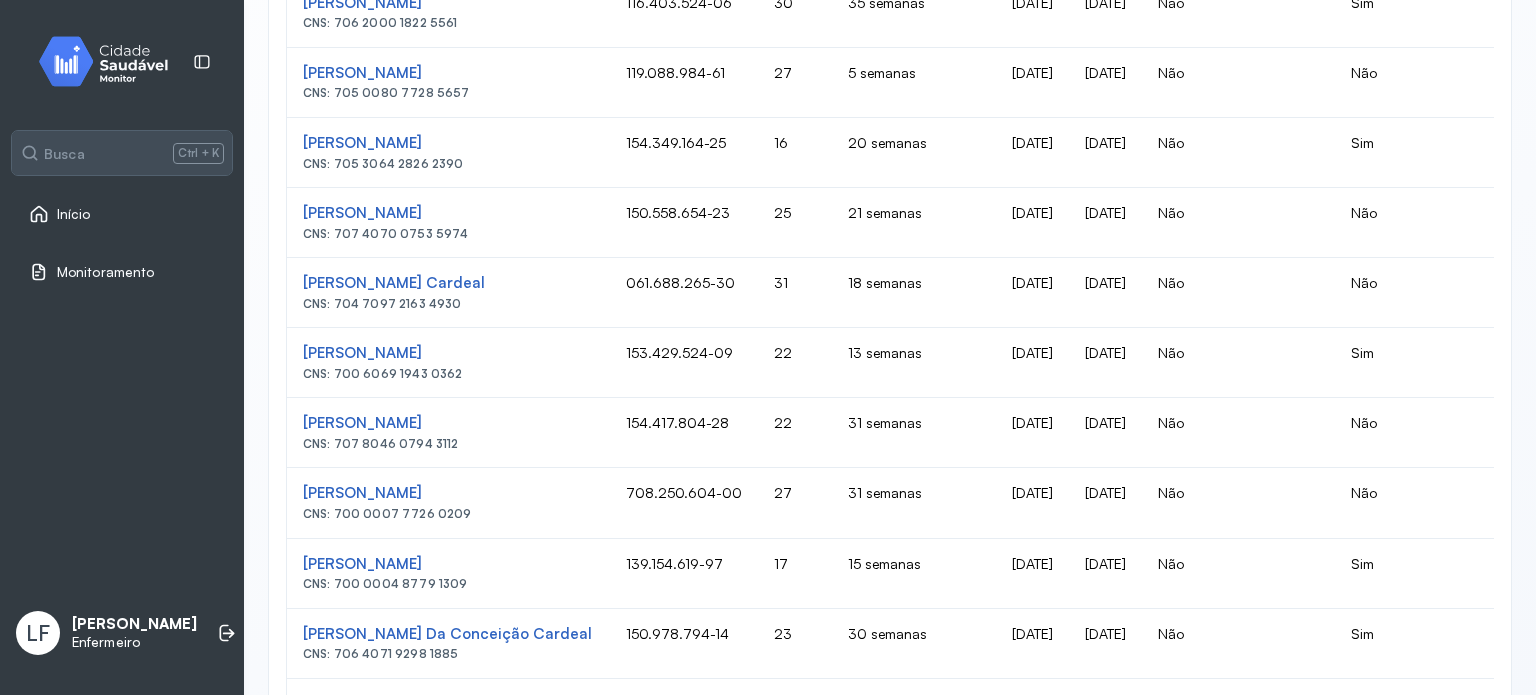 copy on "[PERSON_NAME]" 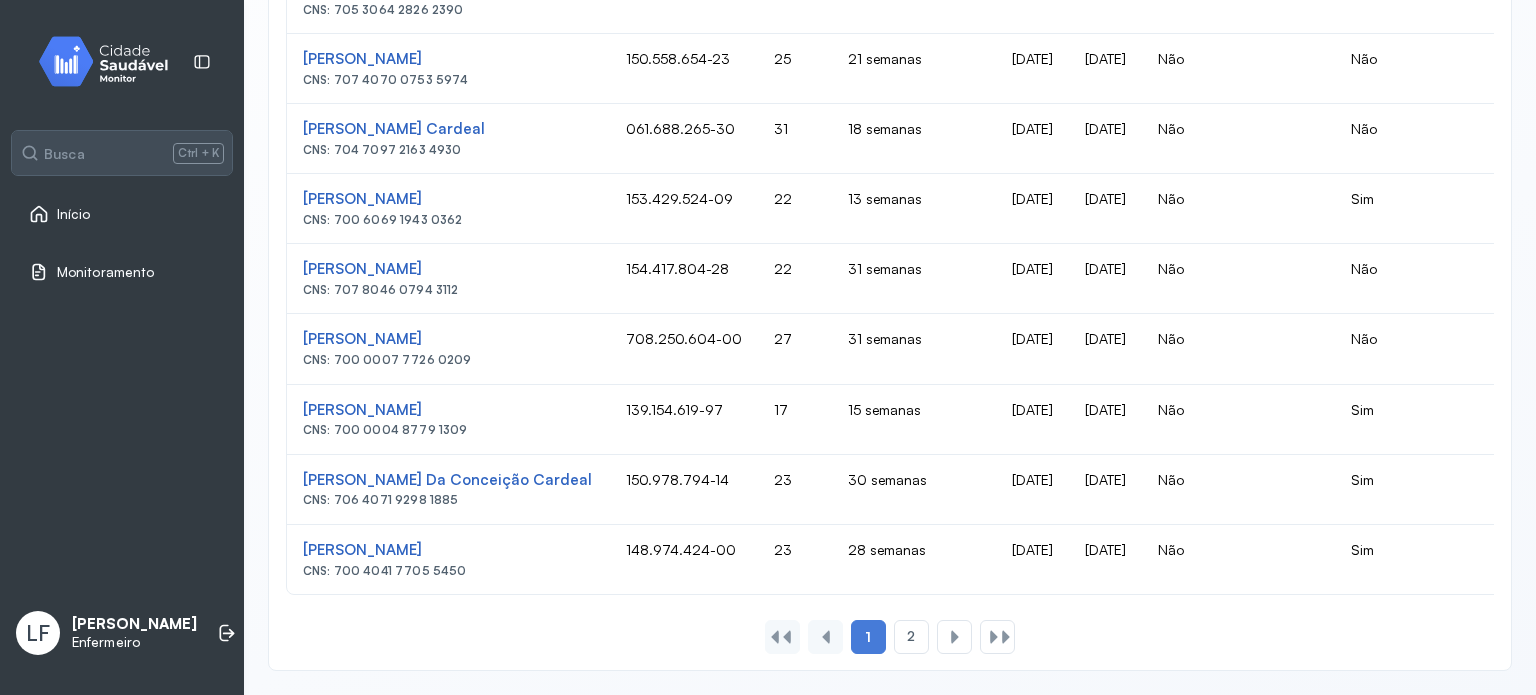 scroll, scrollTop: 1476, scrollLeft: 0, axis: vertical 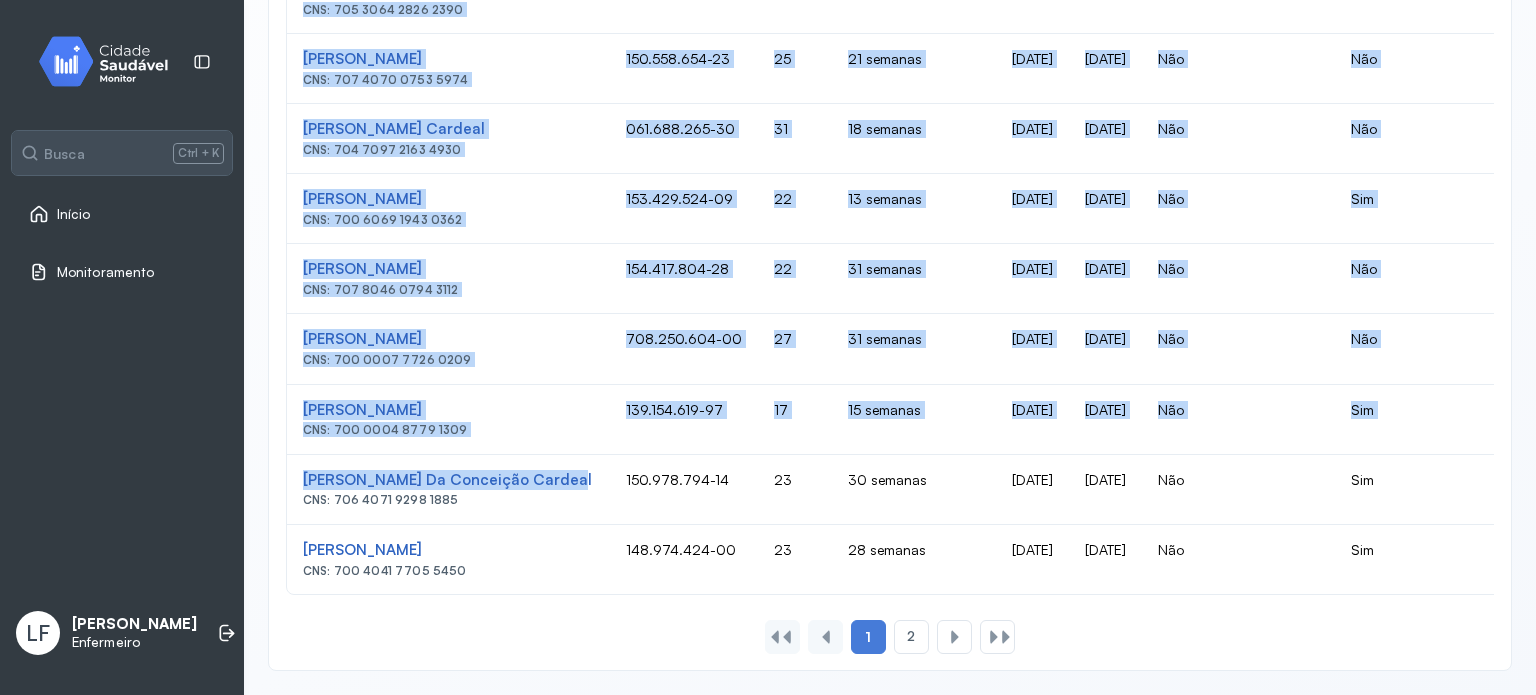 drag, startPoint x: 556, startPoint y: 466, endPoint x: 283, endPoint y: 455, distance: 273.22153 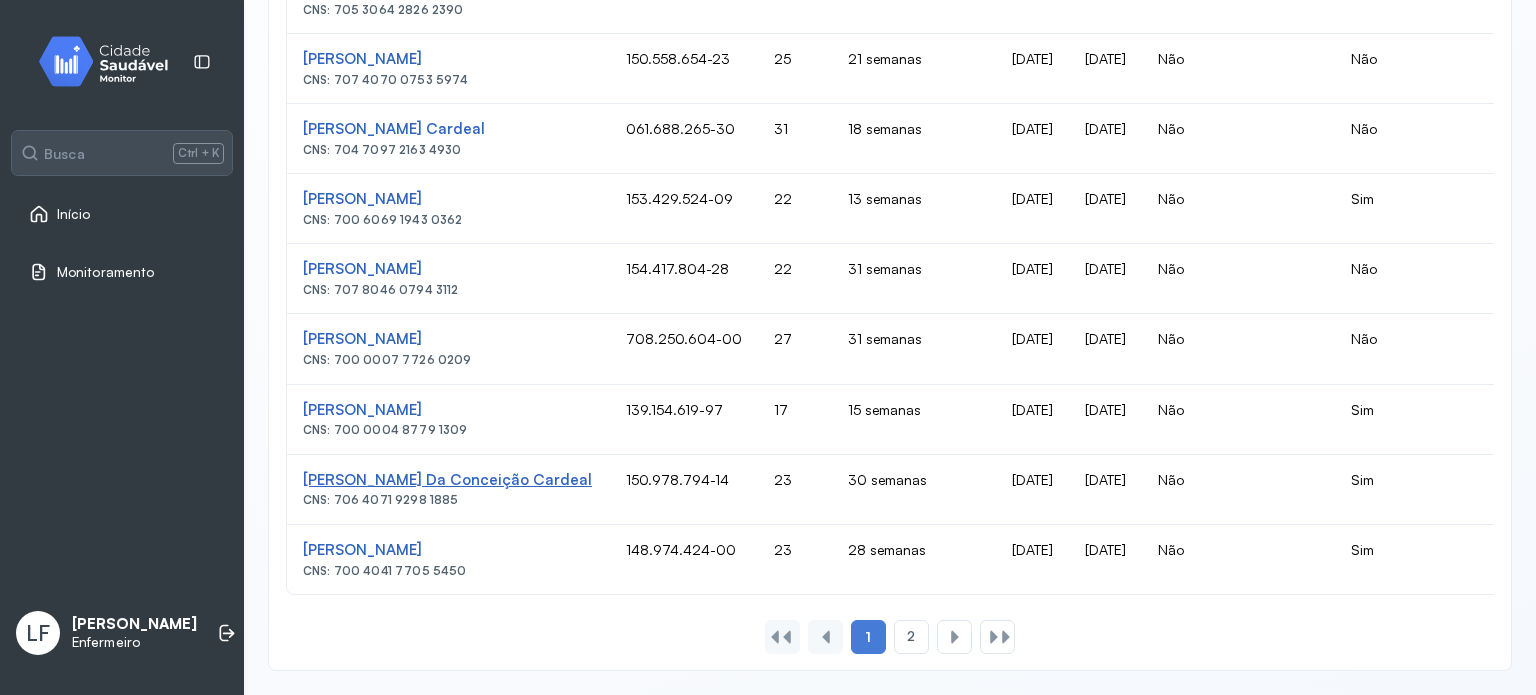 click on "[PERSON_NAME] Da Conceição Cardeal" at bounding box center [448, 480] 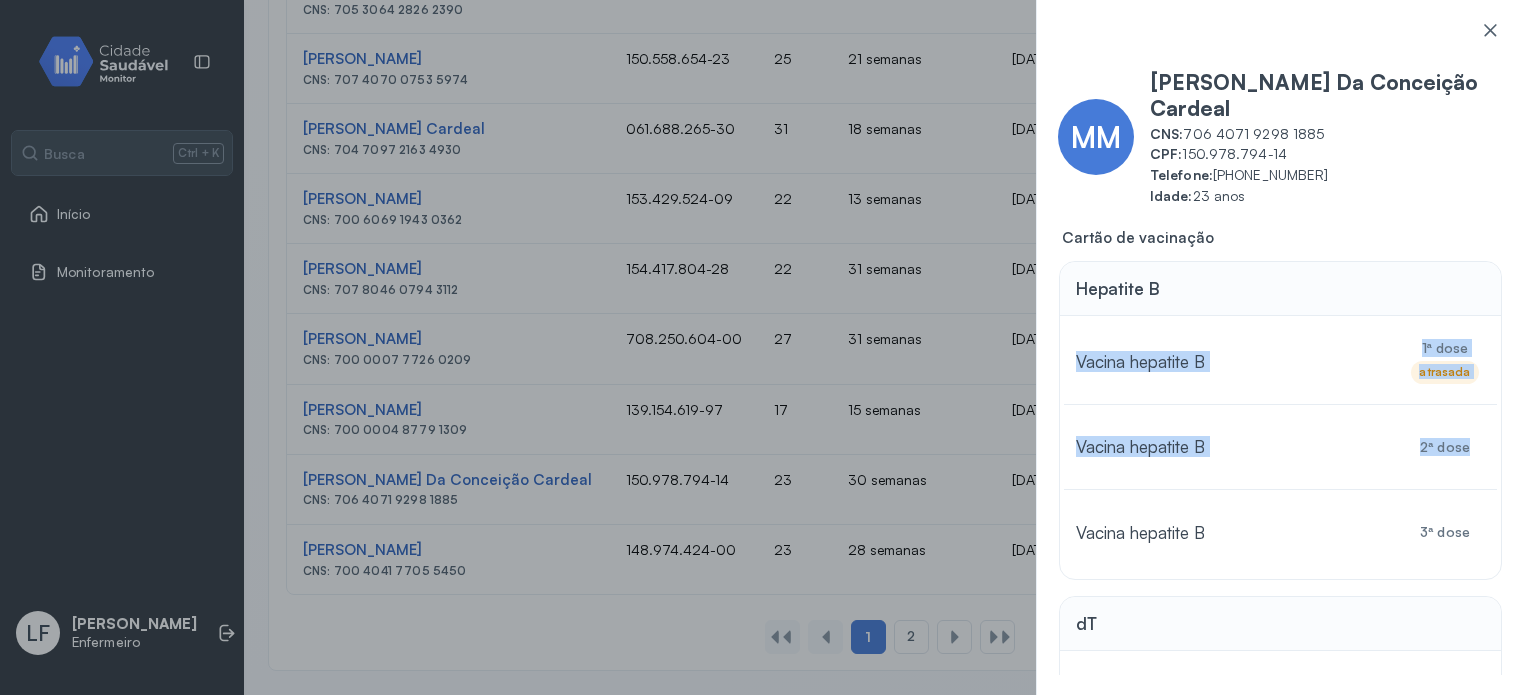 drag, startPoint x: 1509, startPoint y: 267, endPoint x: 1533, endPoint y: 392, distance: 127.28315 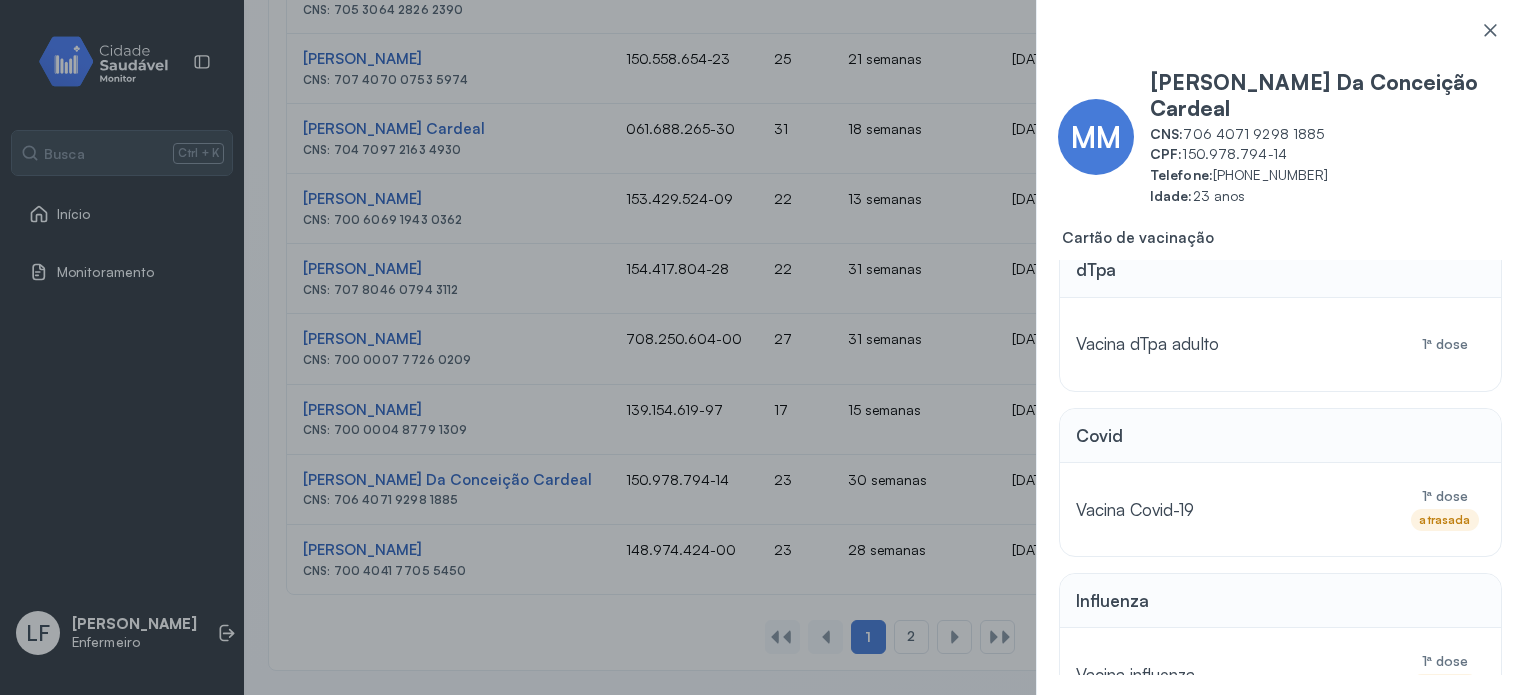 scroll, scrollTop: 624, scrollLeft: 0, axis: vertical 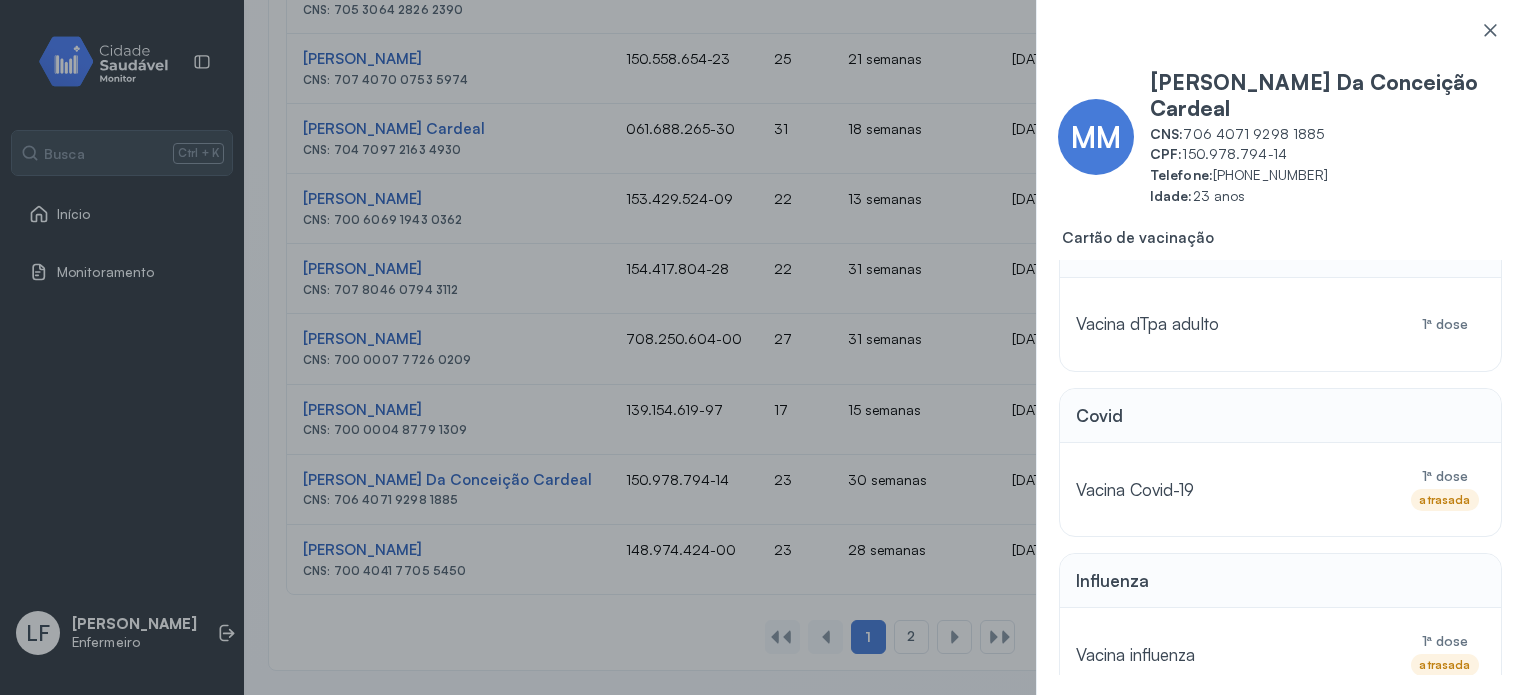 click on "MM [PERSON_NAME] Da Conceição Cardeal CNS:  706 4071 9298 1885 CPF:  150.978.794-14 Telefone:  [PHONE_NUMBER] Idade:  23 anos Cartão de vacinação Hepatite B Vacina hepatite B 1ª dose atrasada Vacina hepatite B 2ª dose Vacina hepatite B 3ª dose dT Vacina difteria e tétano adulto 1ª dose atrasada Vacina difteria e tétano adulto 2ª dose dTpa Vacina dTpa adulto 1ª dose Covid Vacina Covid-19 1ª dose atrasada Influenza Vacina influenza 1ª dose atrasada" at bounding box center (768, 347) 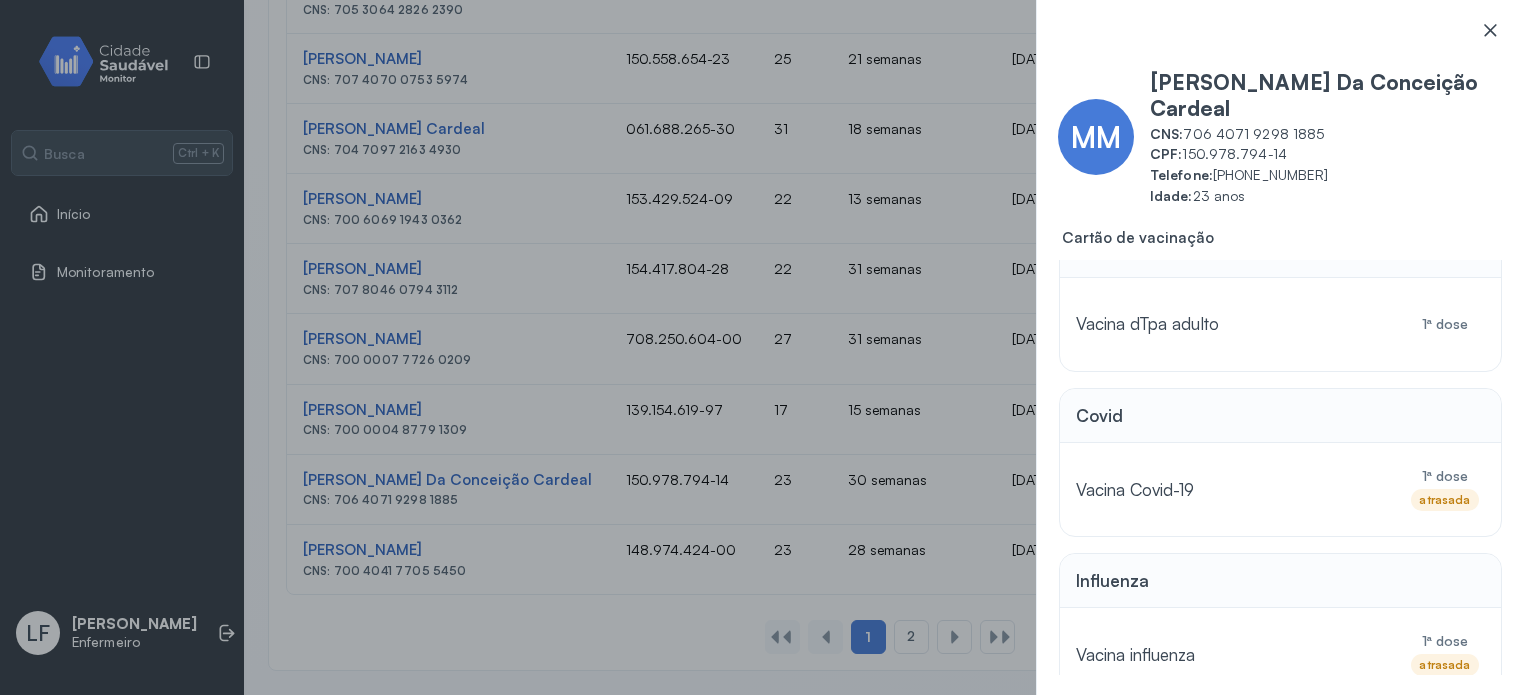 click 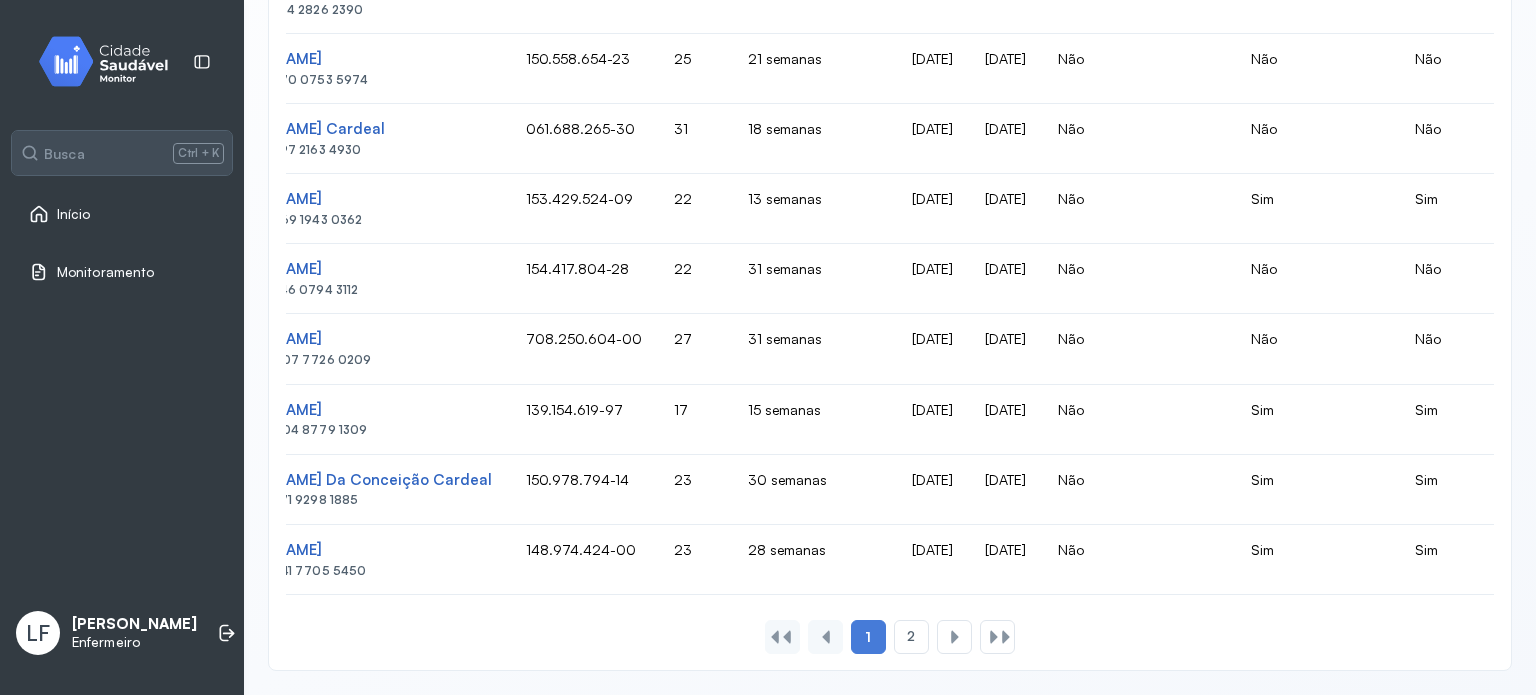 scroll, scrollTop: 0, scrollLeft: 0, axis: both 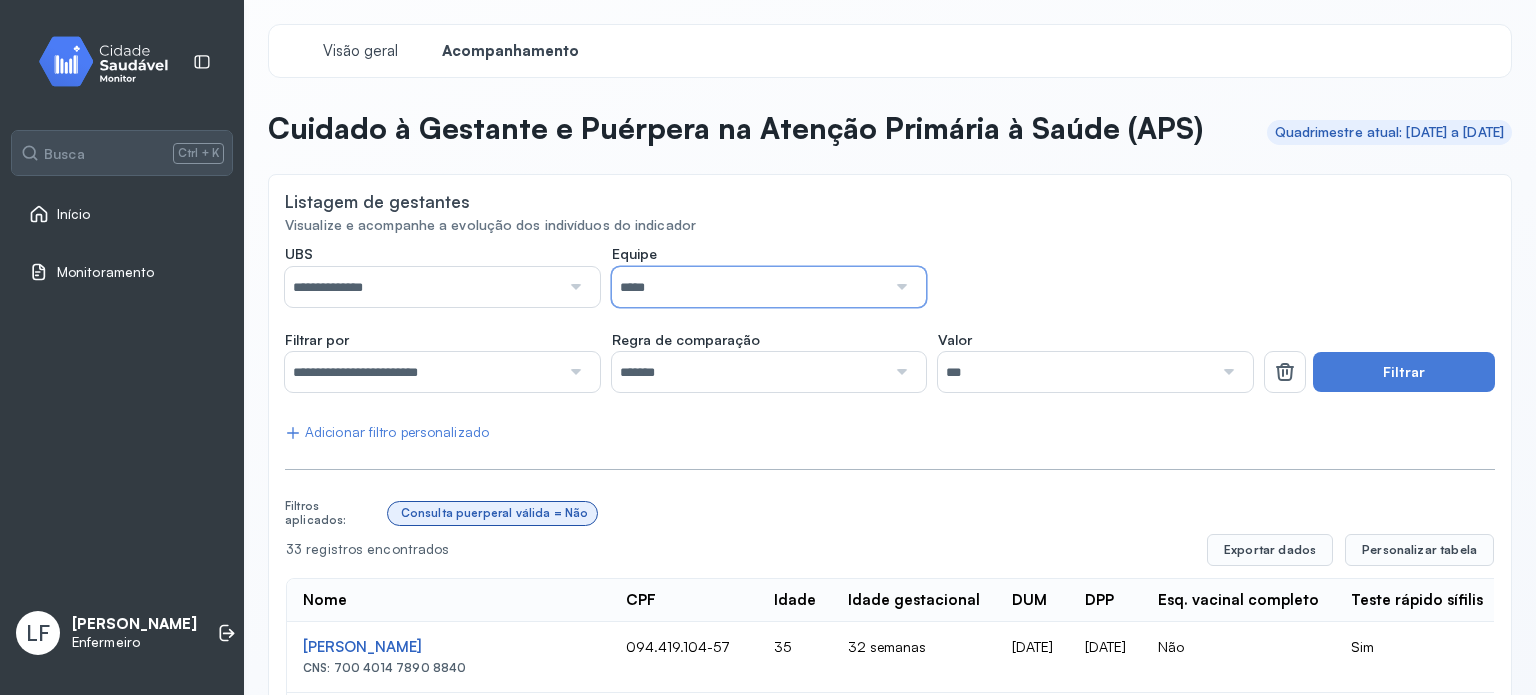 click on "*****" at bounding box center [749, 287] 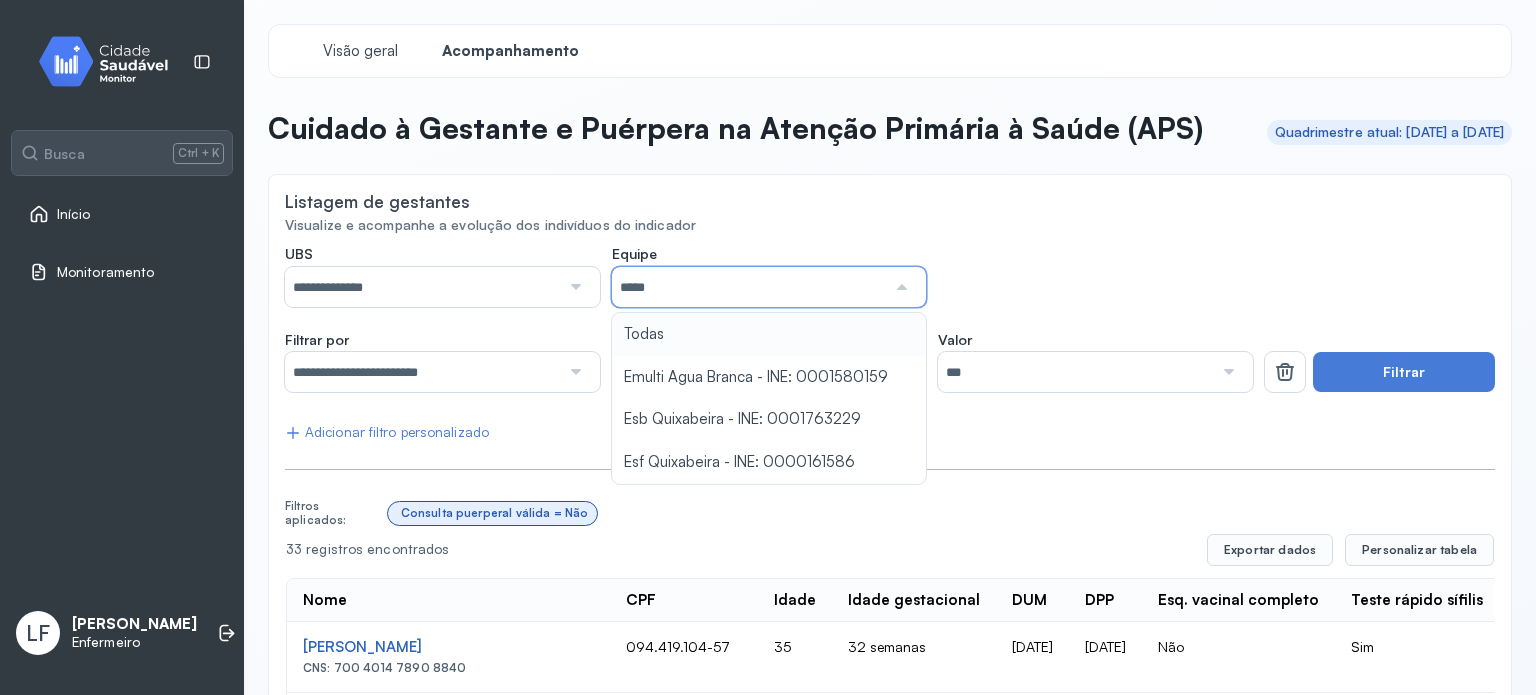 click on "*****" at bounding box center [749, 287] 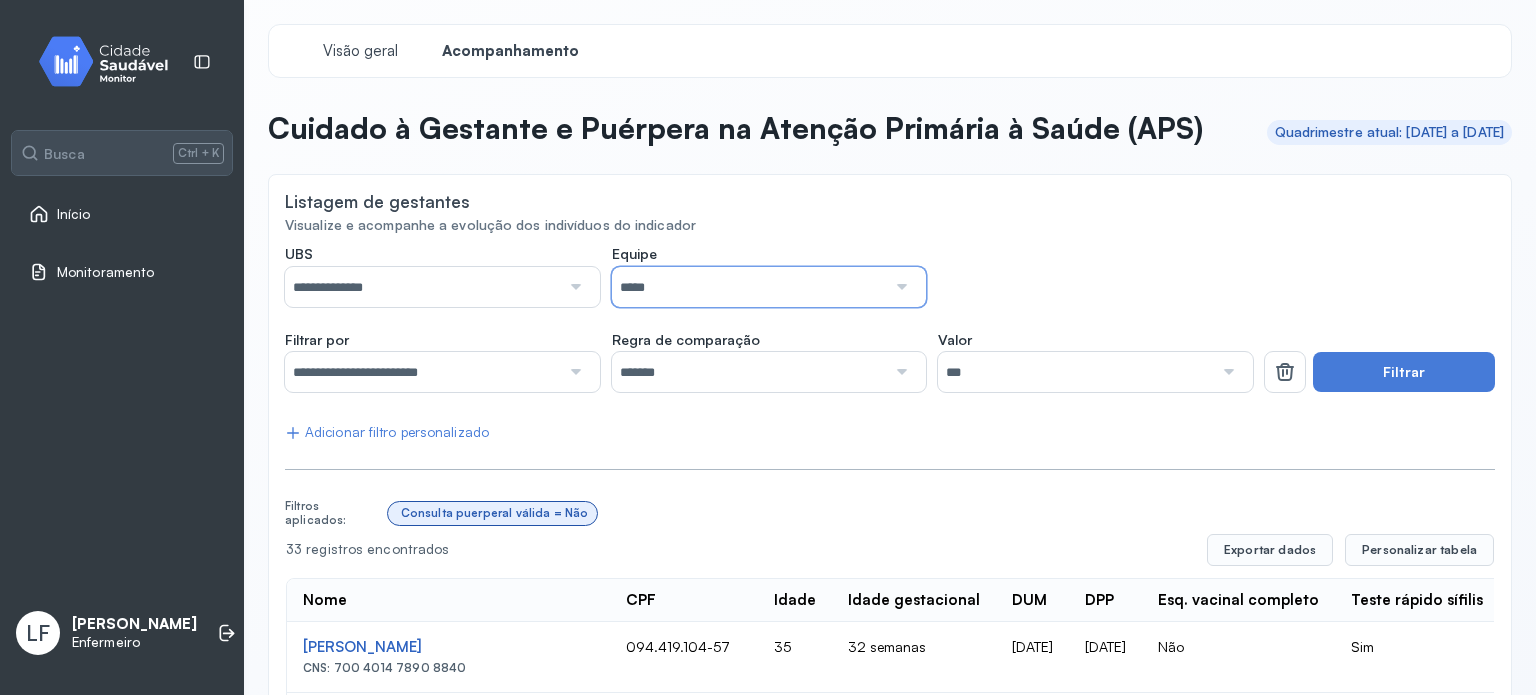 click on "**********" at bounding box center [422, 372] 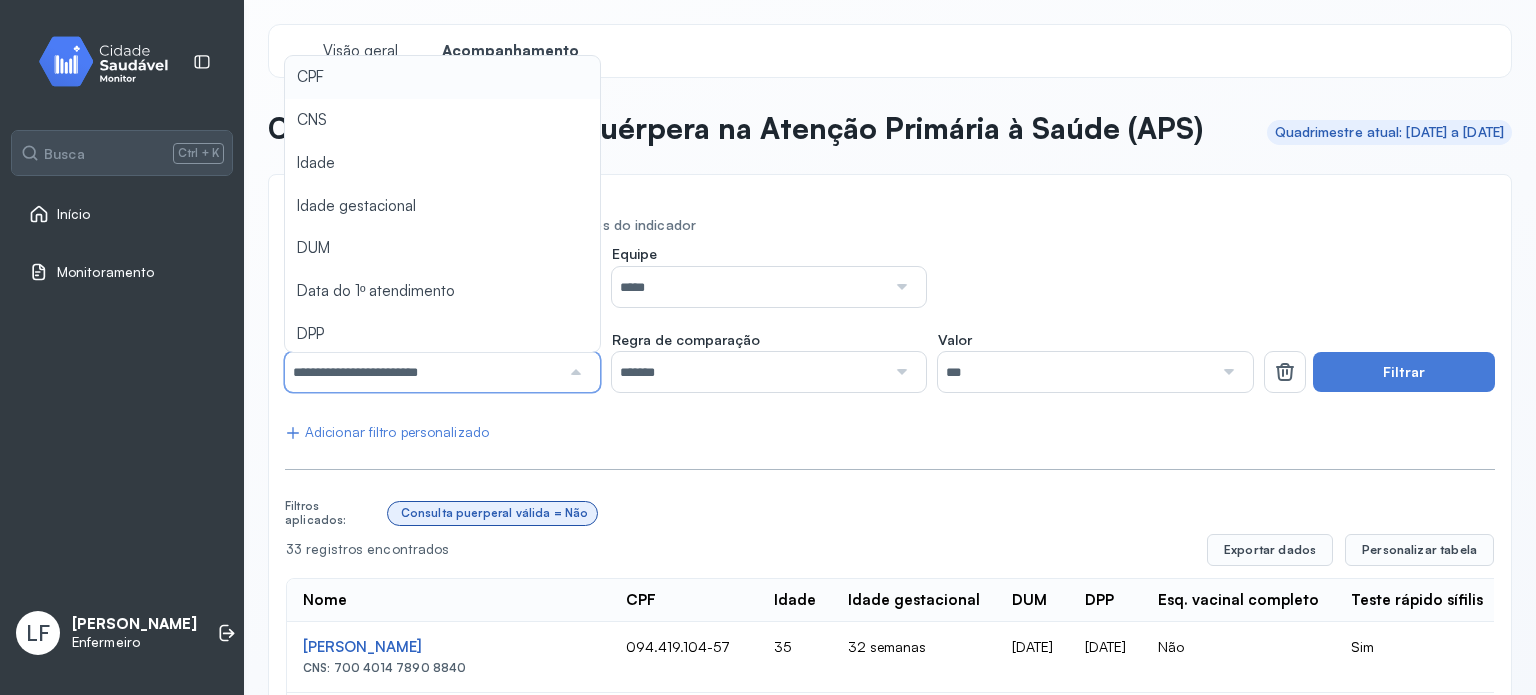 click on "**********" at bounding box center [422, 372] 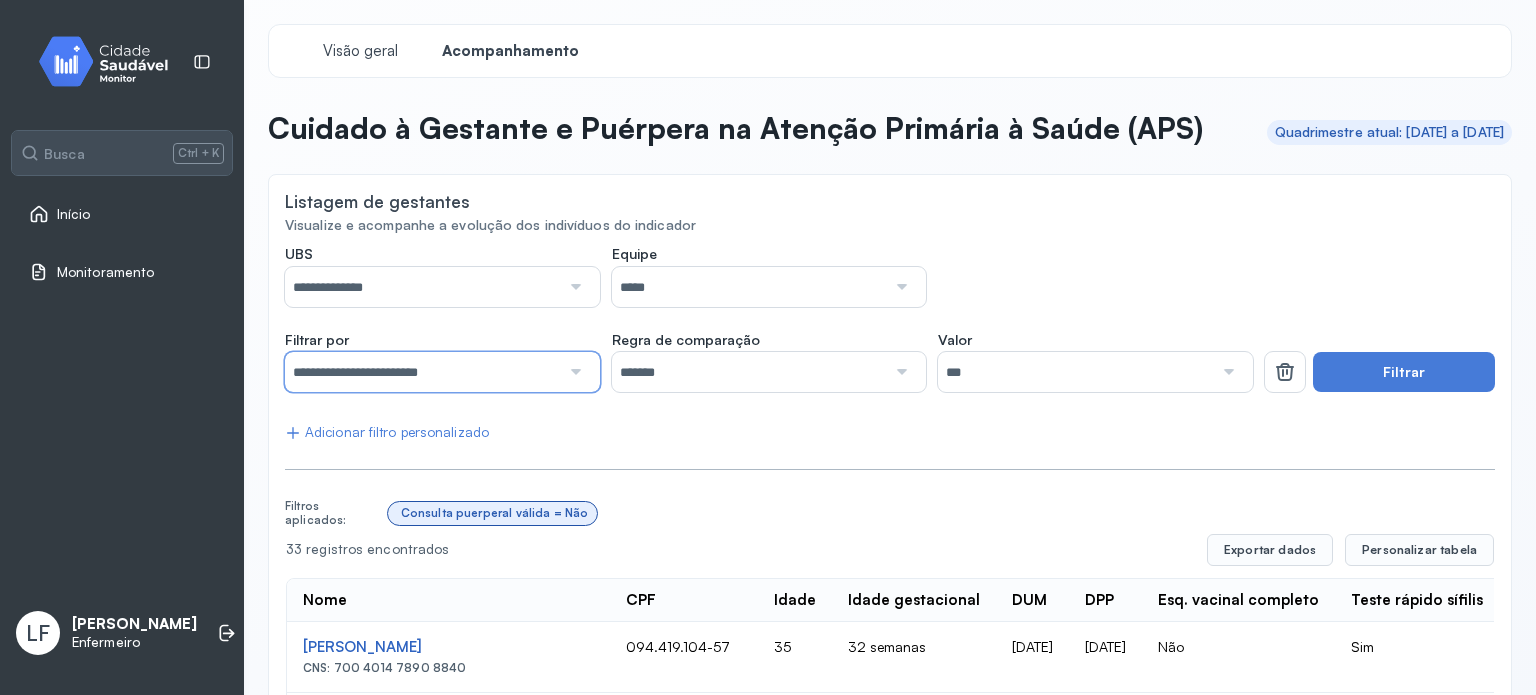 click on "**********" at bounding box center (422, 372) 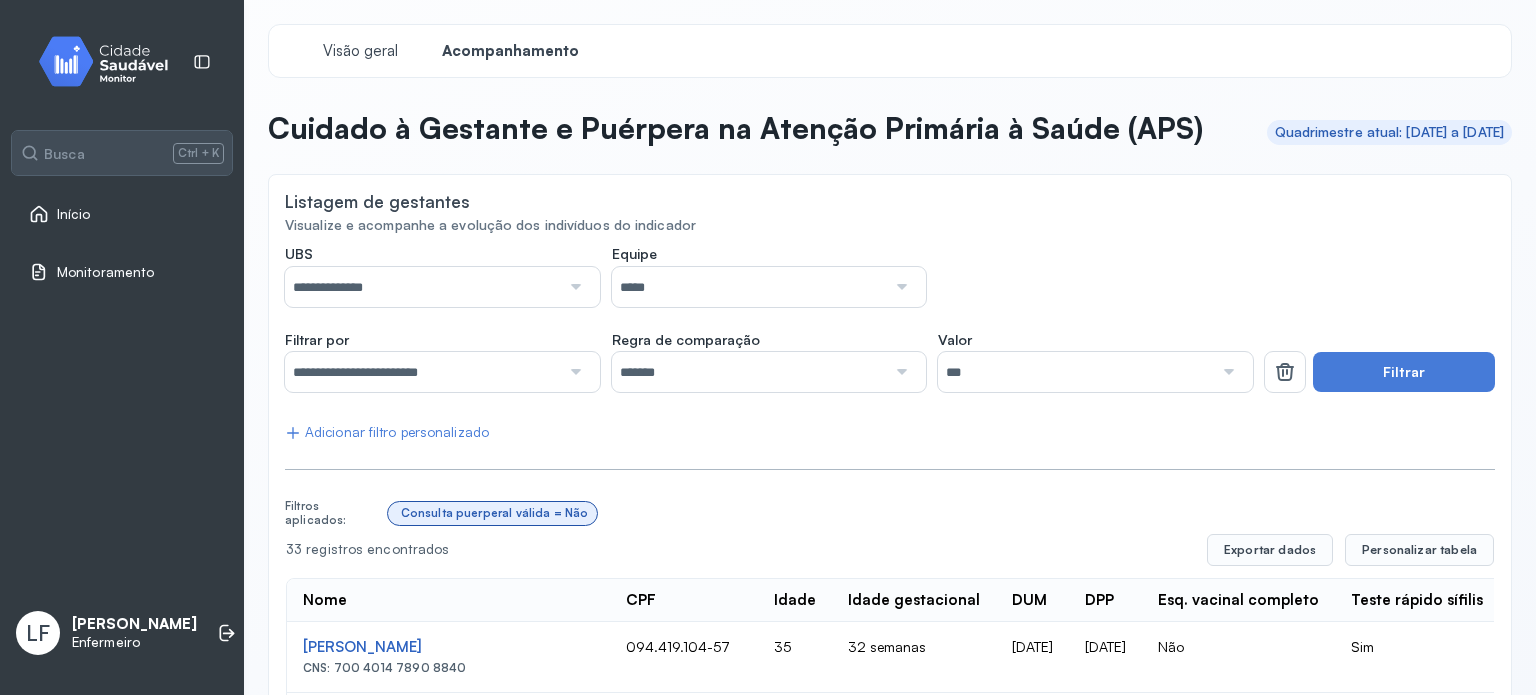 click on "Visualize e acompanhe a evolução dos indivíduos do indicador" at bounding box center [890, 225] 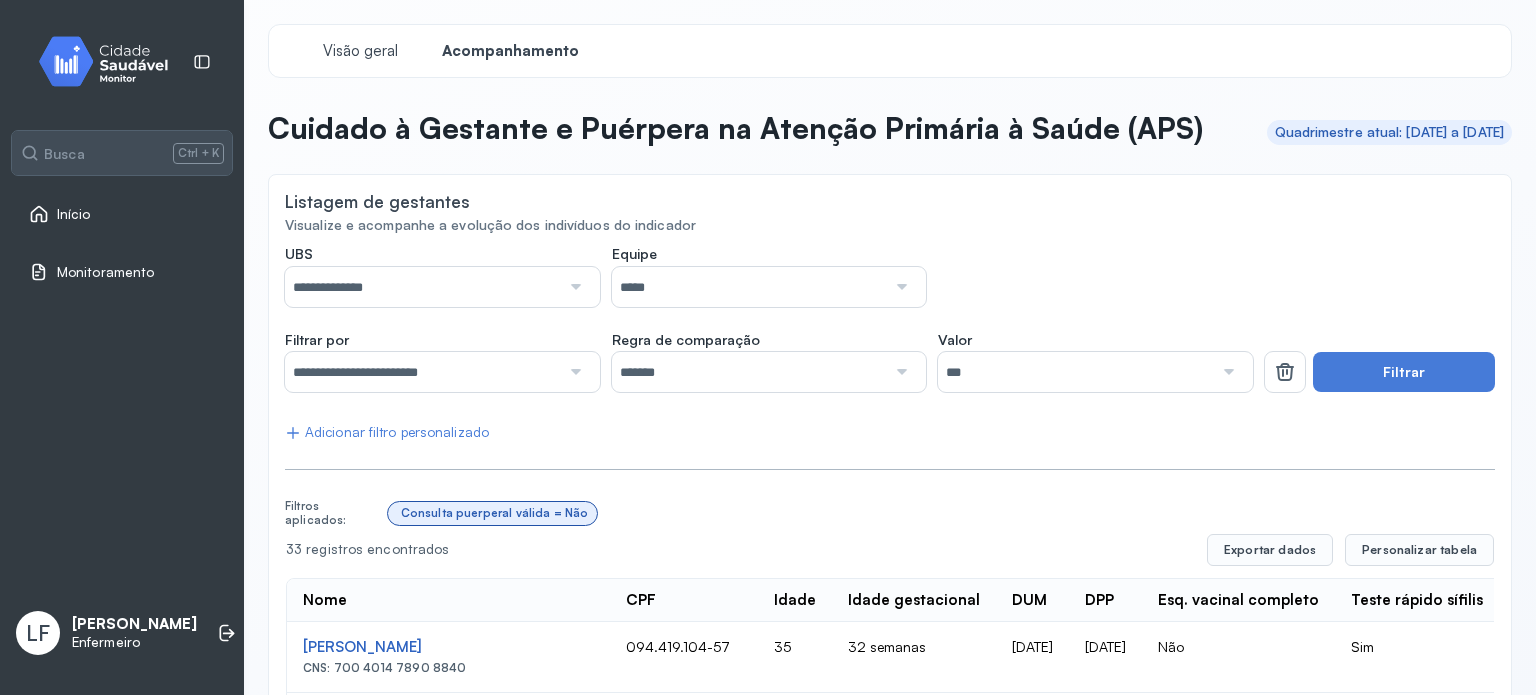 click on "Início" at bounding box center [122, 214] 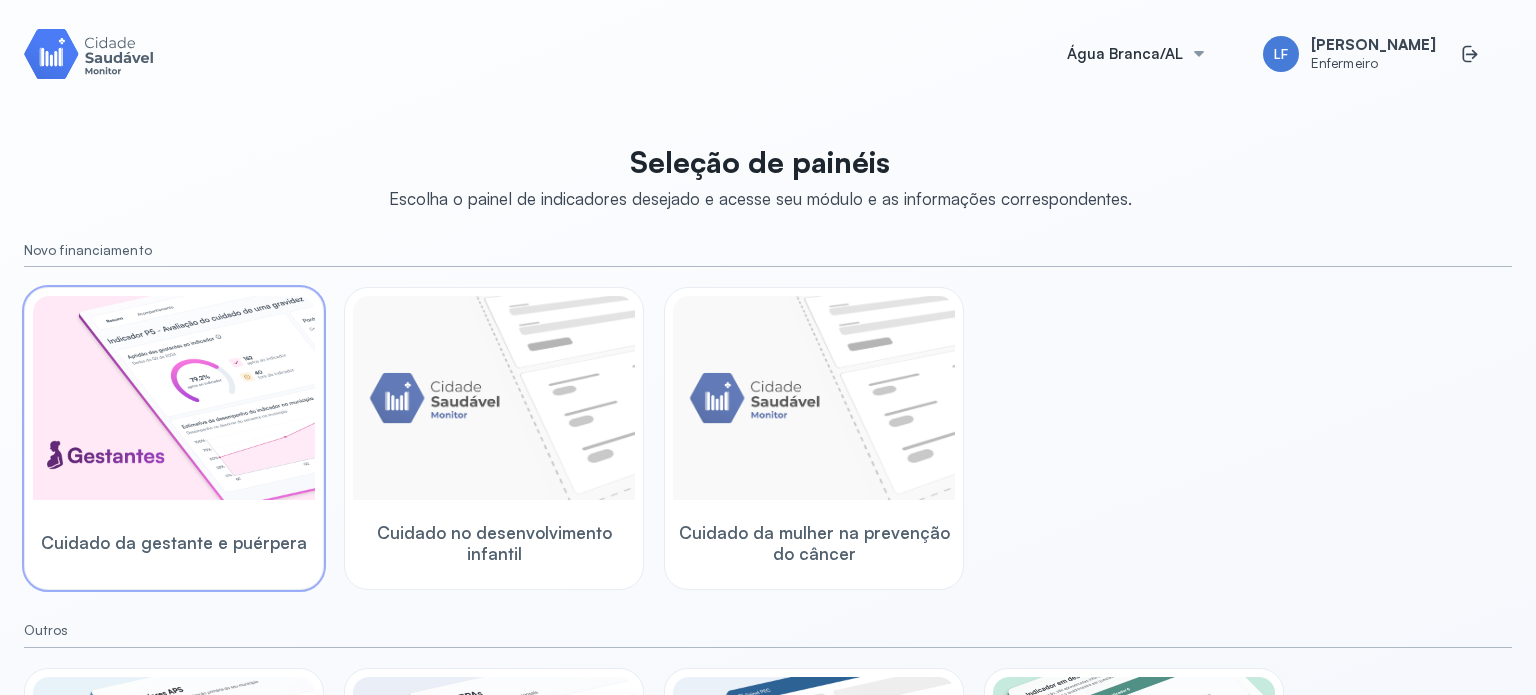 click at bounding box center (174, 398) 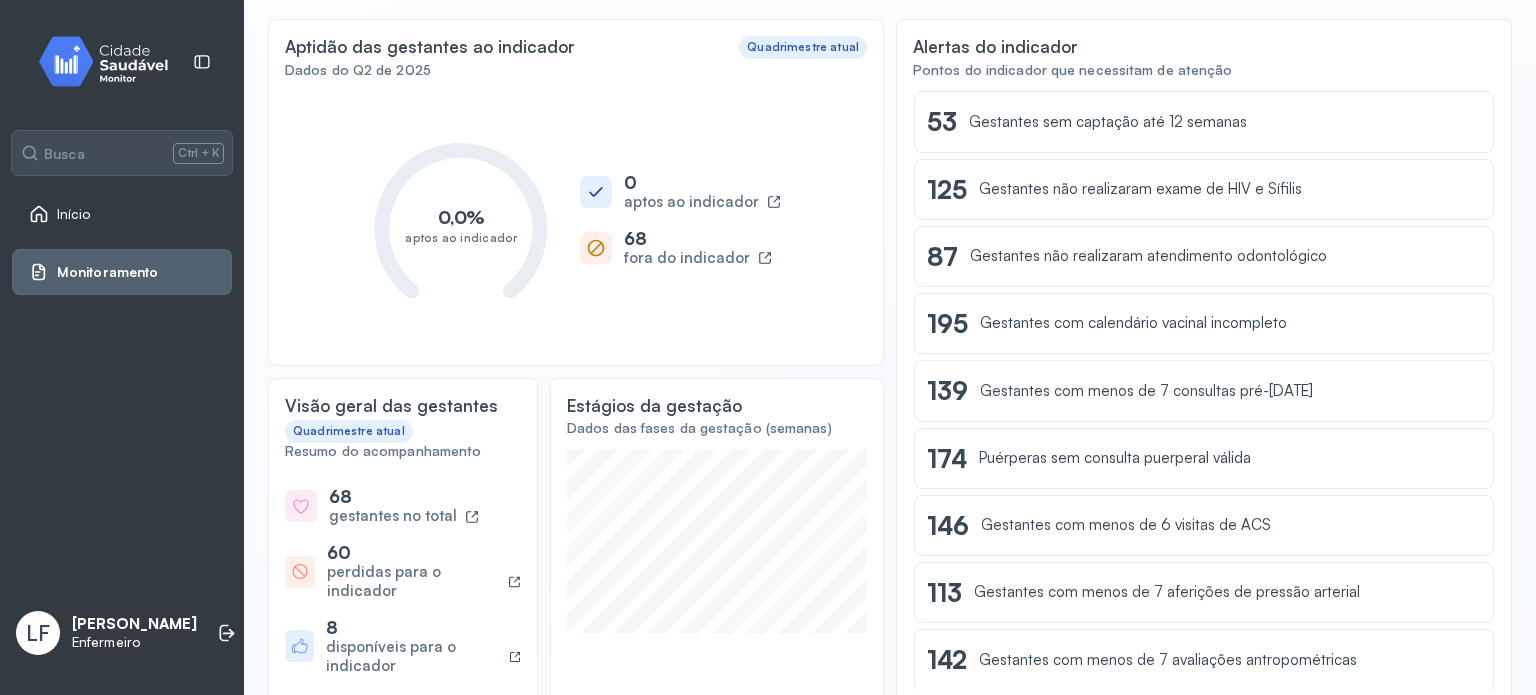 scroll, scrollTop: 152, scrollLeft: 0, axis: vertical 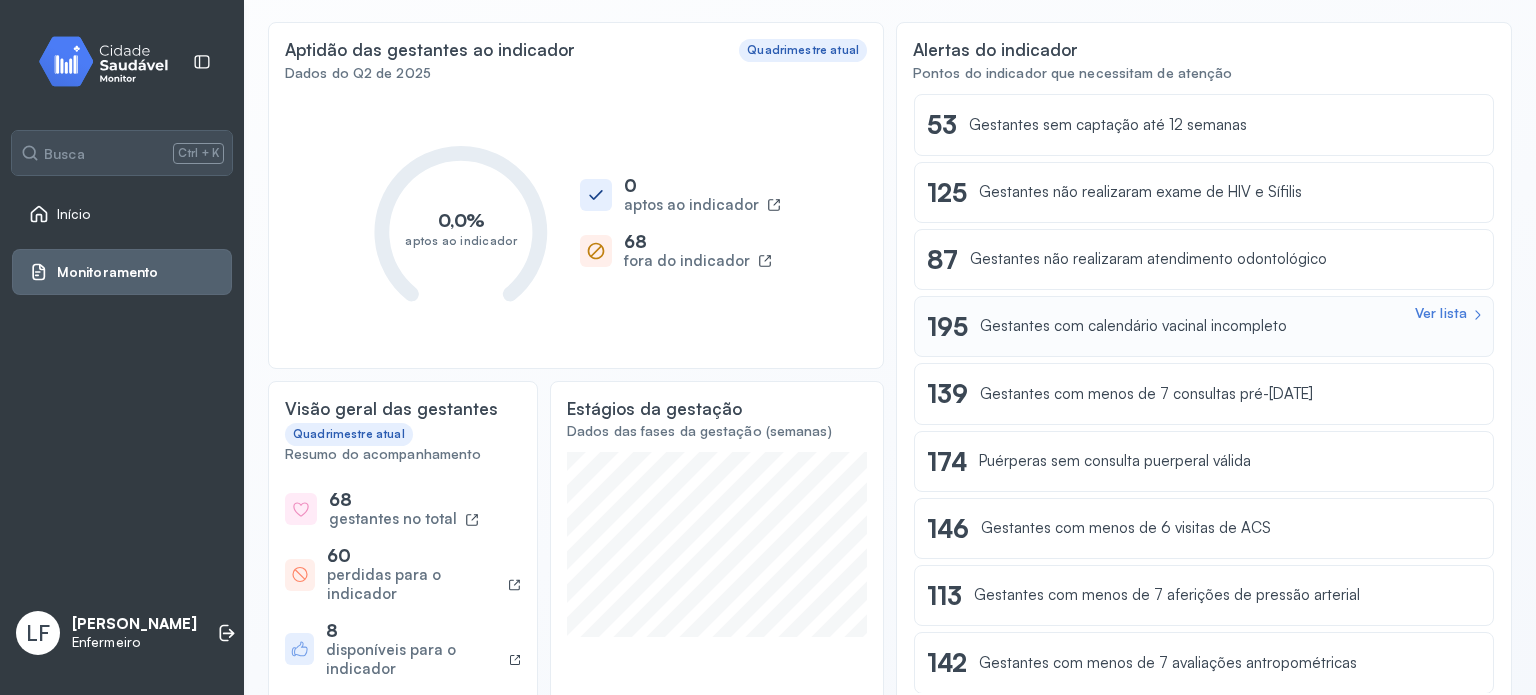 click on "Ver lista  195 Gestantes com calendário vacinal incompleto" at bounding box center [1204, 326] 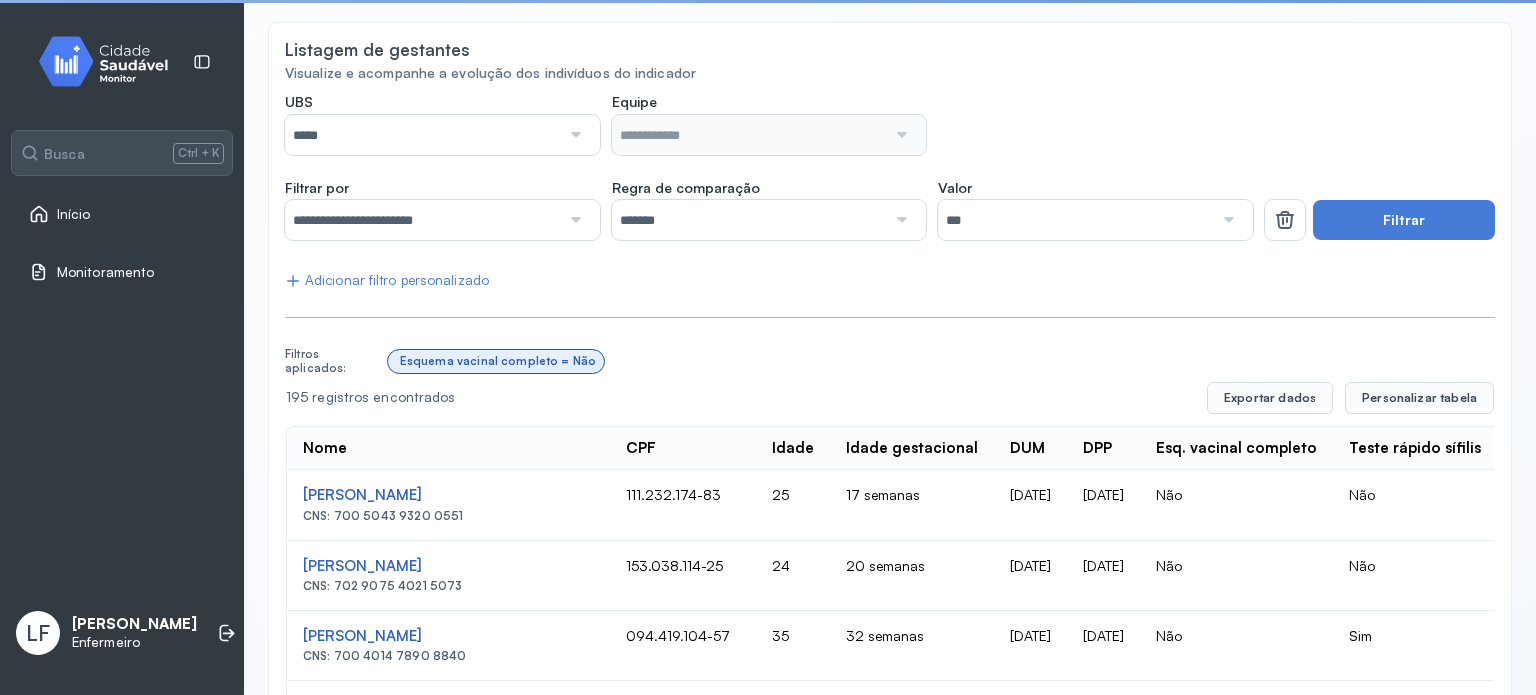 click on "*****" at bounding box center [422, 135] 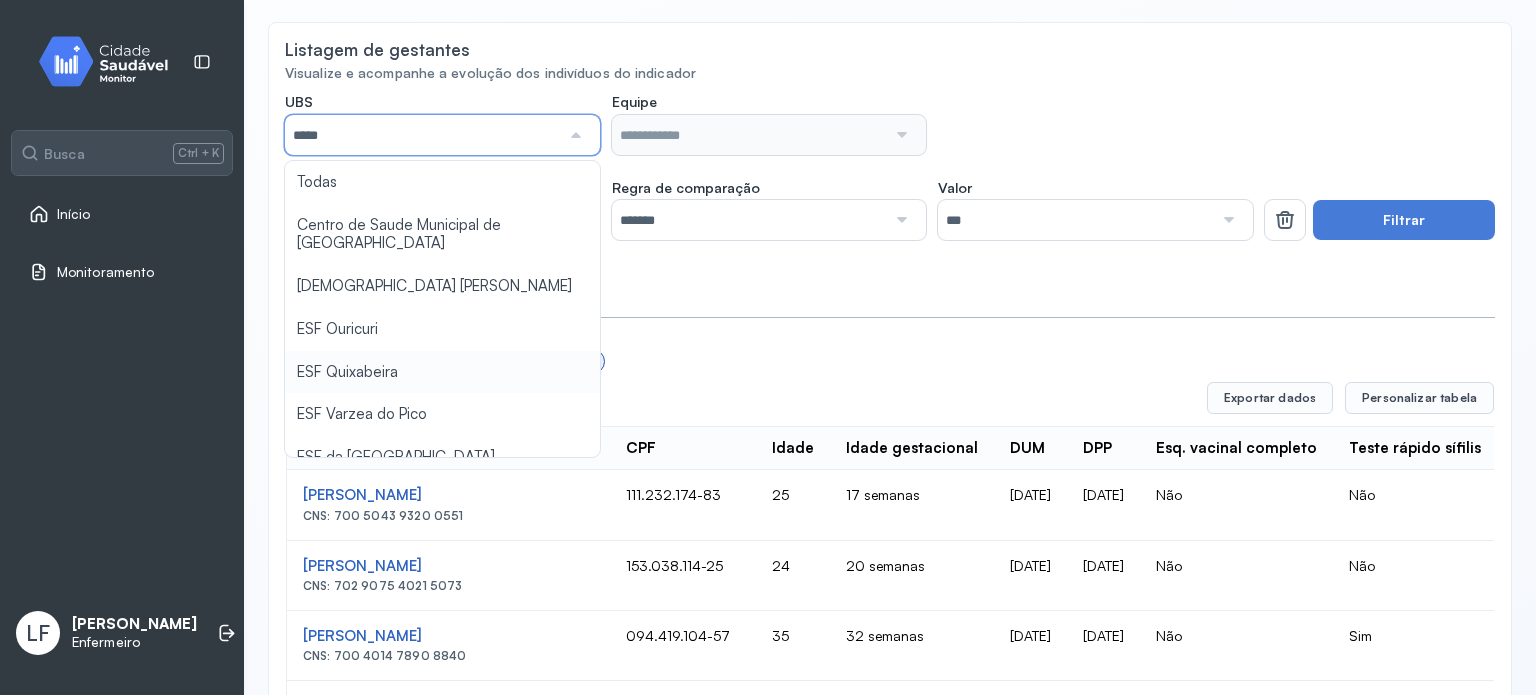 type on "**********" 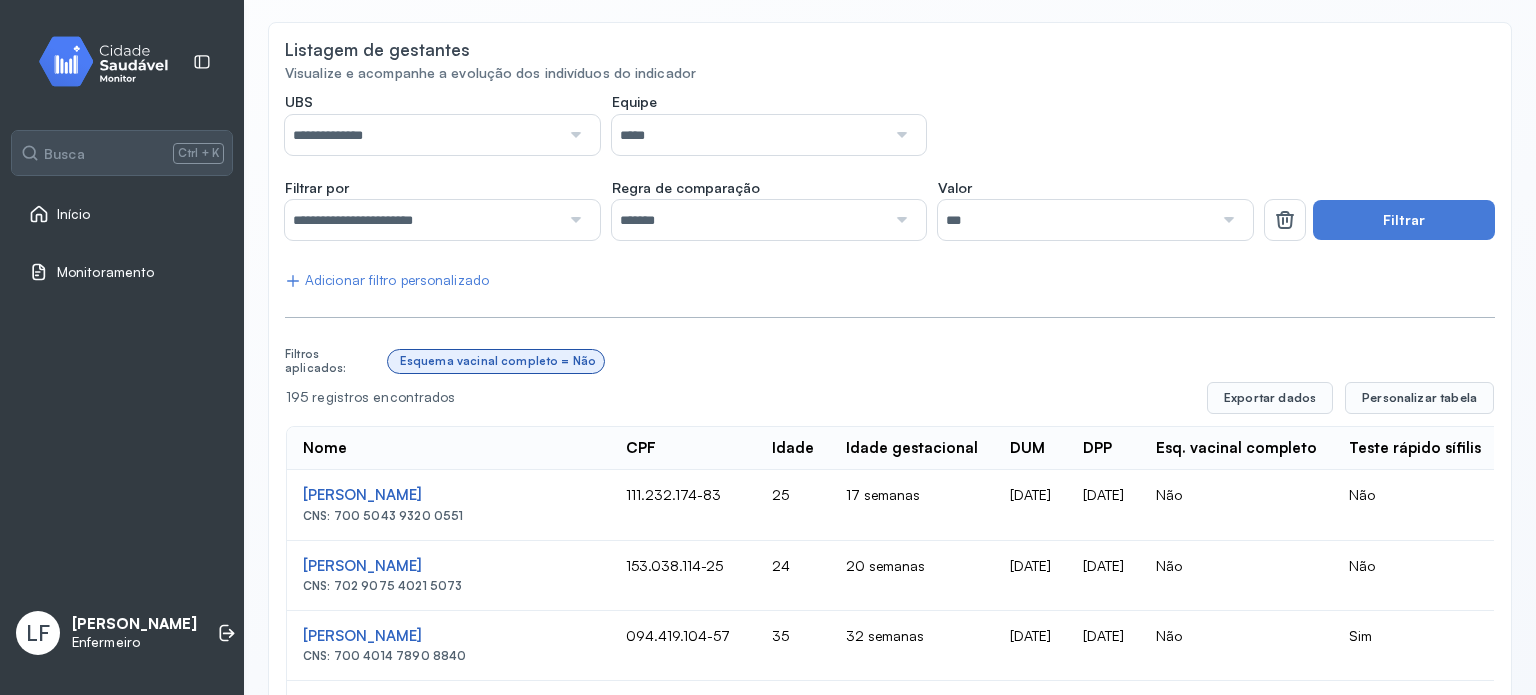 click on "**********" 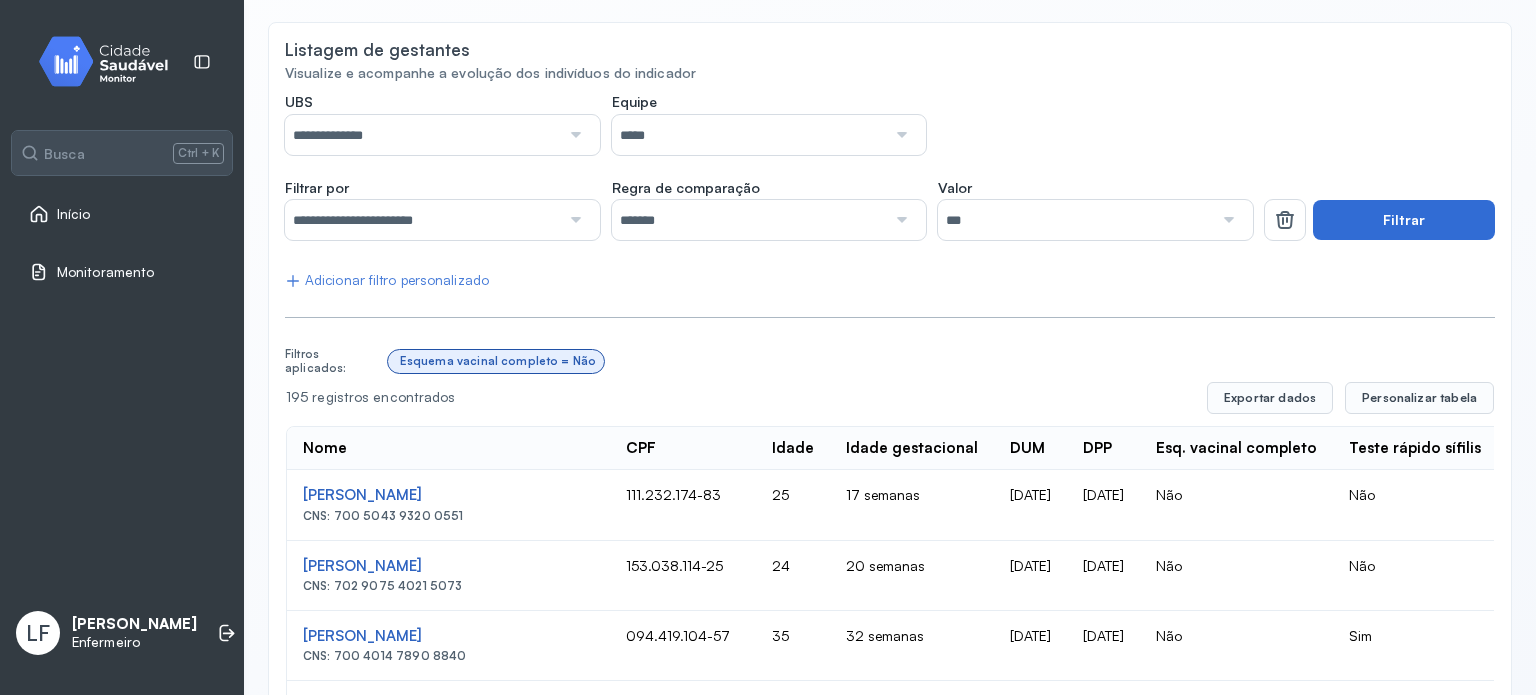 click on "Filtrar" at bounding box center [1404, 220] 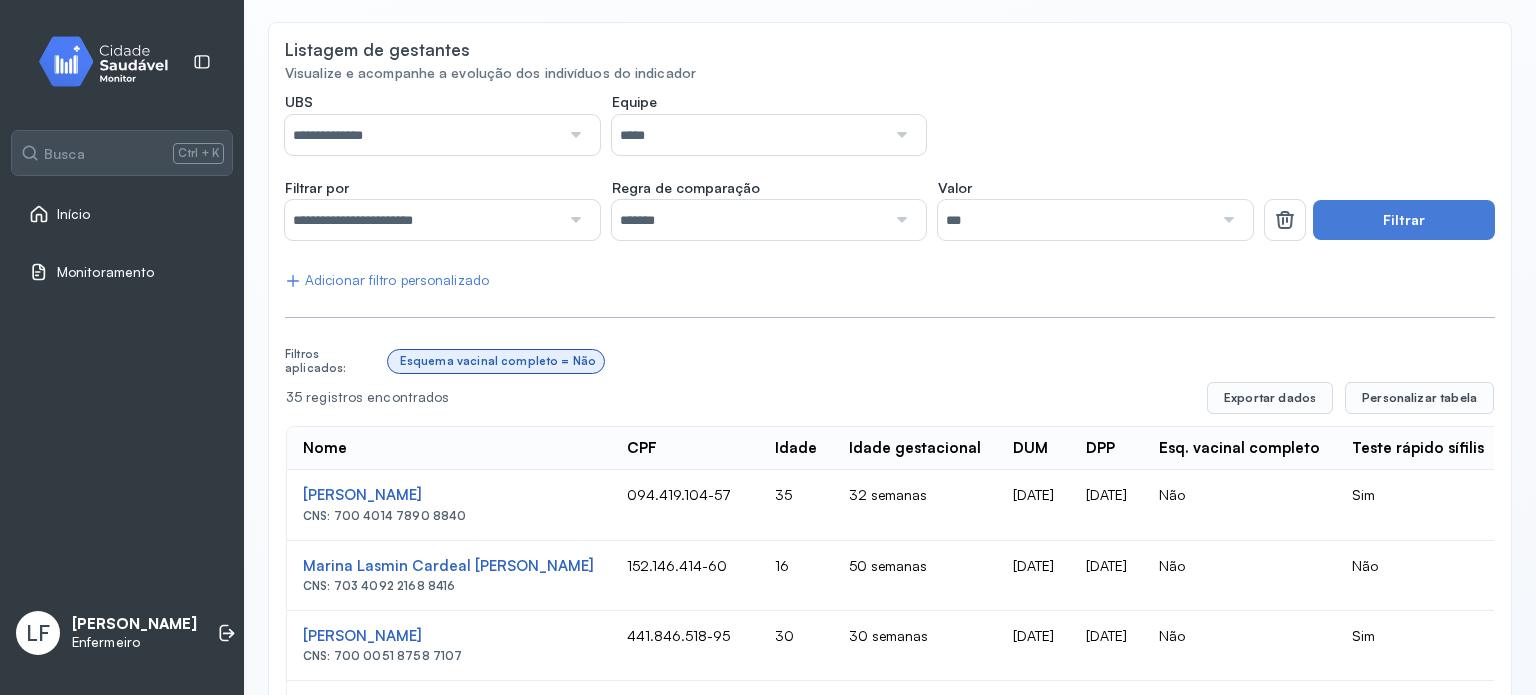 click on "**********" 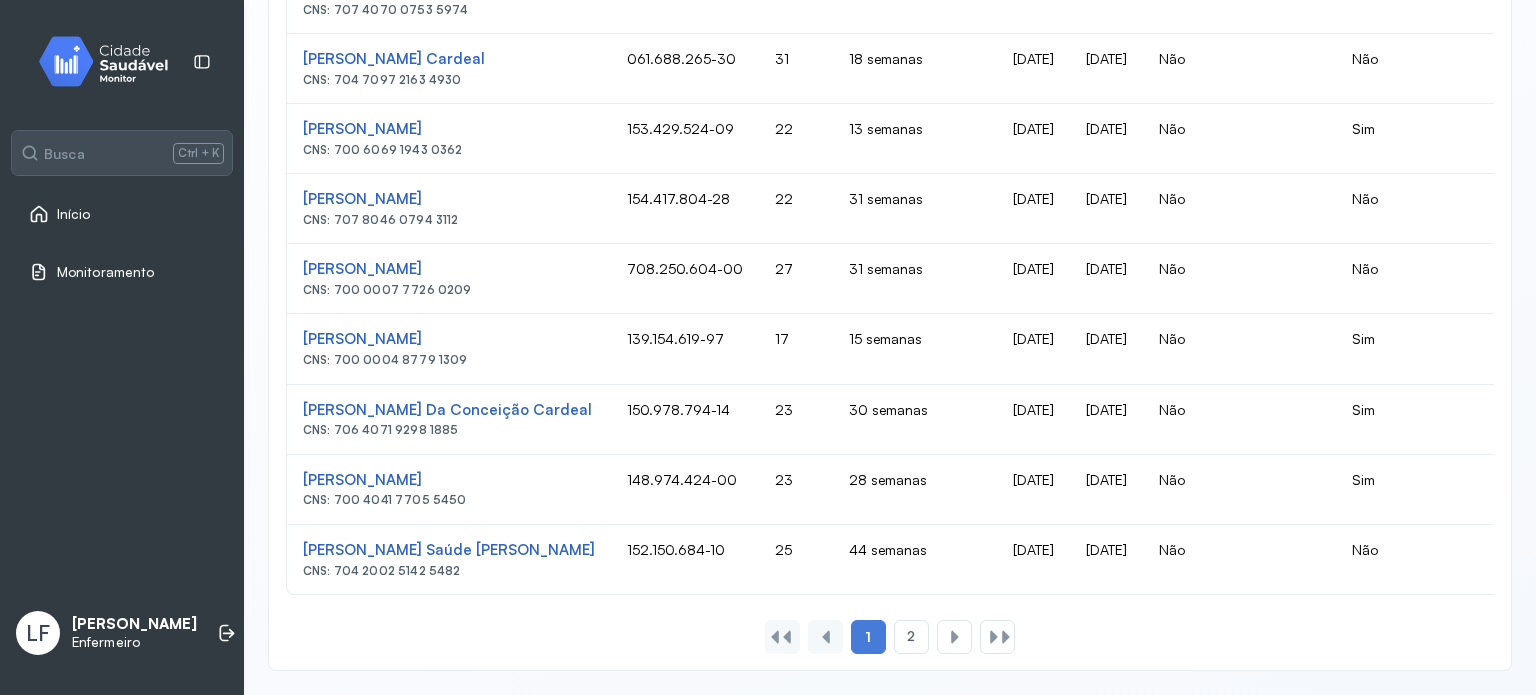 scroll, scrollTop: 1476, scrollLeft: 0, axis: vertical 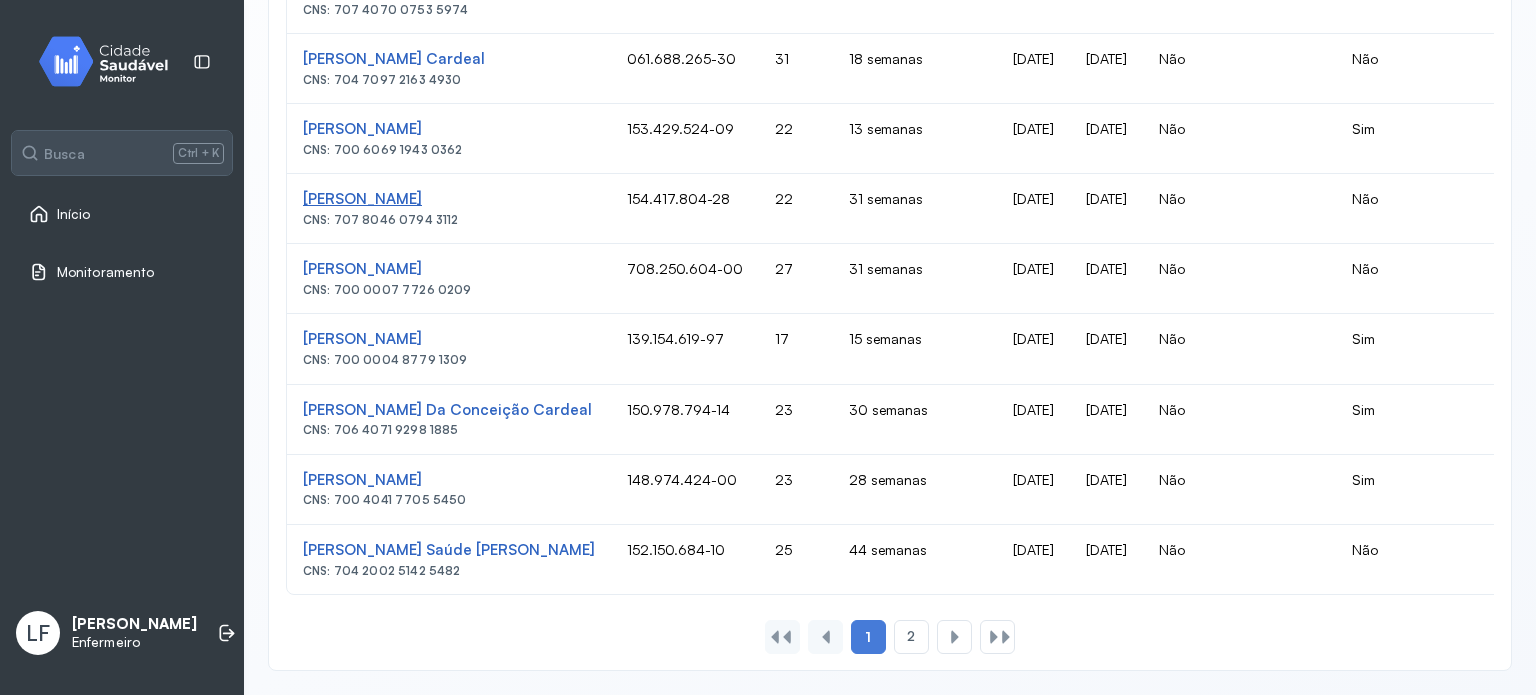 drag, startPoint x: 297, startPoint y: 190, endPoint x: 524, endPoint y: 185, distance: 227.05505 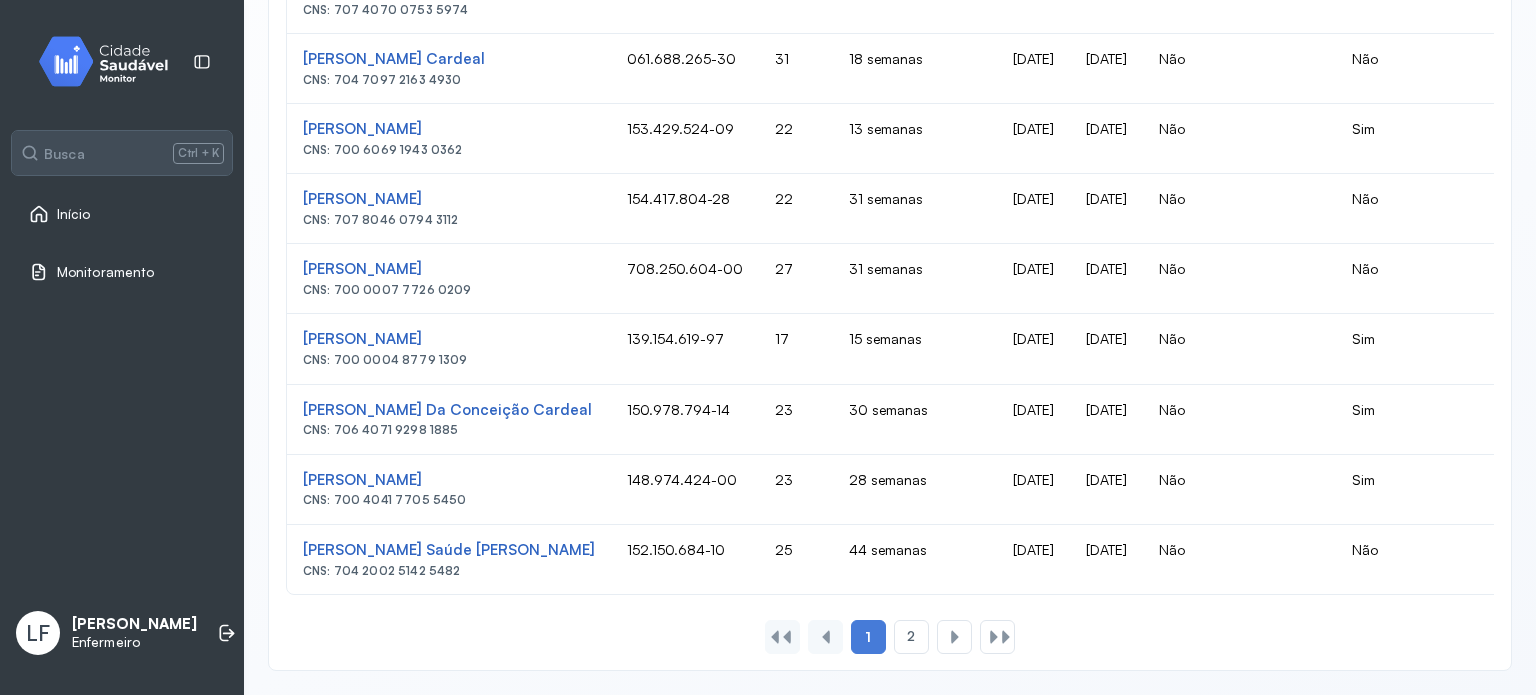 drag, startPoint x: 468, startPoint y: 215, endPoint x: 331, endPoint y: 211, distance: 137.05838 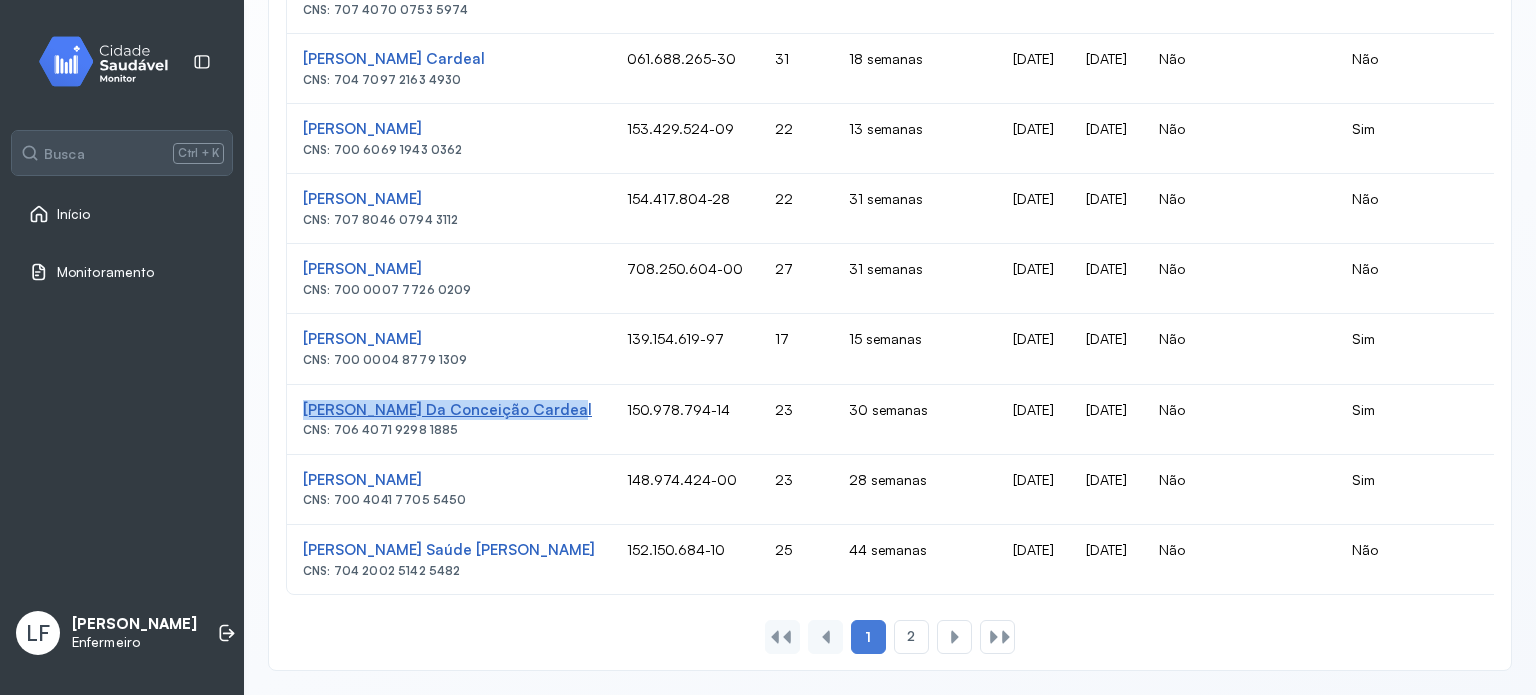 drag, startPoint x: 585, startPoint y: 395, endPoint x: 304, endPoint y: 395, distance: 281 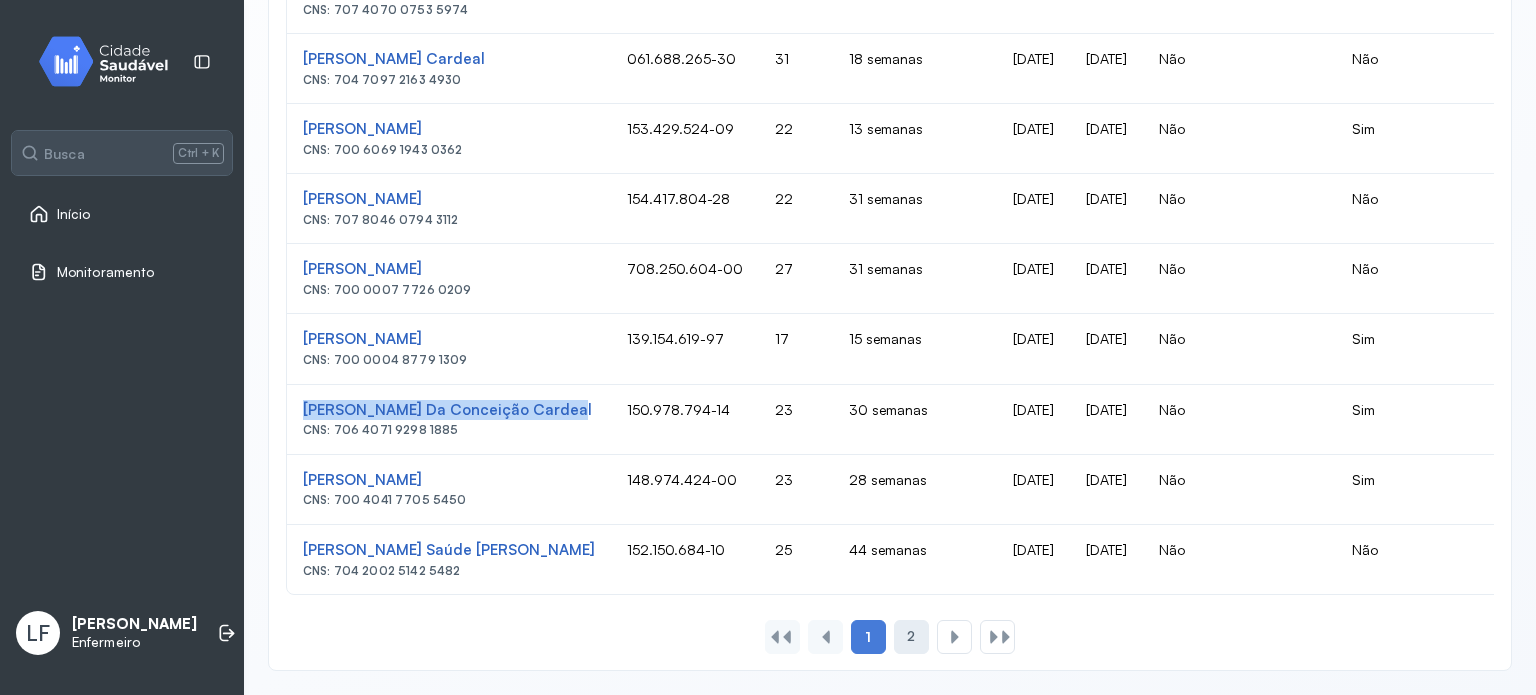 click on "2" at bounding box center (911, 636) 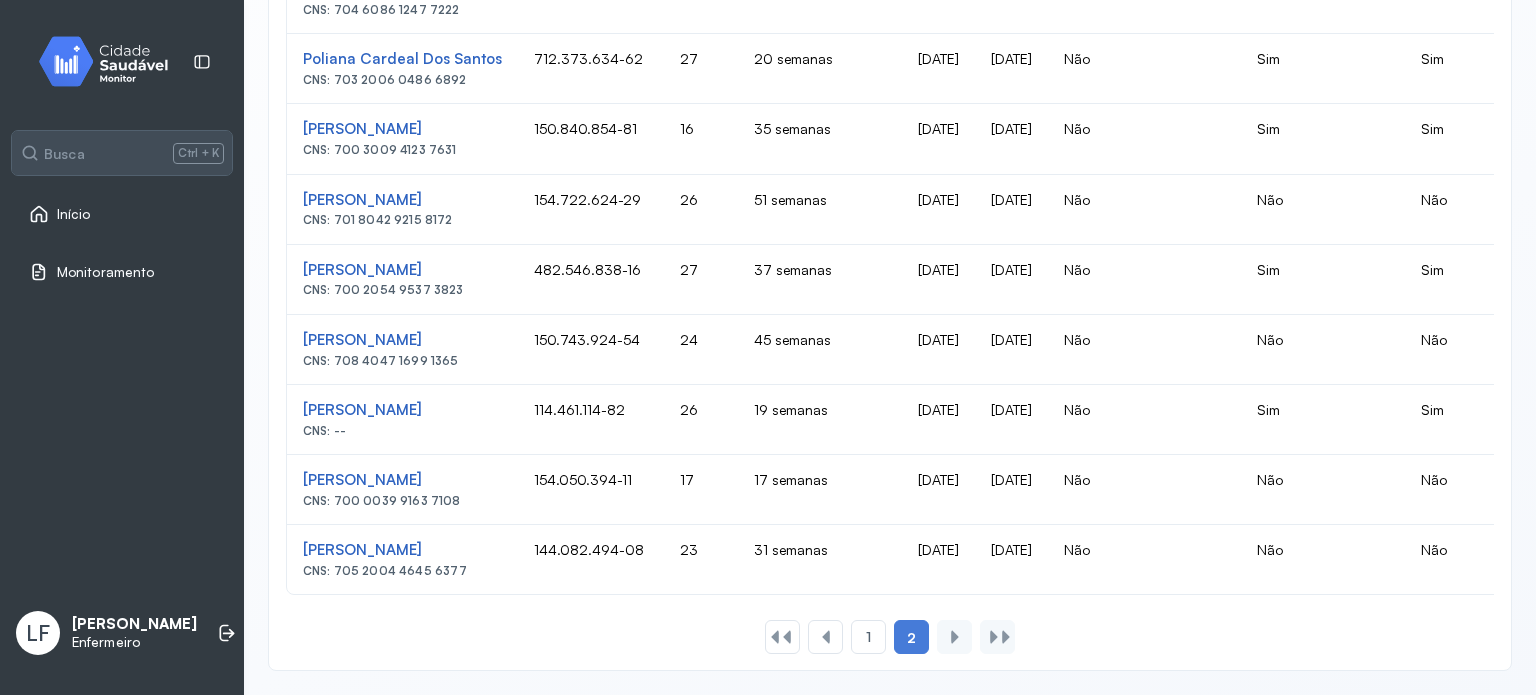 scroll, scrollTop: 1126, scrollLeft: 0, axis: vertical 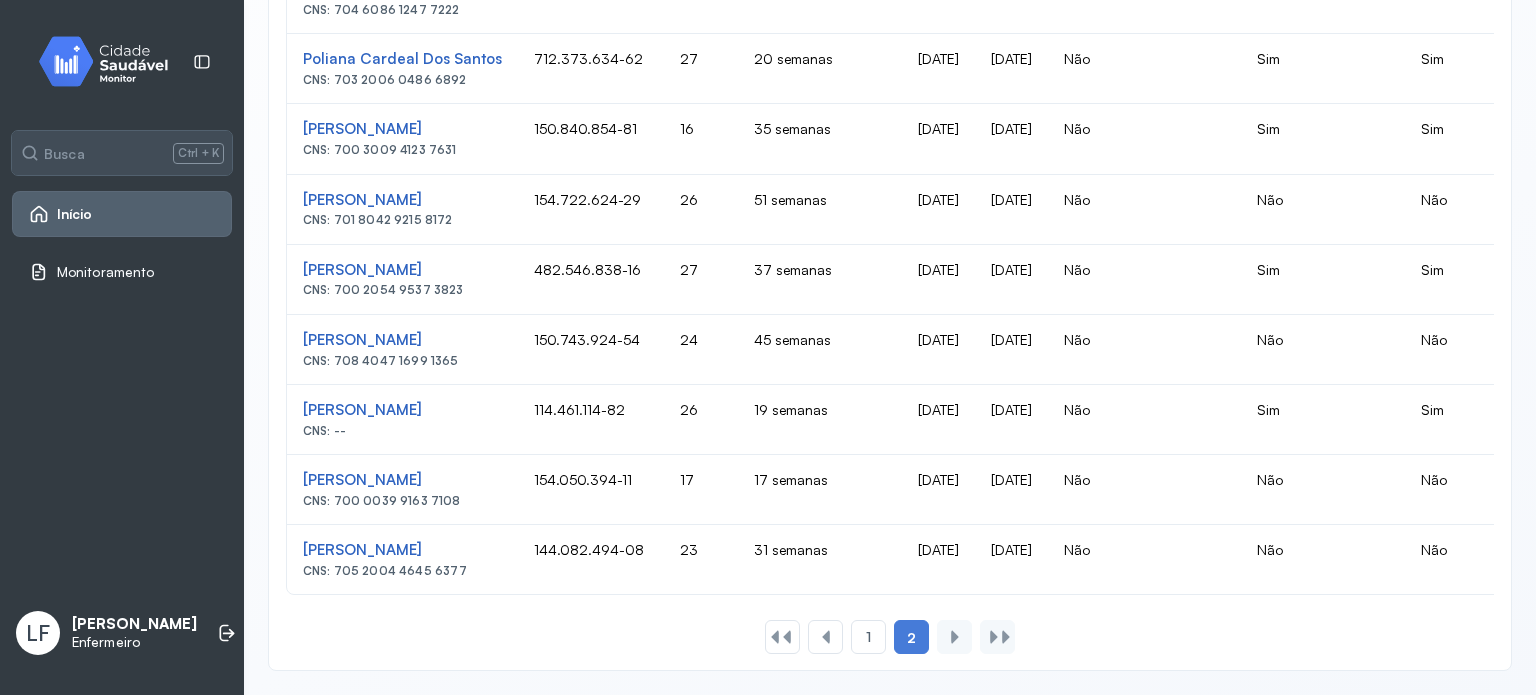 click on "Início" at bounding box center (61, 214) 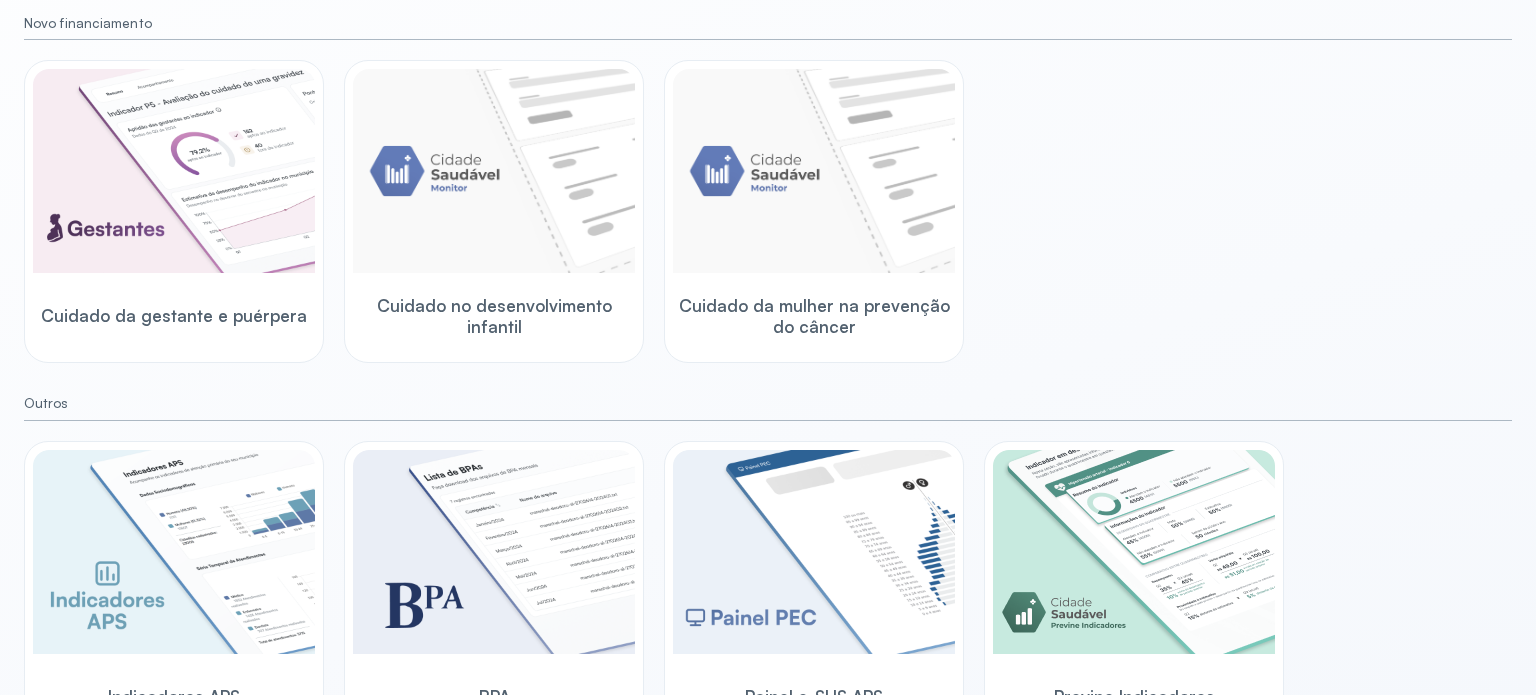 scroll, scrollTop: 99, scrollLeft: 0, axis: vertical 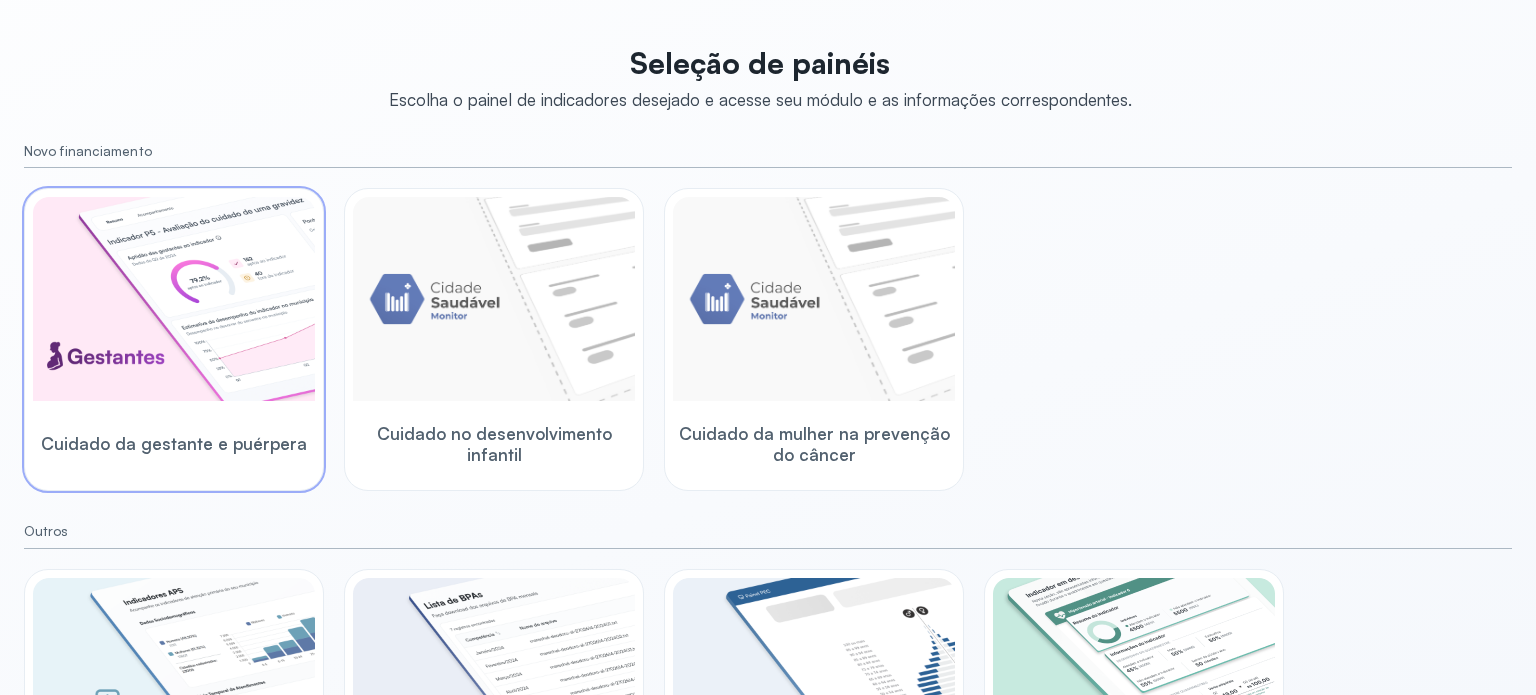 click at bounding box center (174, 299) 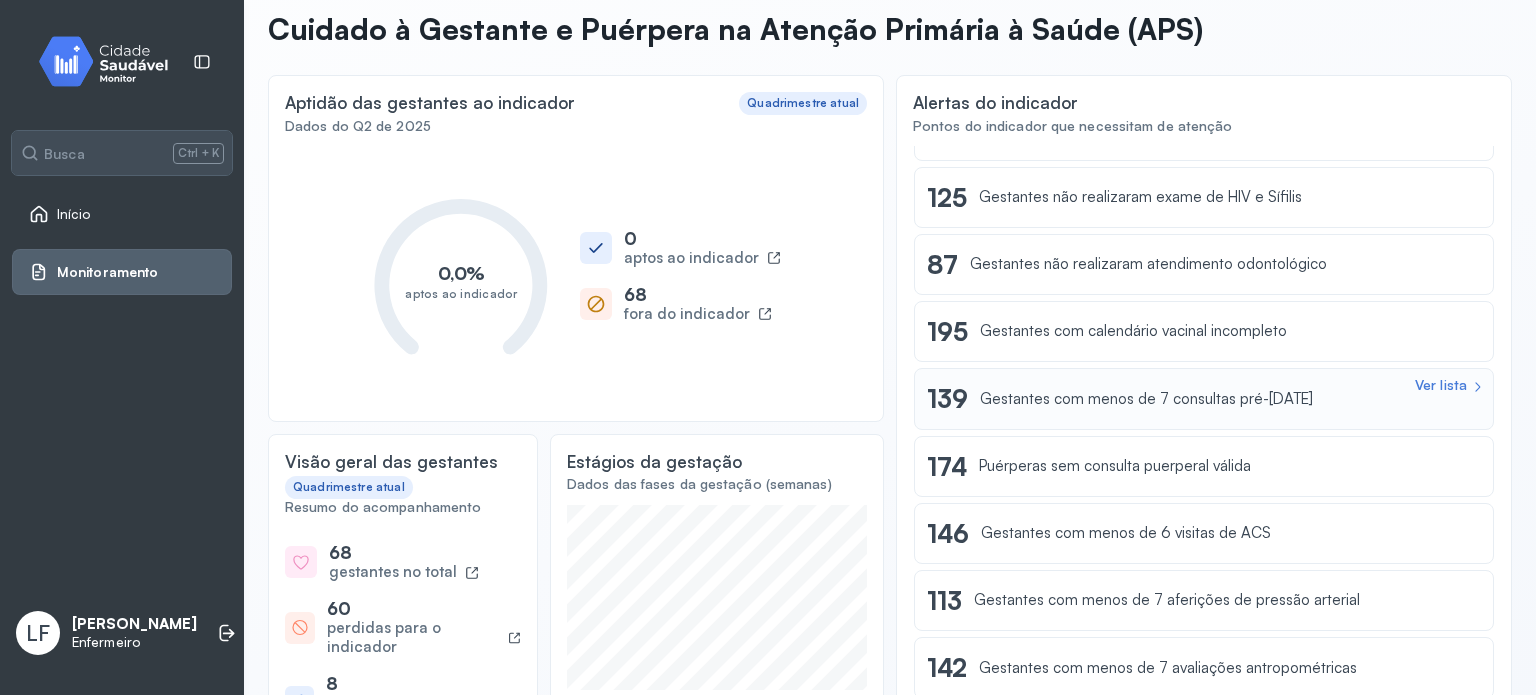 scroll, scrollTop: 69, scrollLeft: 0, axis: vertical 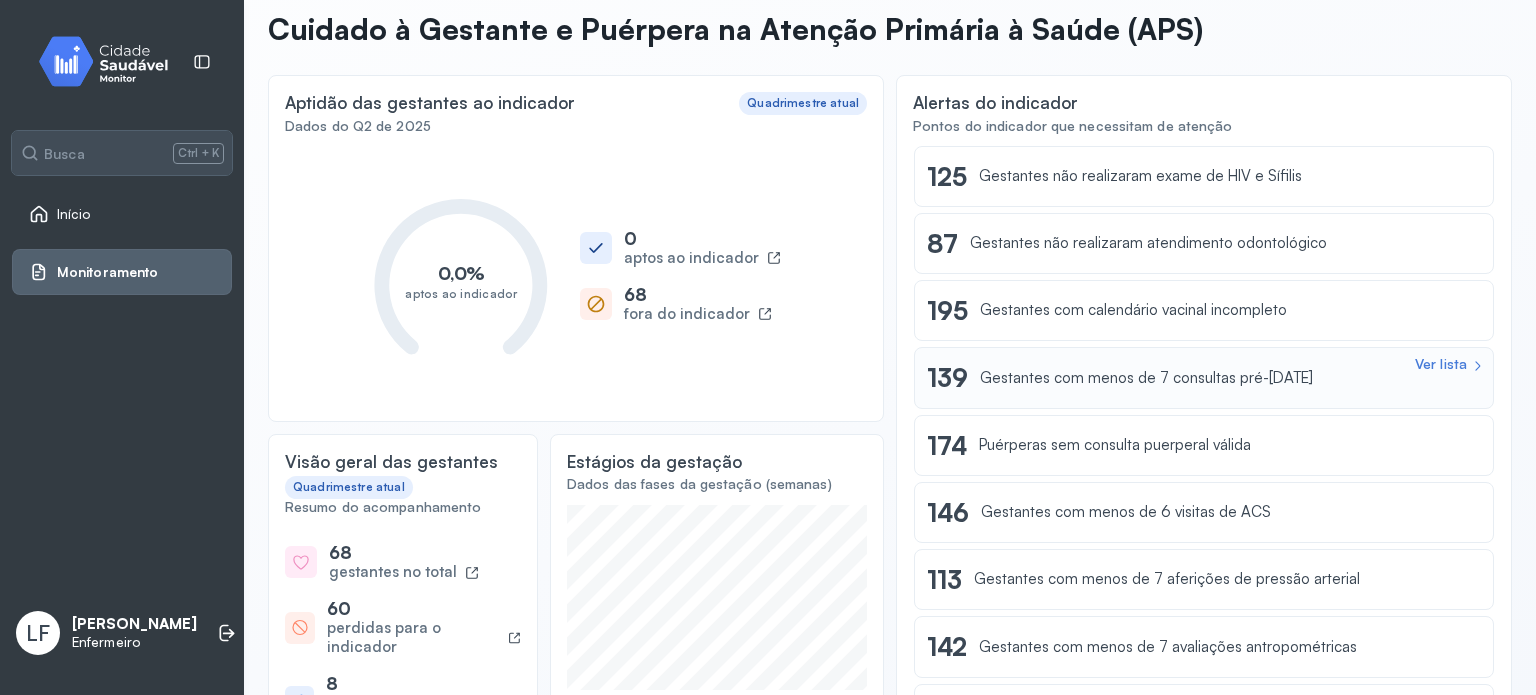 click on "Gestantes com menos de 7 consultas pré-[DATE]" at bounding box center (1146, 378) 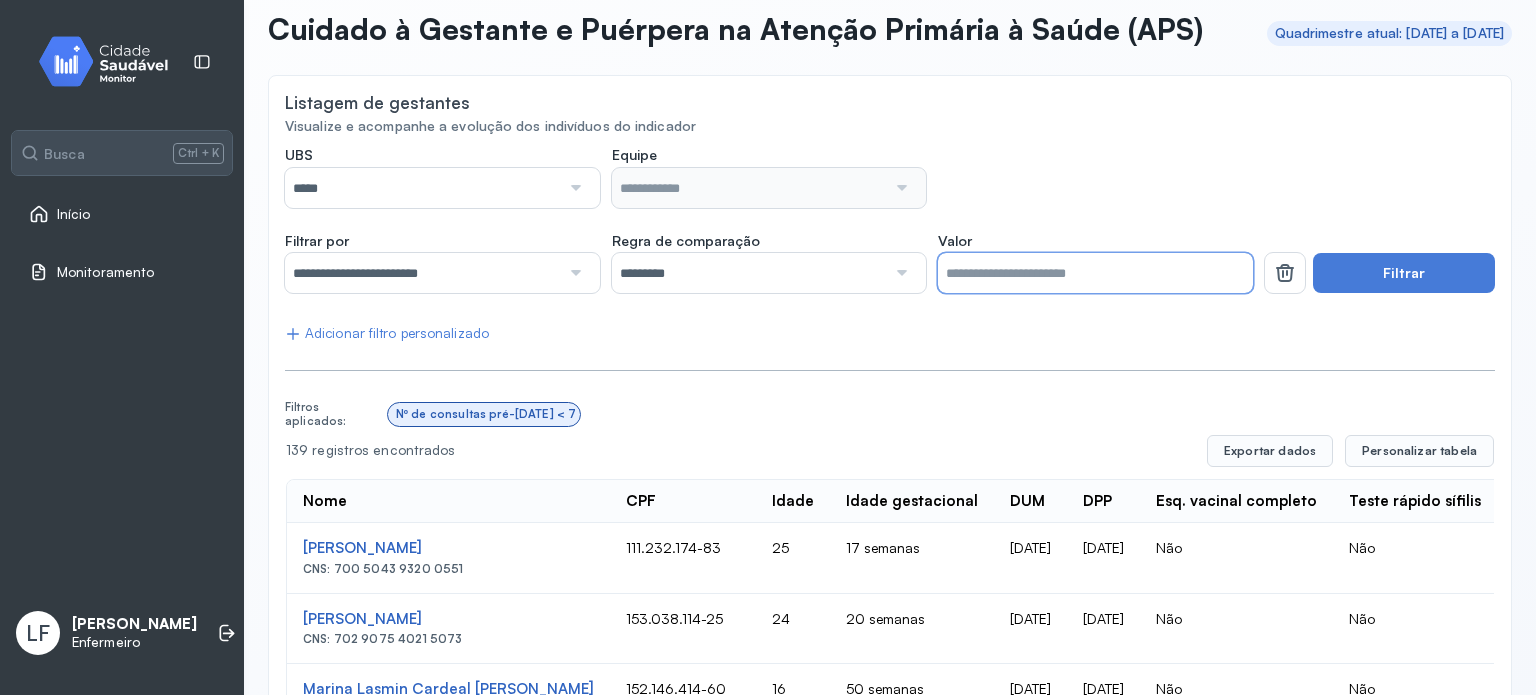 click on "*" at bounding box center (1095, 273) 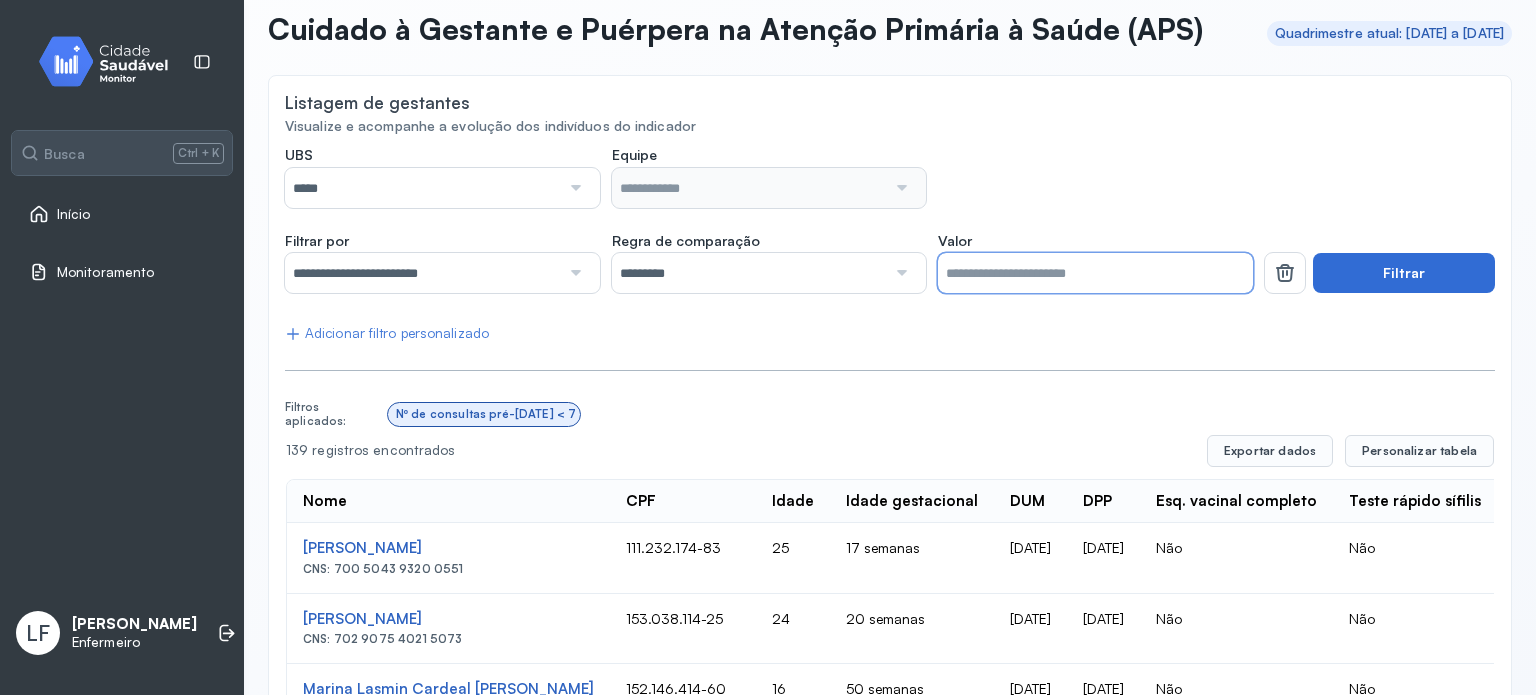 type on "*" 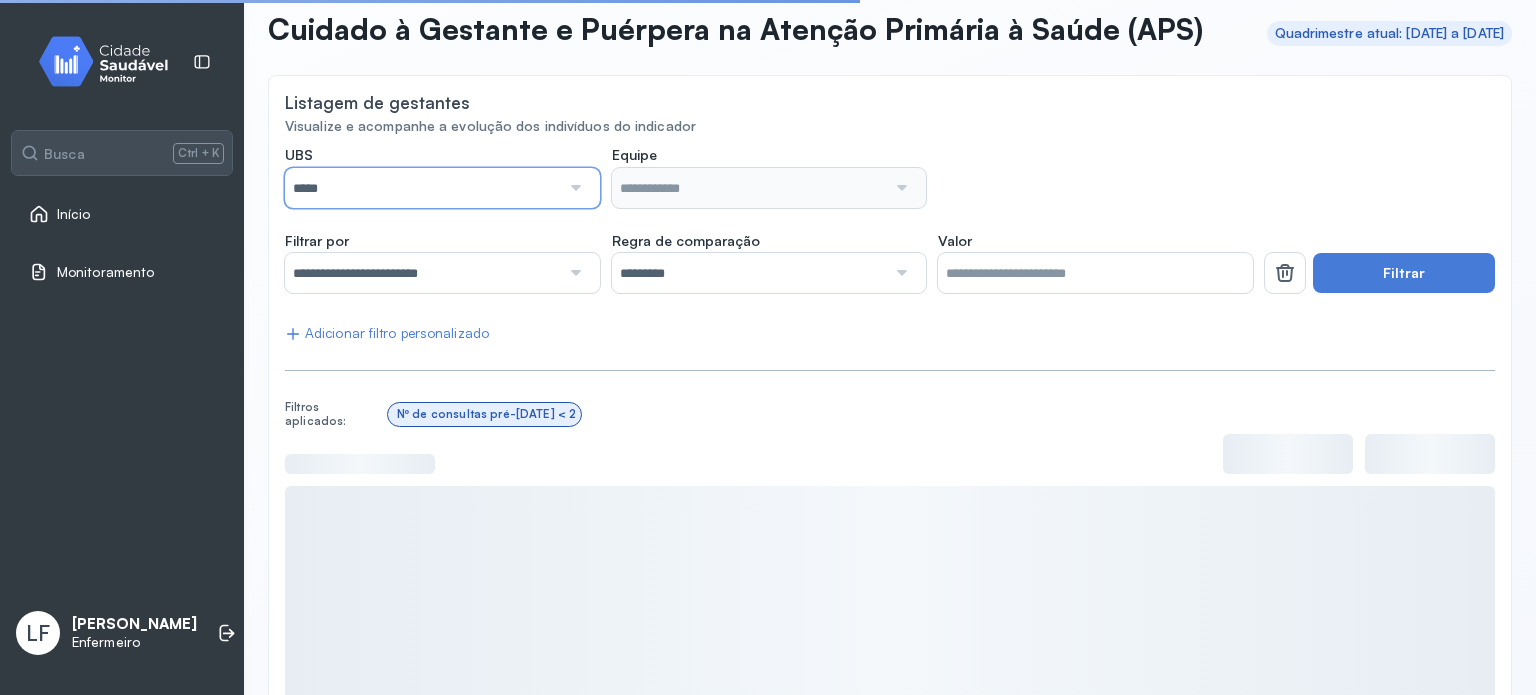click on "*****" at bounding box center [422, 188] 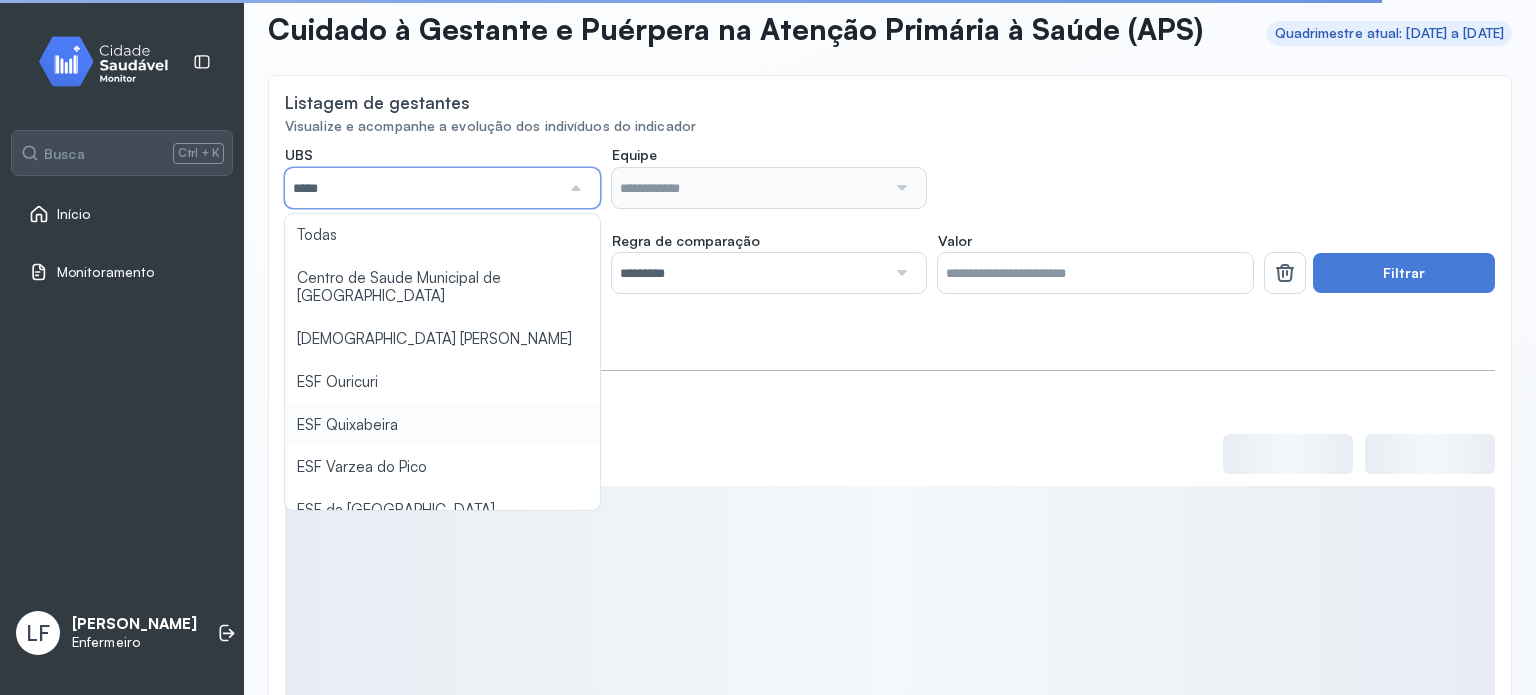 type on "**********" 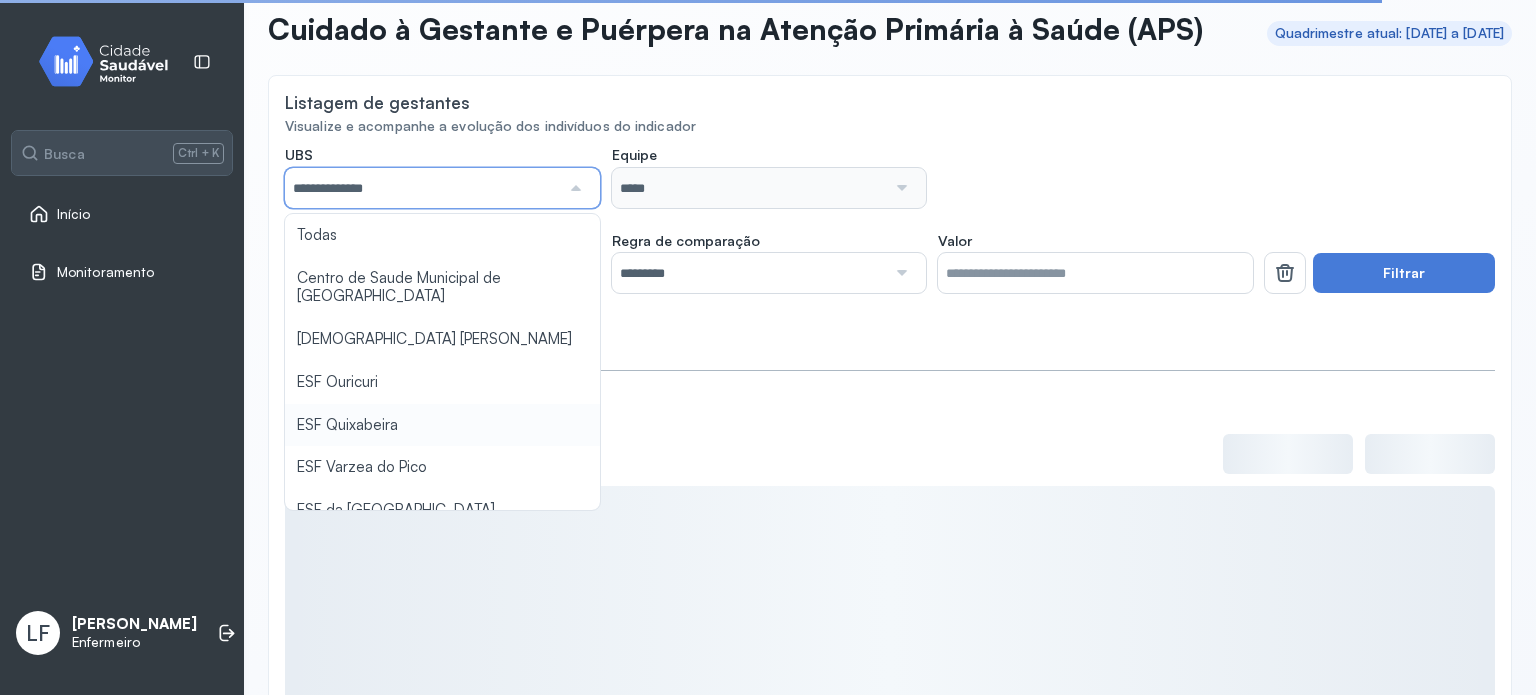 click on "**********" 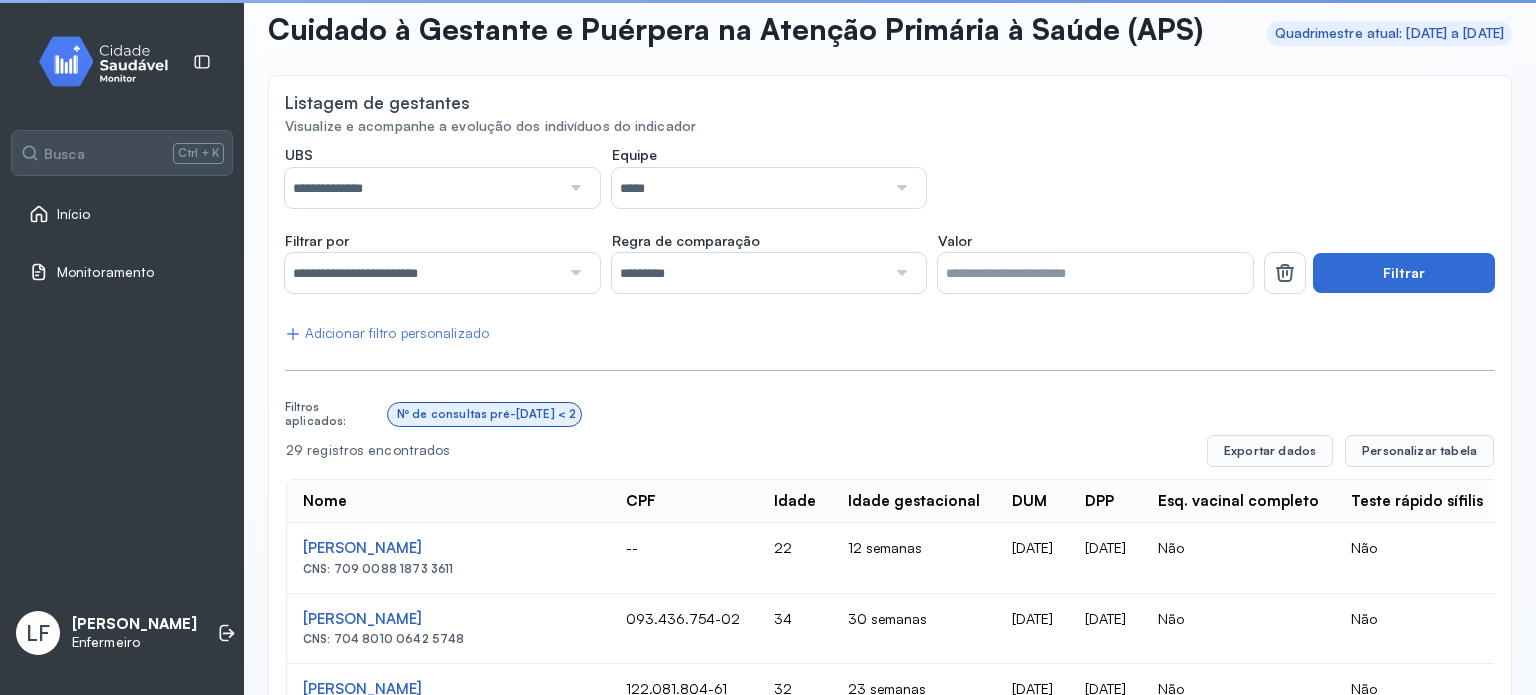 click on "Filtrar" at bounding box center (1404, 273) 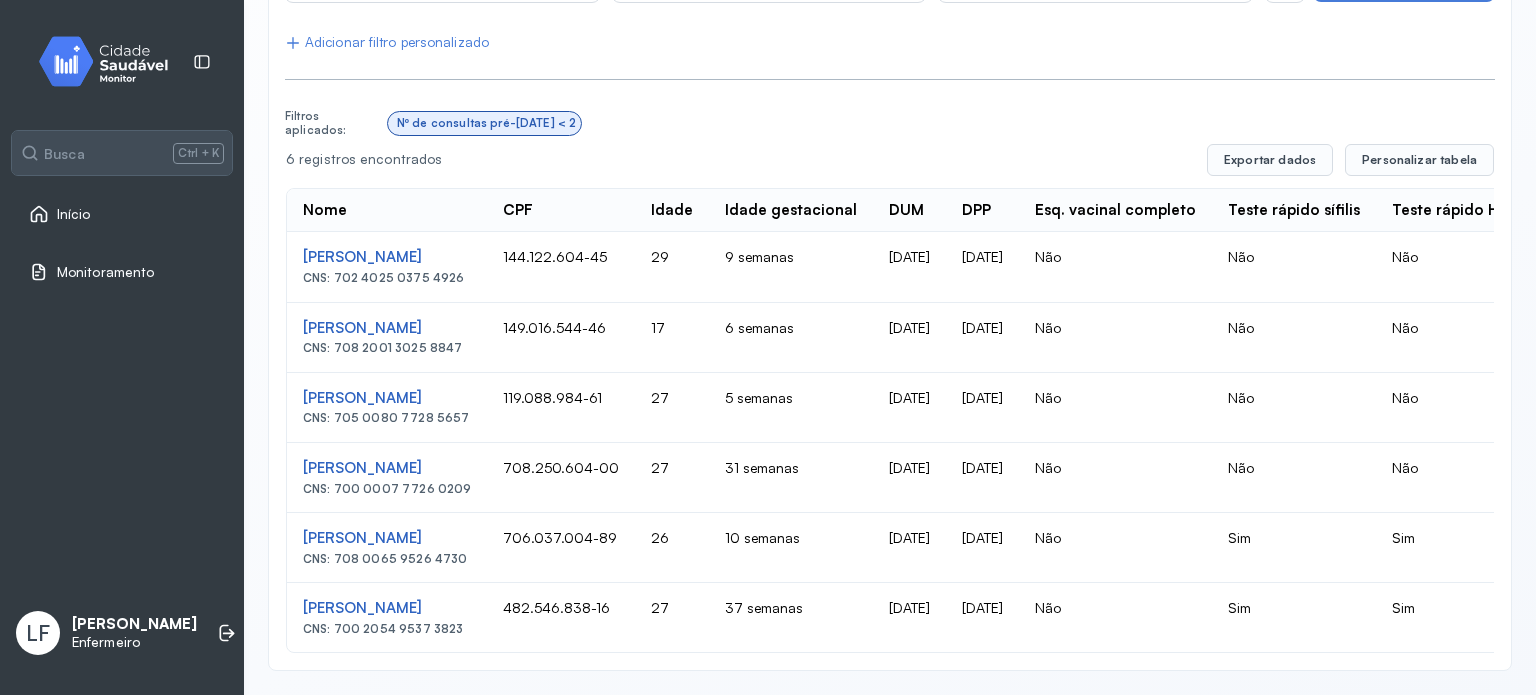 scroll, scrollTop: 439, scrollLeft: 0, axis: vertical 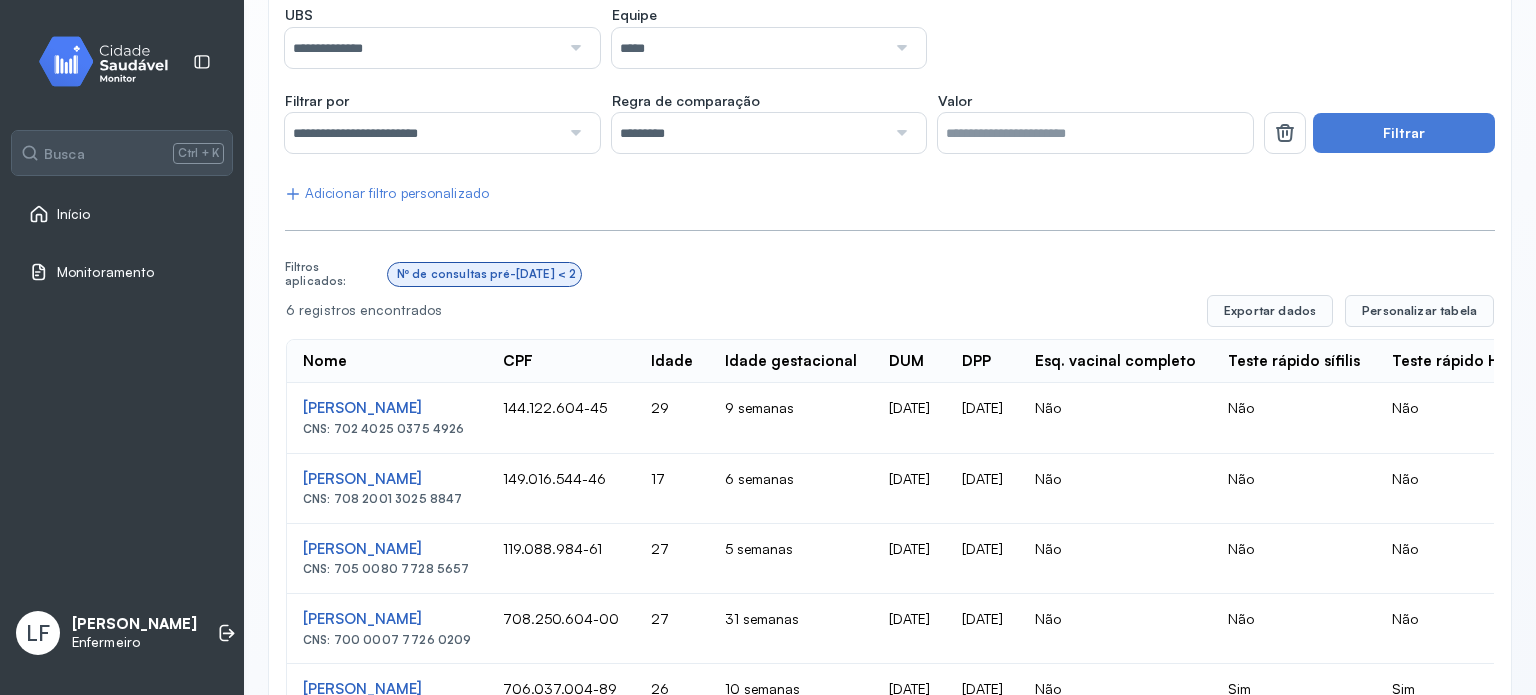 click on "*" at bounding box center [1095, 133] 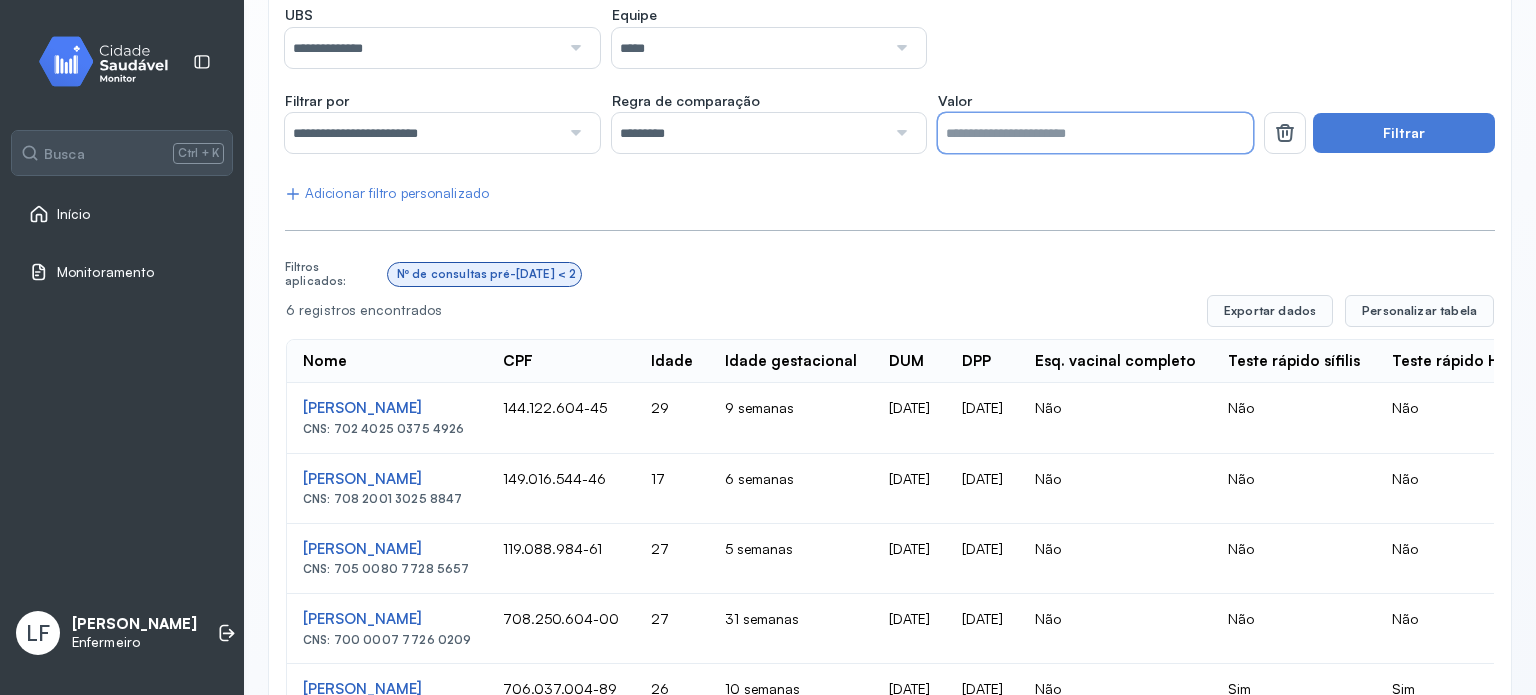 type on "*" 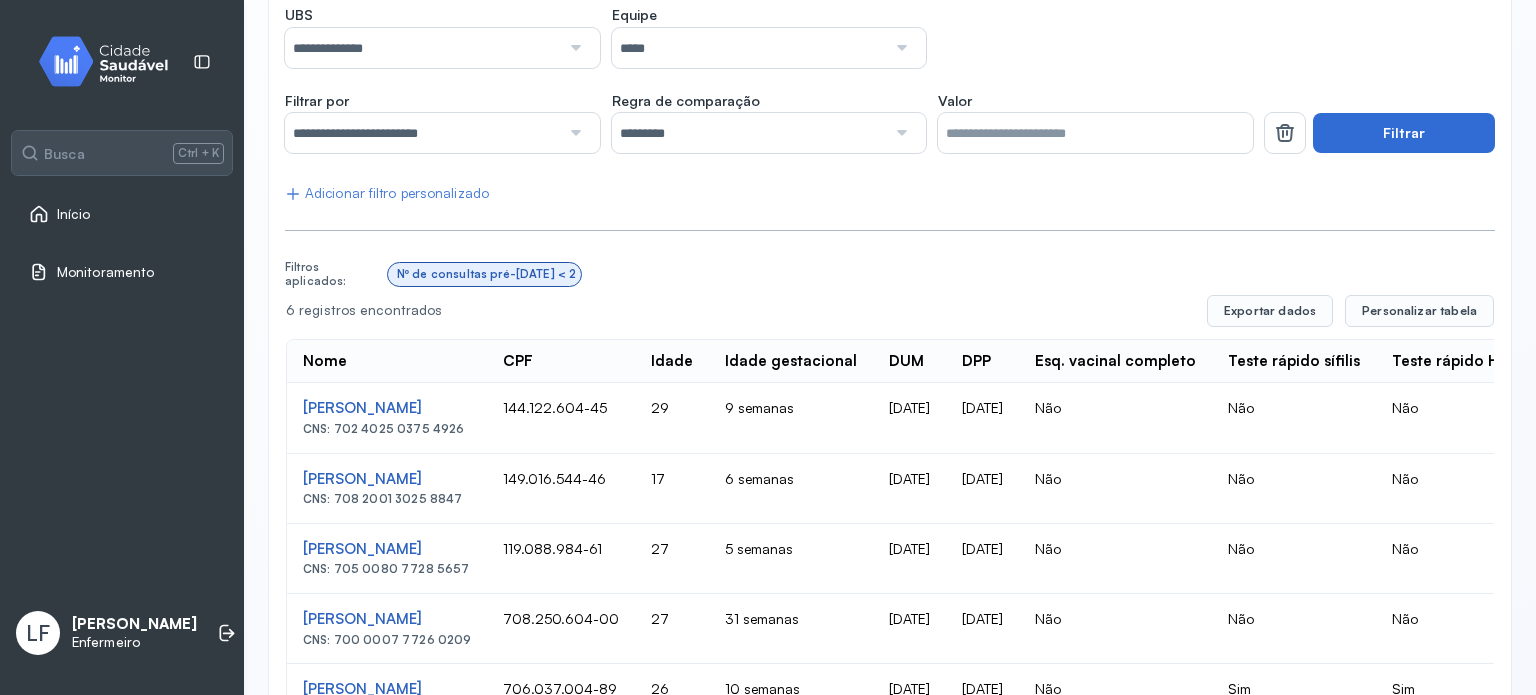 click on "Filtrar" at bounding box center [1404, 133] 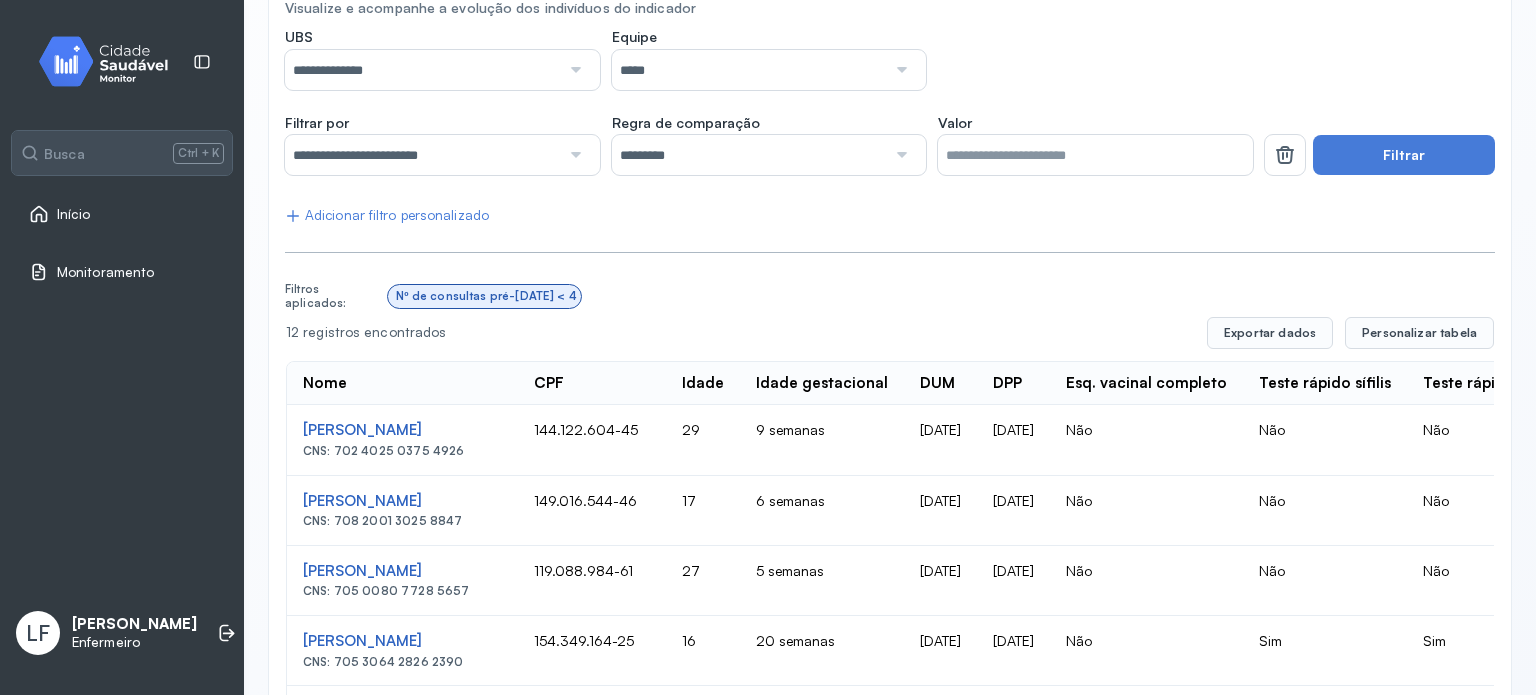 scroll, scrollTop: 159, scrollLeft: 0, axis: vertical 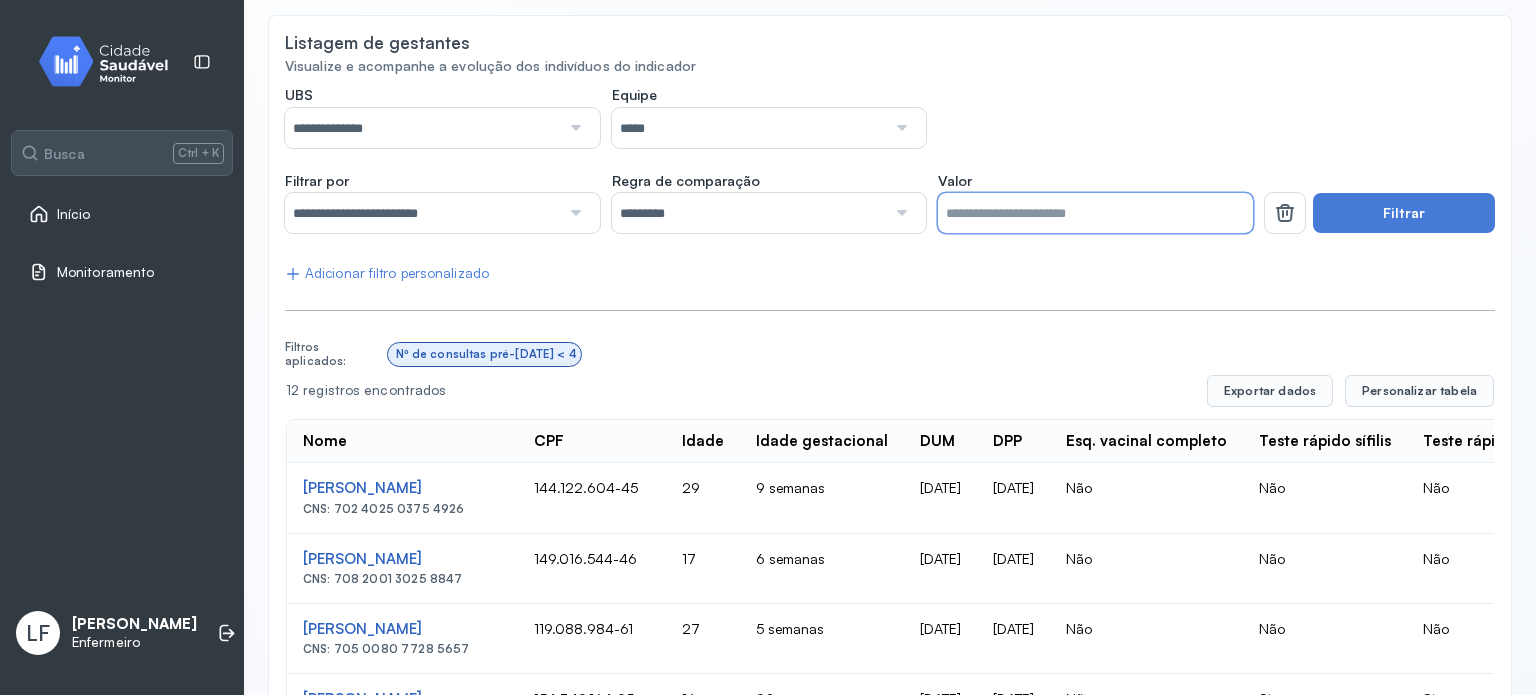 click on "*" at bounding box center [1095, 213] 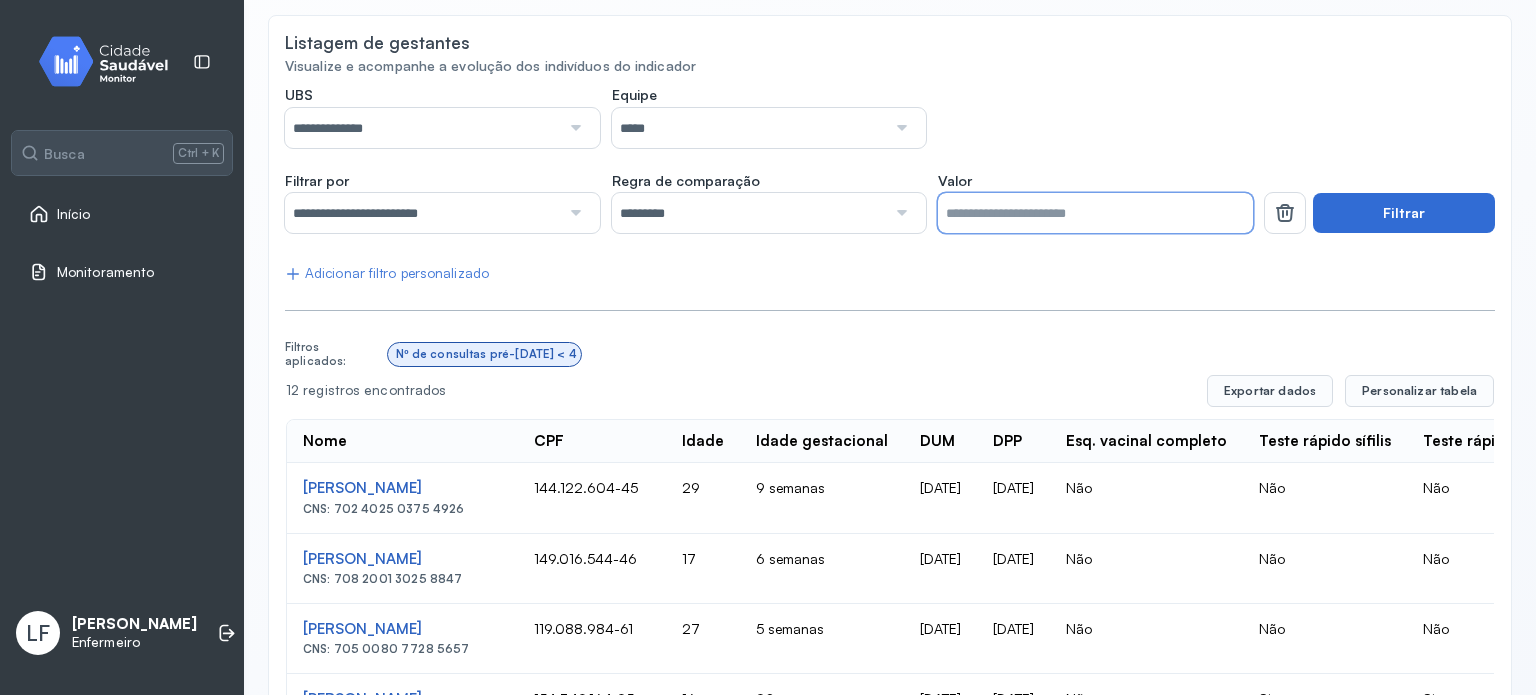 type on "*" 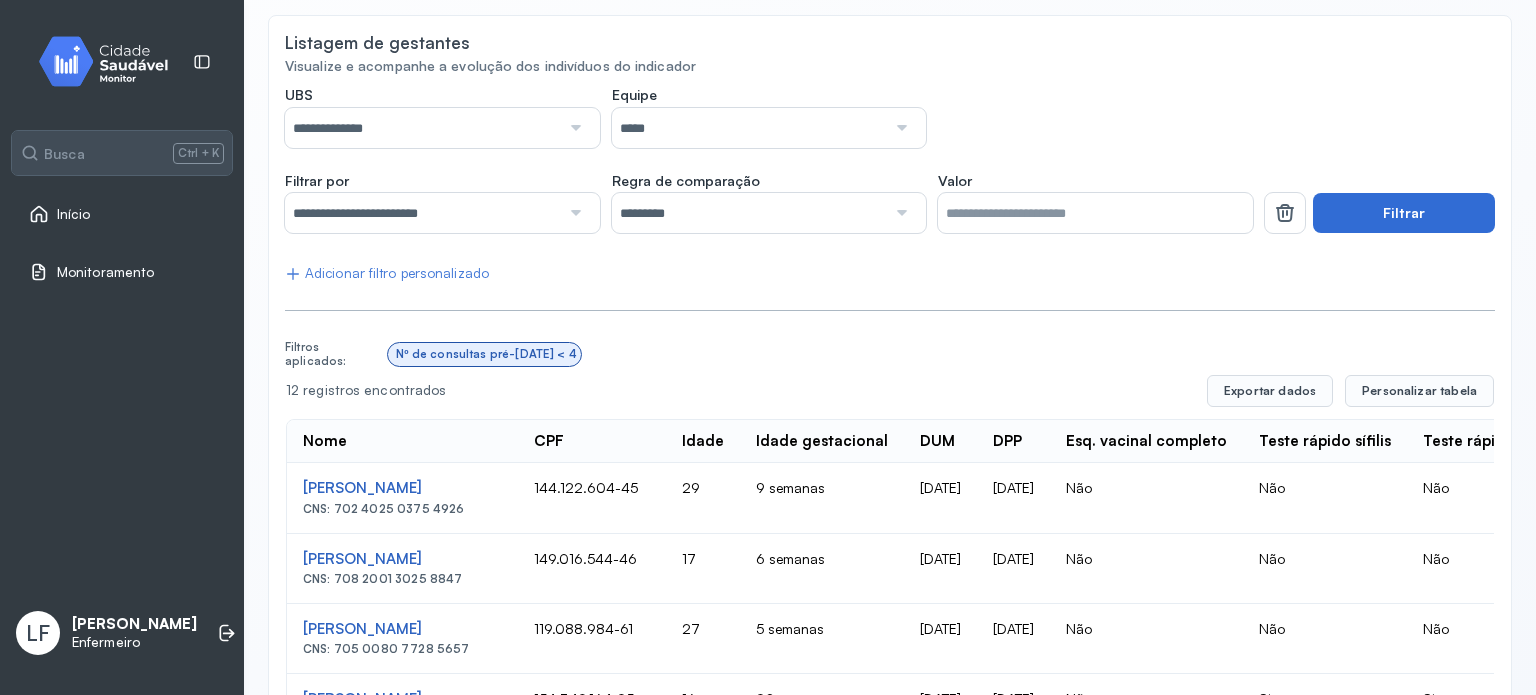 click on "Filtrar" at bounding box center [1404, 213] 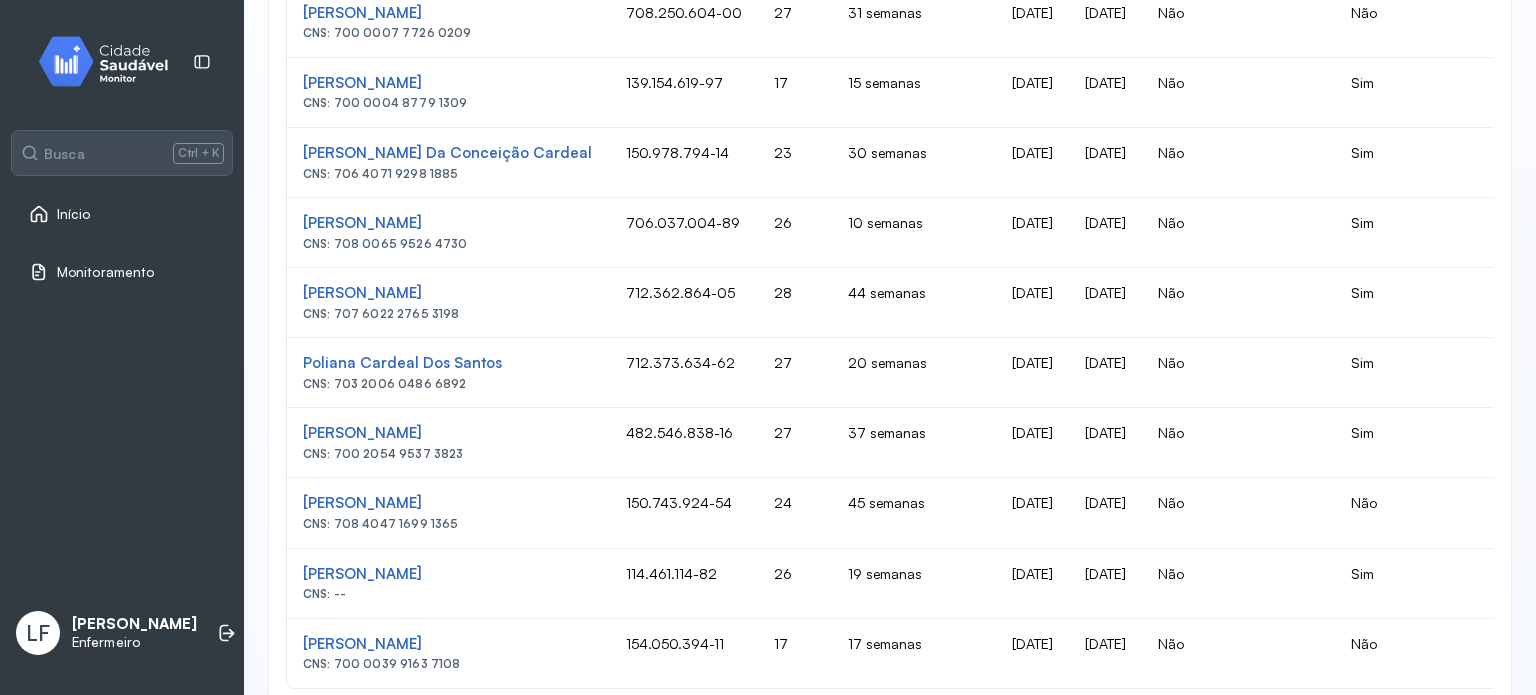 scroll, scrollTop: 1348, scrollLeft: 0, axis: vertical 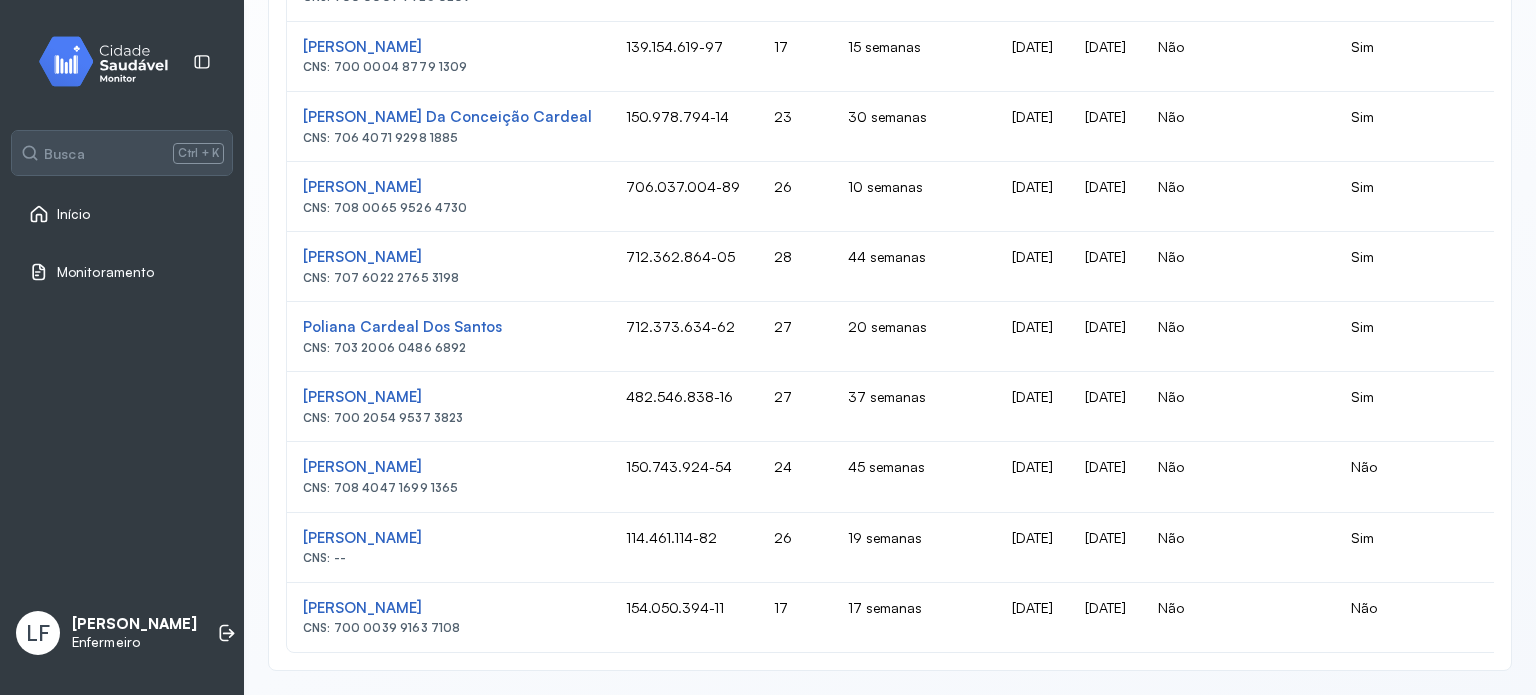 click on "Início" at bounding box center [74, 214] 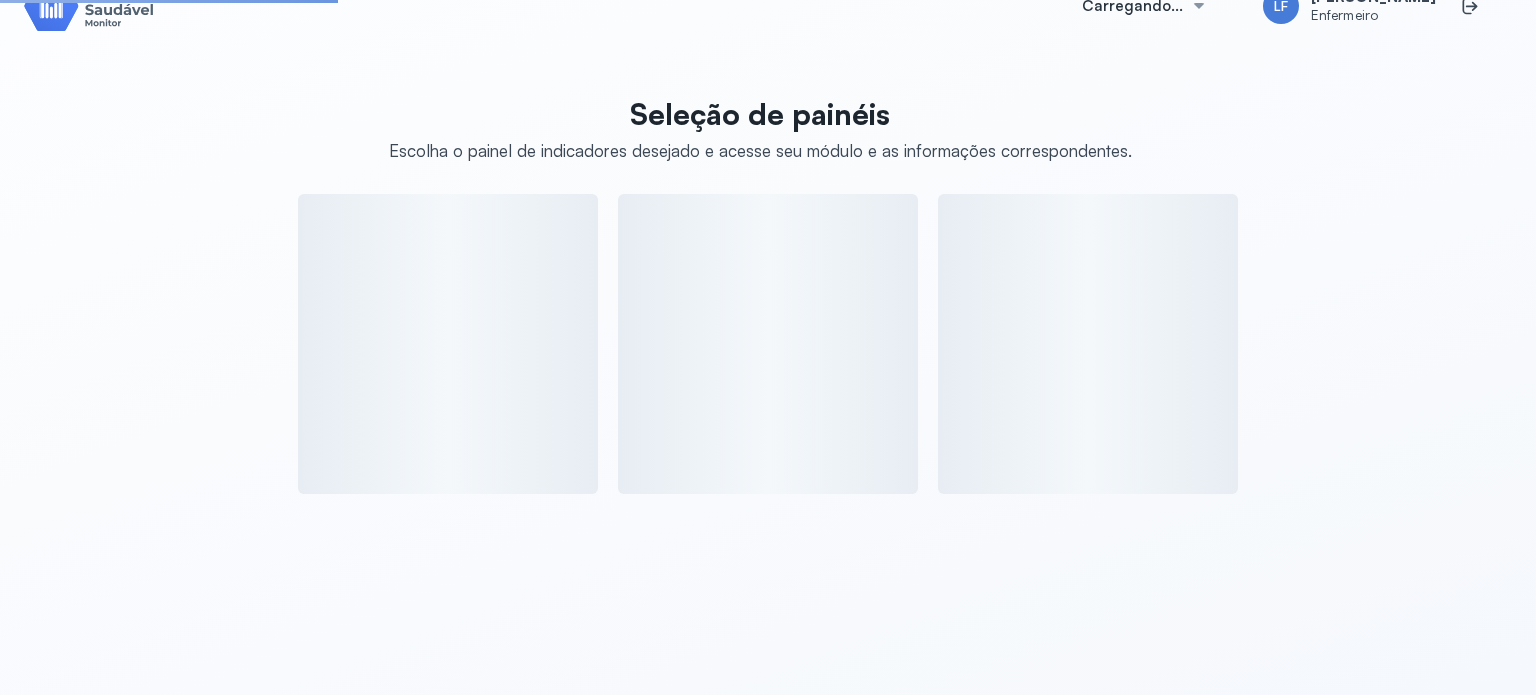 scroll, scrollTop: 599, scrollLeft: 0, axis: vertical 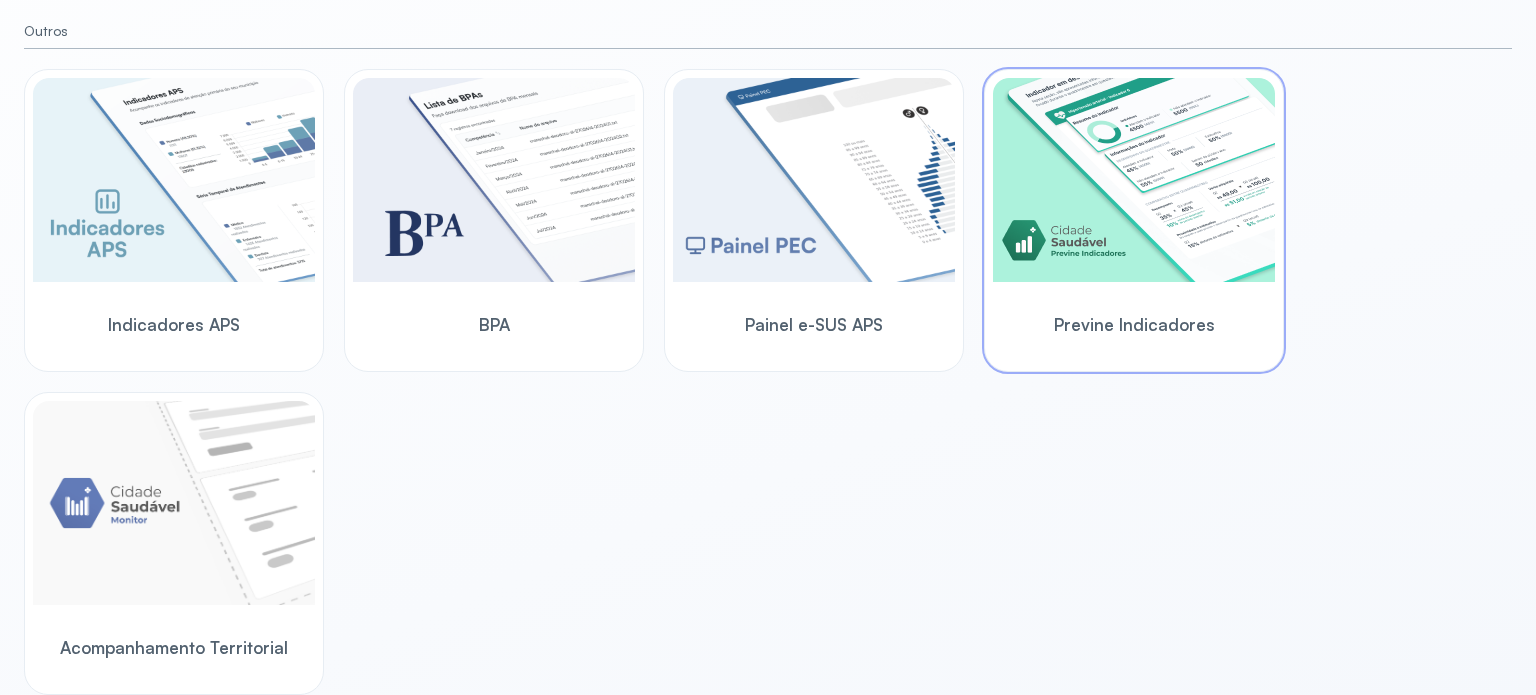 click at bounding box center (1134, 180) 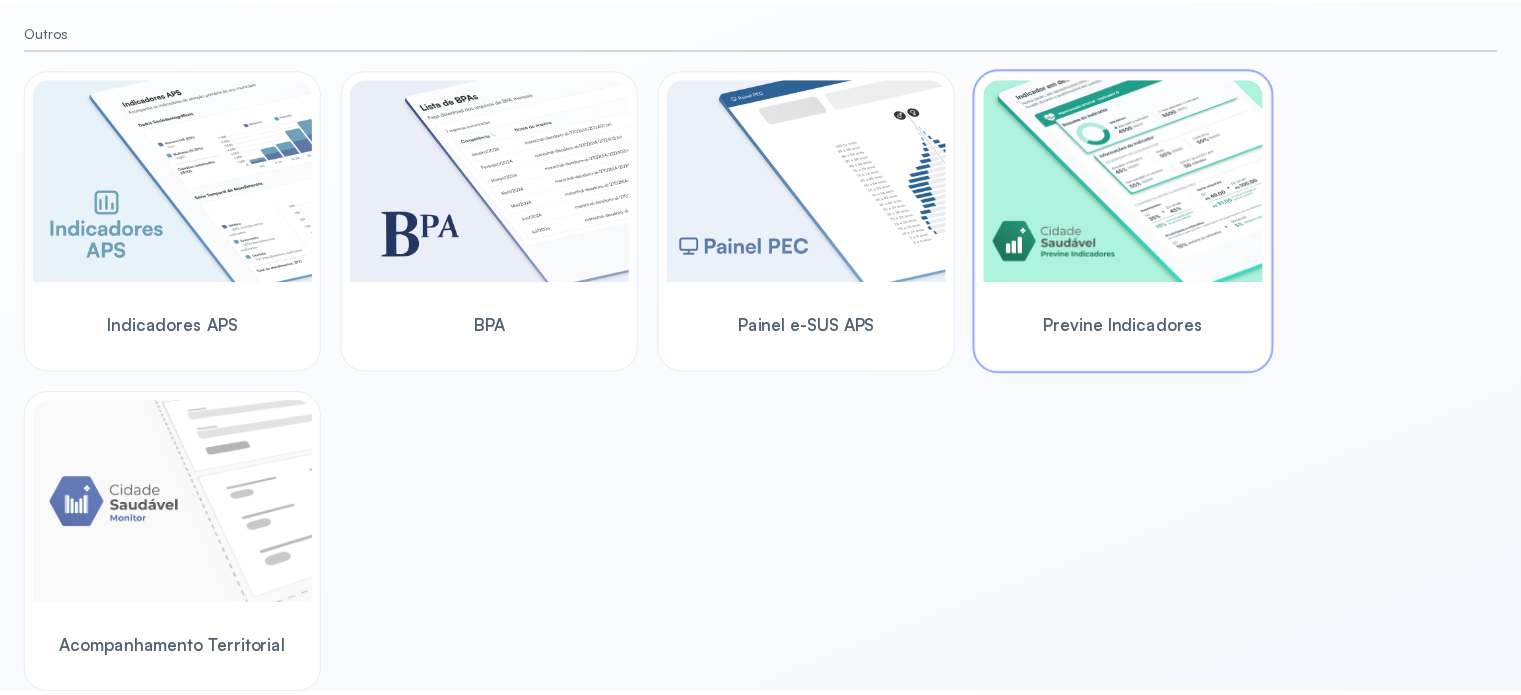 scroll, scrollTop: 0, scrollLeft: 0, axis: both 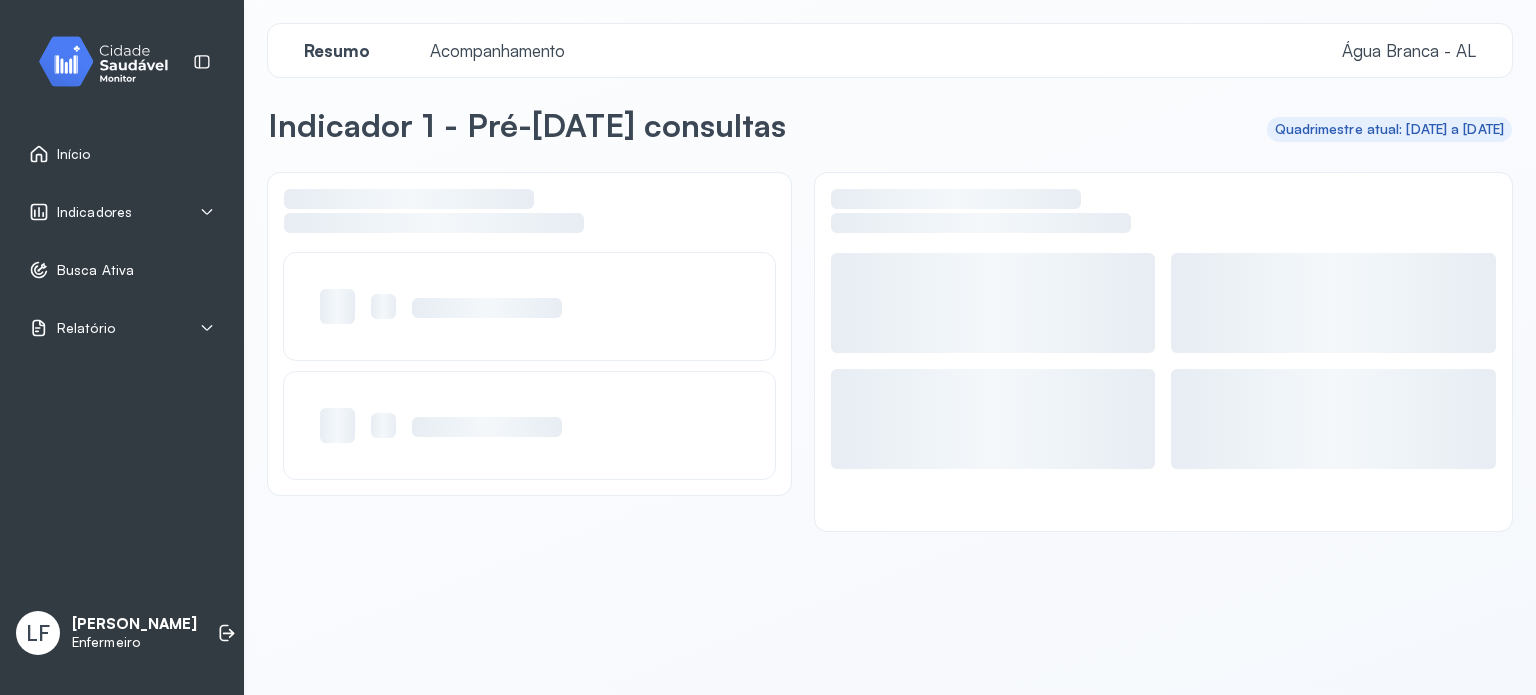 click on "Indicadores" at bounding box center (122, 212) 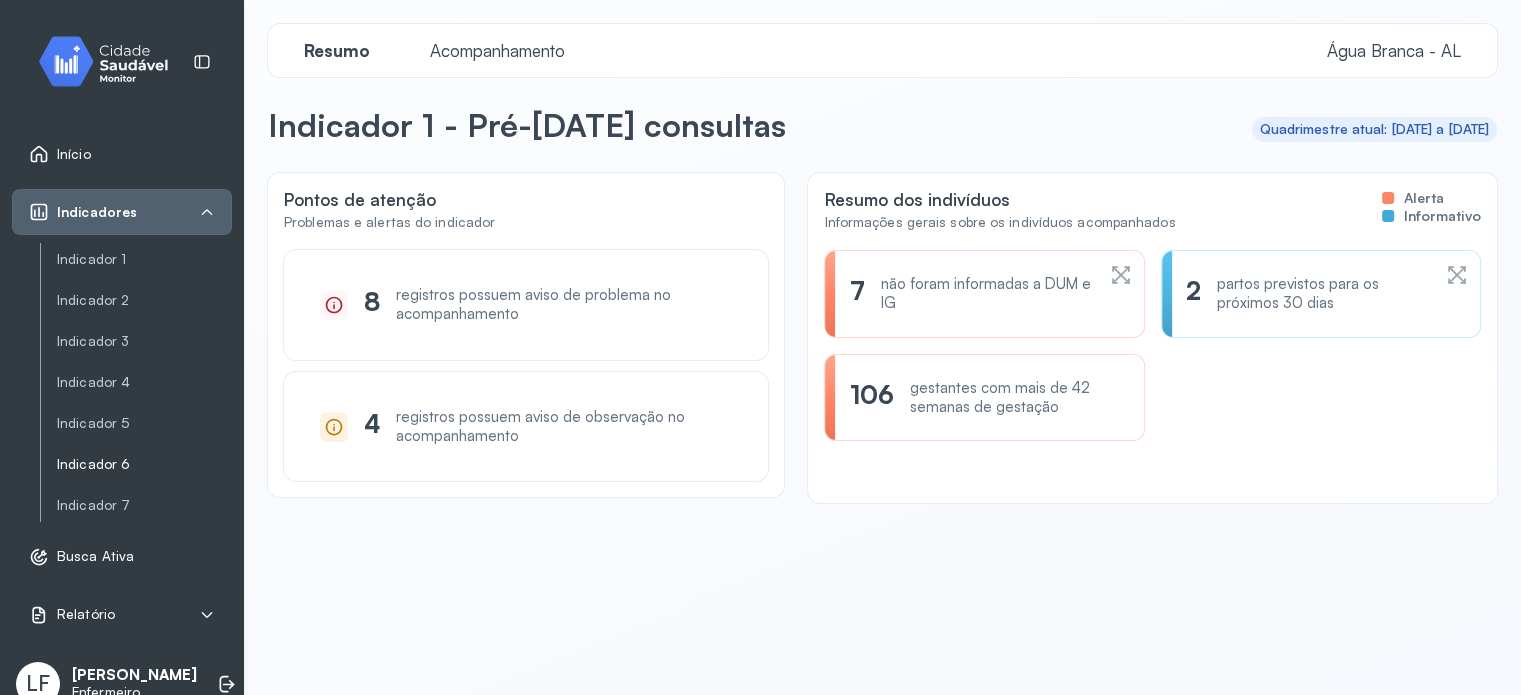 click on "Indicador 6" at bounding box center [144, 464] 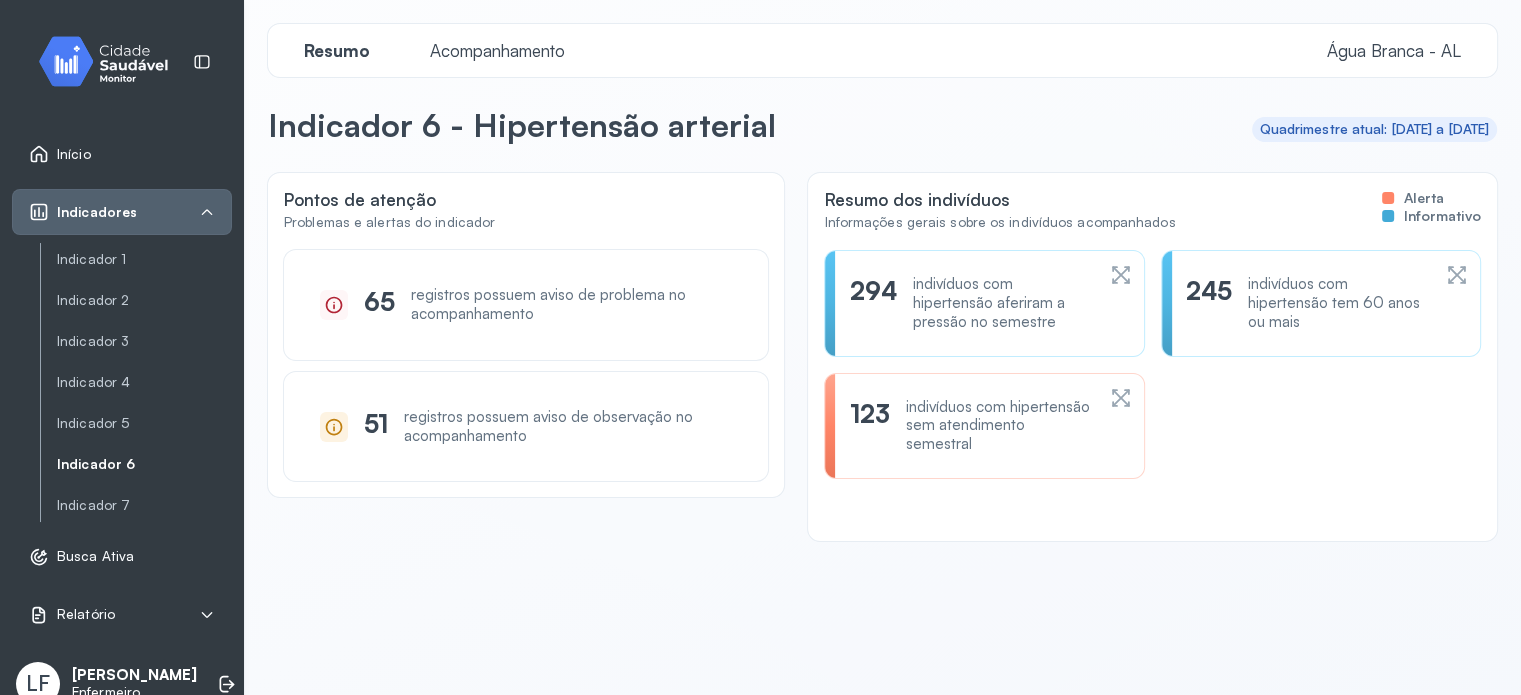 click on "123 indivíduos com hipertensão sem atendimento semestral" 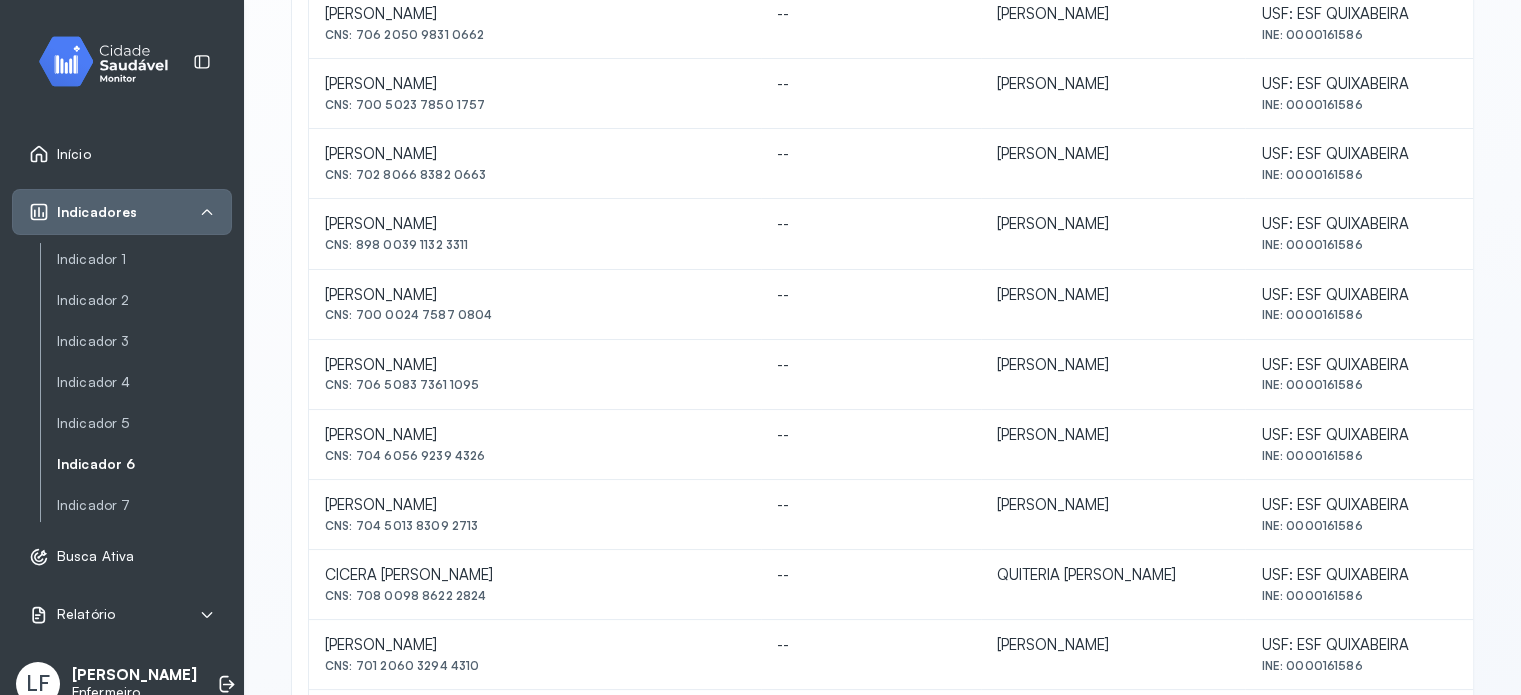 scroll, scrollTop: 500, scrollLeft: 0, axis: vertical 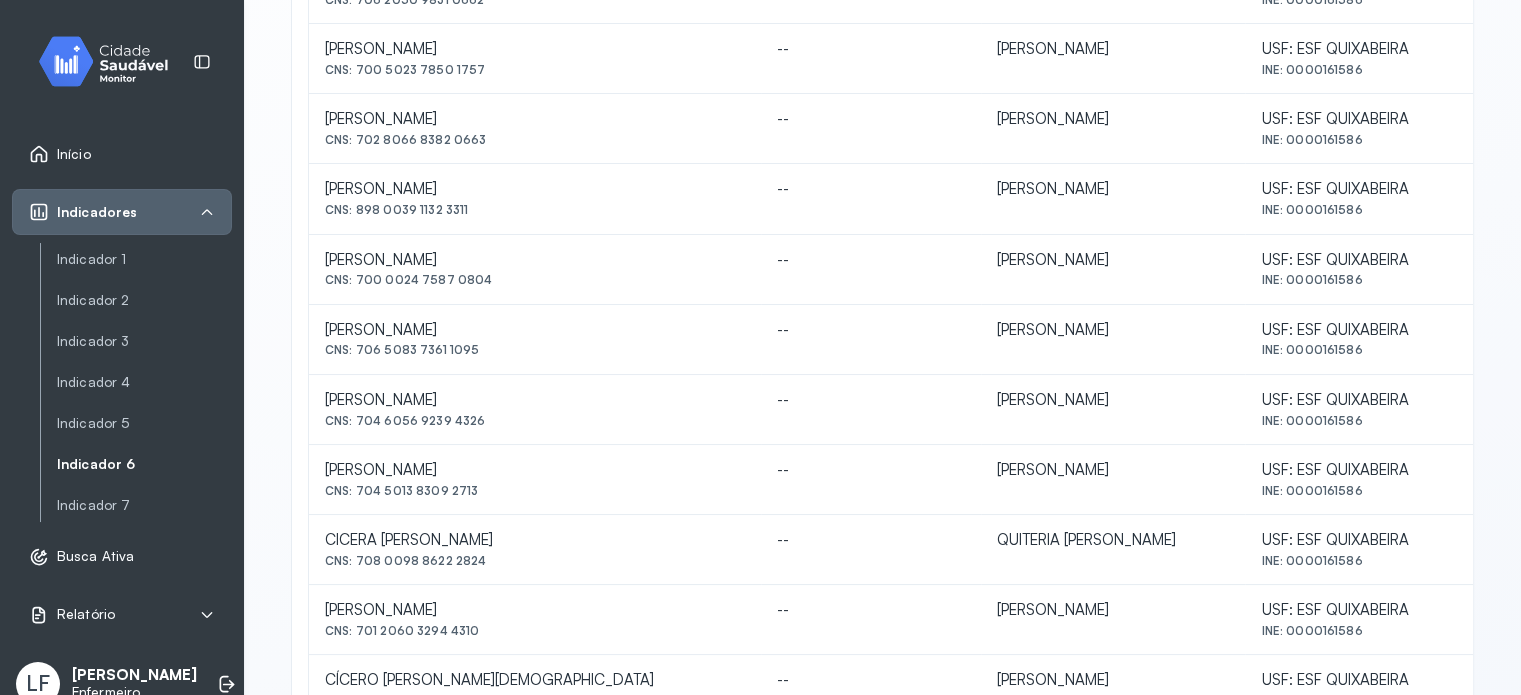 drag, startPoint x: 317, startPoint y: 458, endPoint x: 503, endPoint y: 495, distance: 189.64441 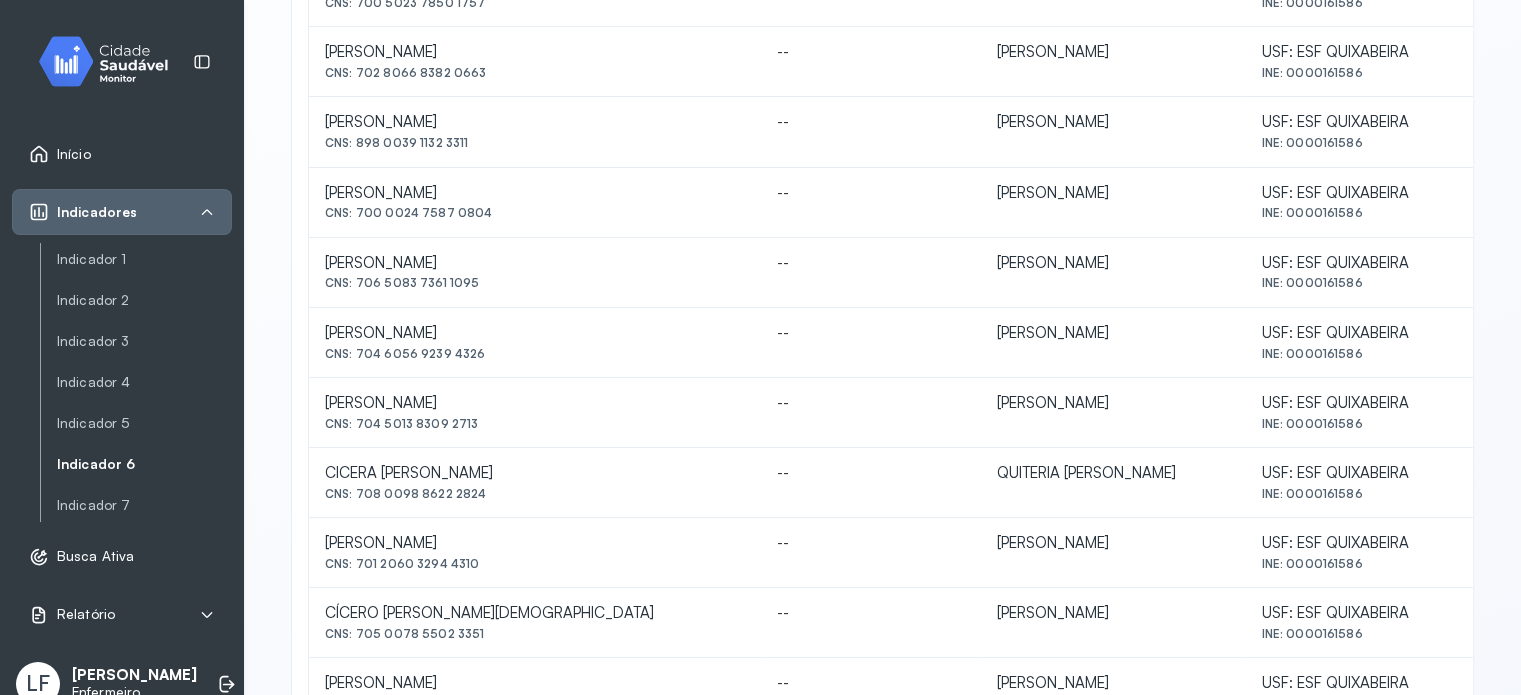 scroll, scrollTop: 600, scrollLeft: 0, axis: vertical 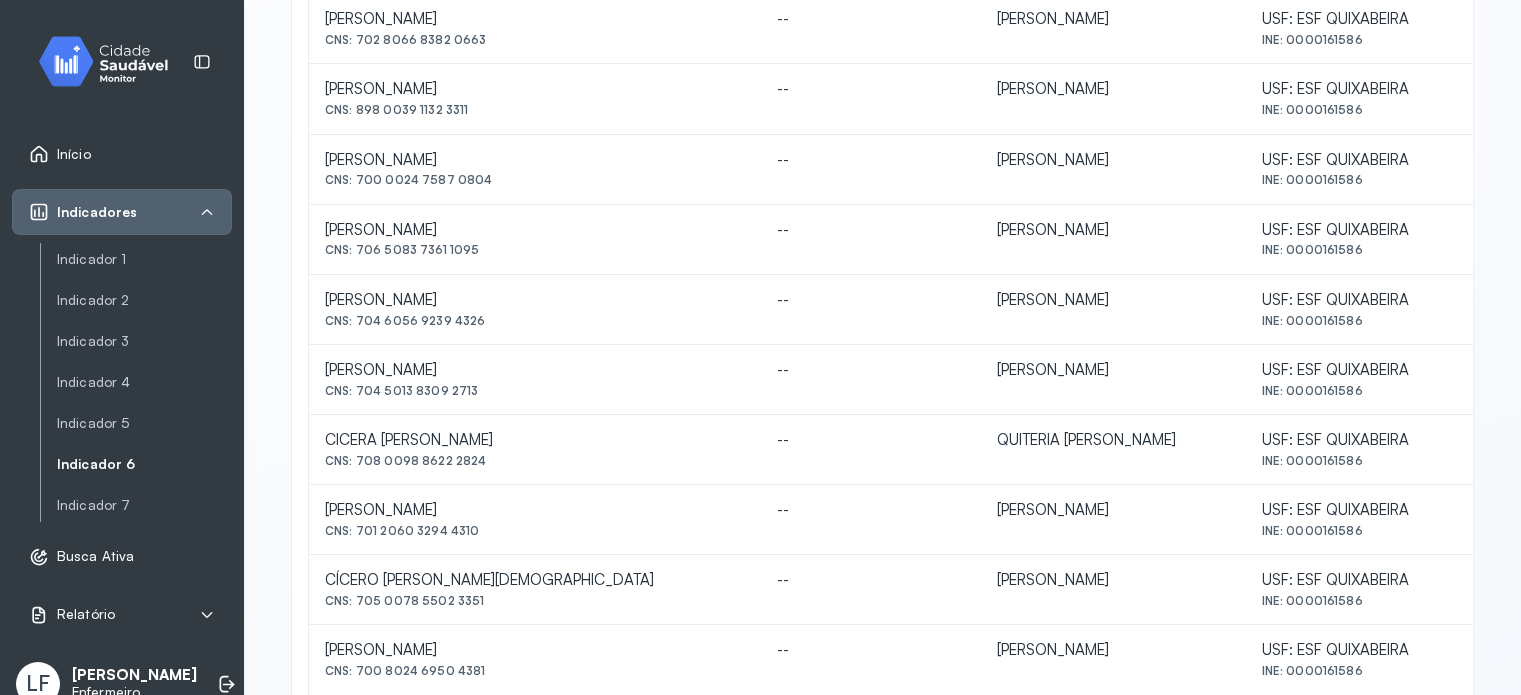 drag, startPoint x: 316, startPoint y: 434, endPoint x: 547, endPoint y: 450, distance: 231.55345 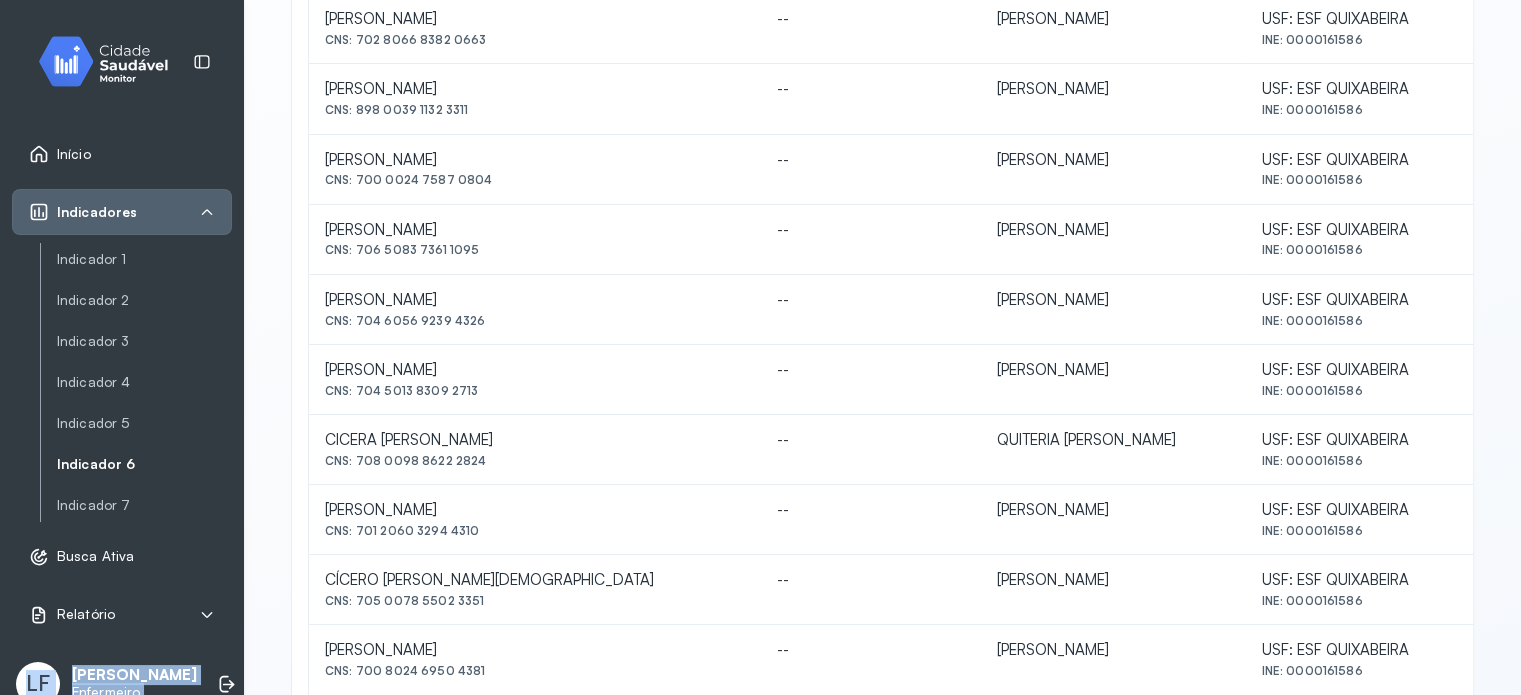 drag, startPoint x: 255, startPoint y: 595, endPoint x: 274, endPoint y: 549, distance: 49.76947 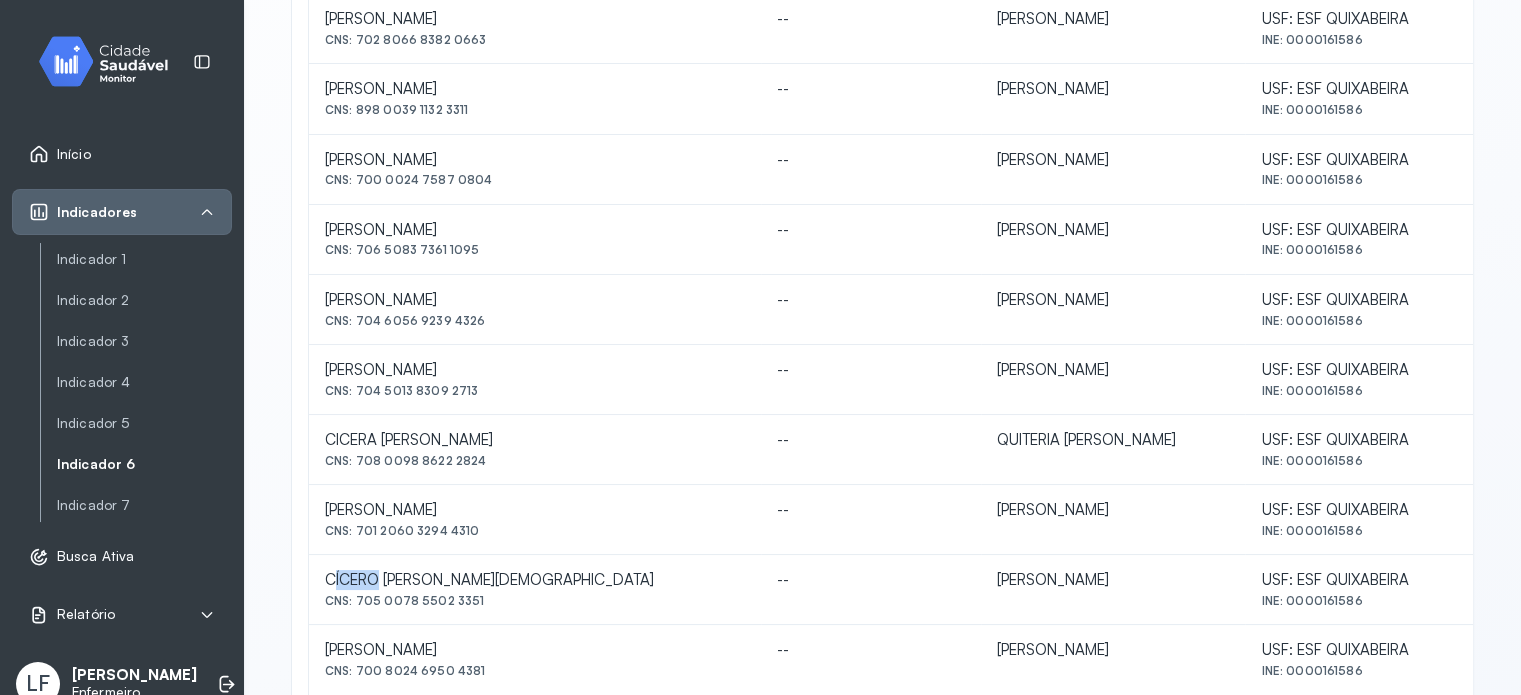 drag, startPoint x: 332, startPoint y: 574, endPoint x: 380, endPoint y: 585, distance: 49.24429 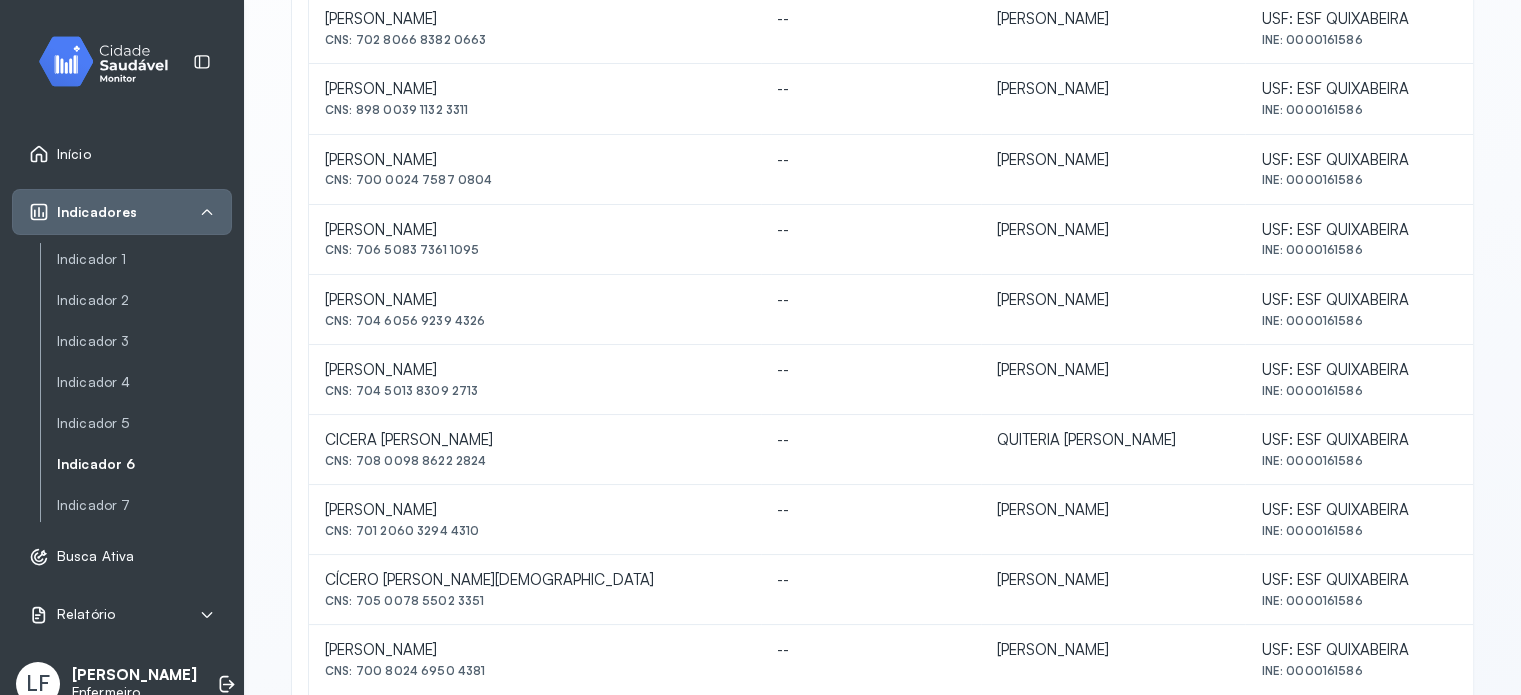 click on "CÍCERO [PERSON_NAME][DEMOGRAPHIC_DATA]" at bounding box center (535, 580) 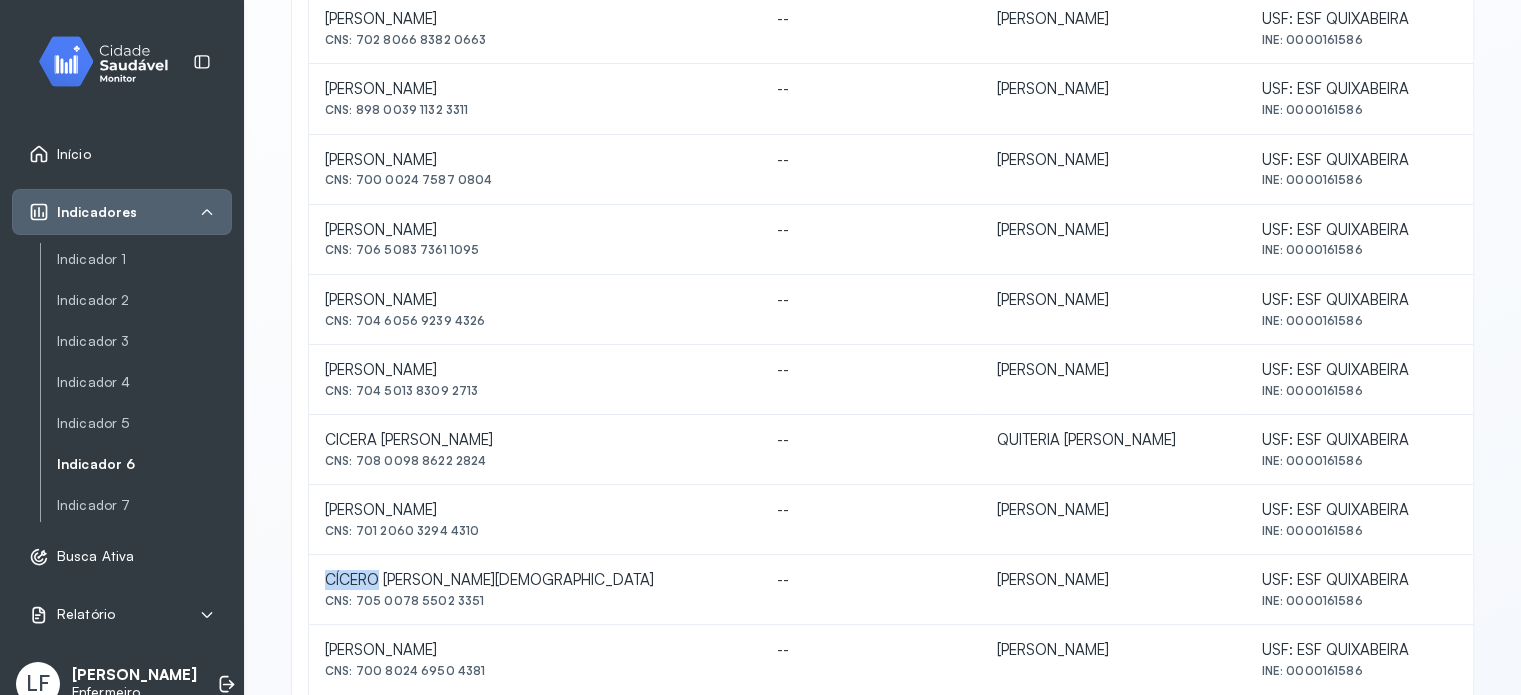 click on "CÍCERO [PERSON_NAME][DEMOGRAPHIC_DATA]" at bounding box center (535, 580) 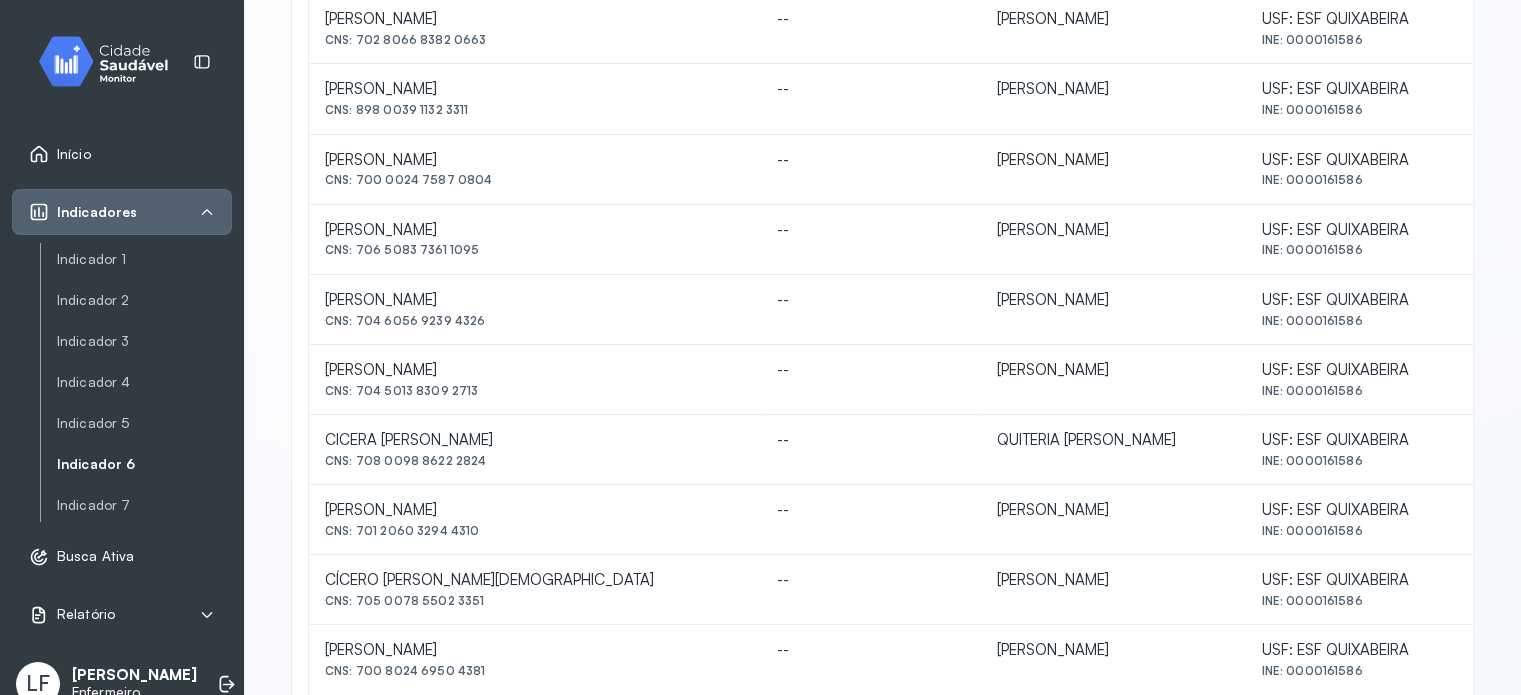 click on "CNS: 705 0078 5502 3351" at bounding box center [535, 601] 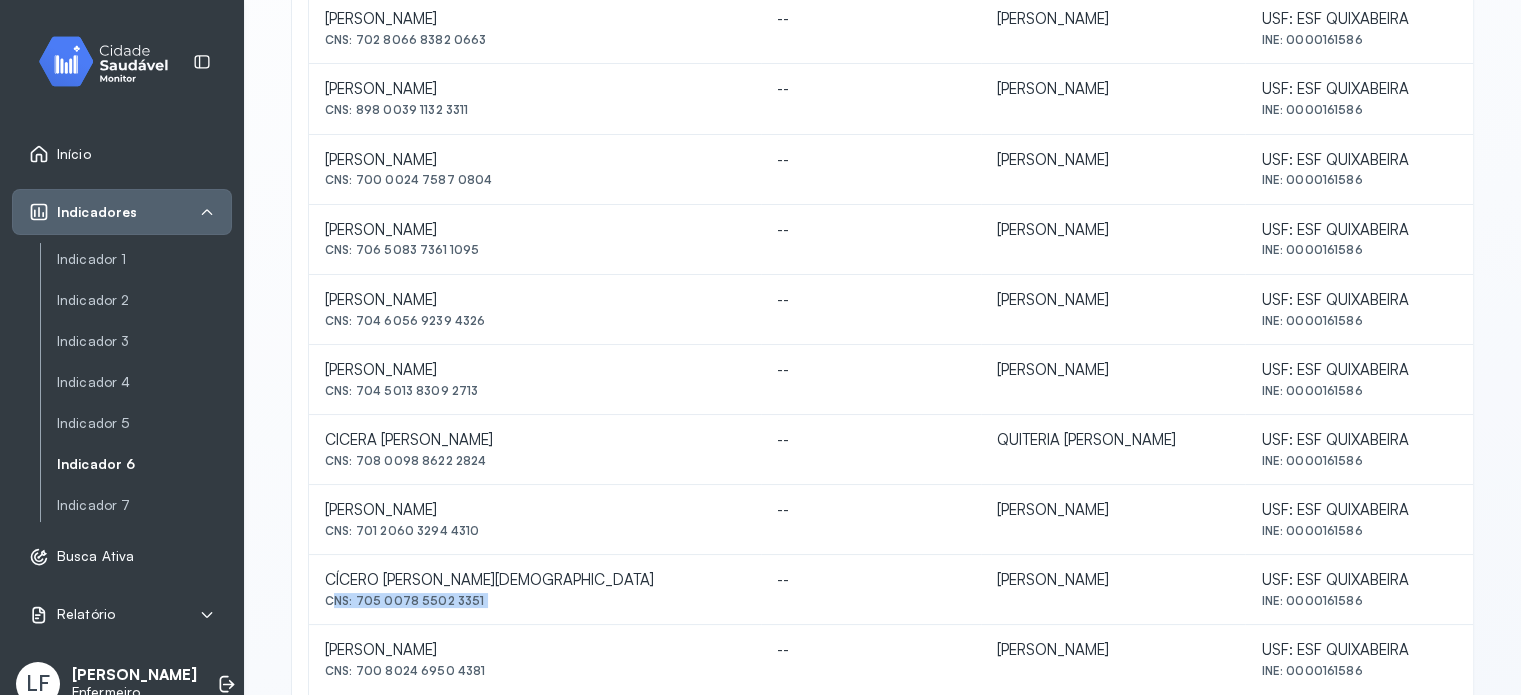click on "CNS: 705 0078 5502 3351" at bounding box center [535, 601] 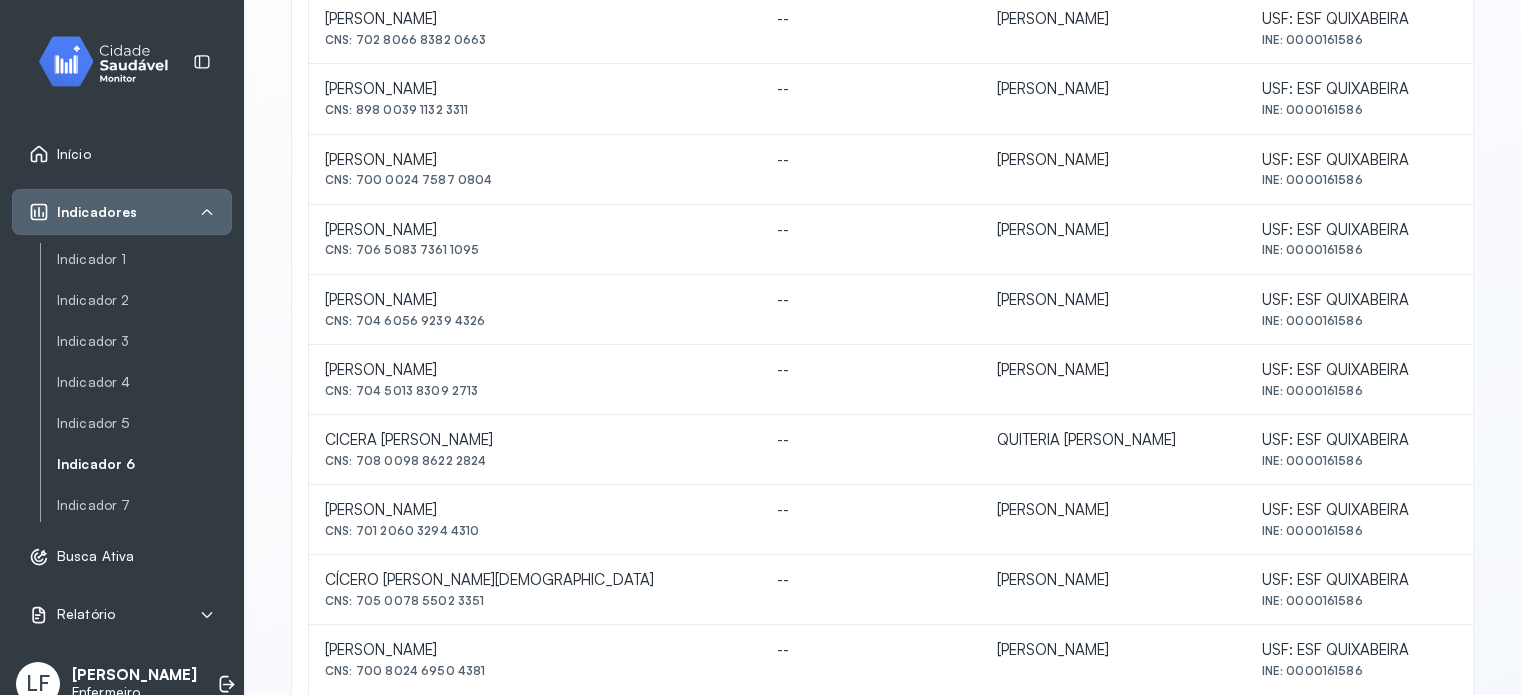 click on "CÍCERO [PERSON_NAME][DEMOGRAPHIC_DATA]" at bounding box center [535, 580] 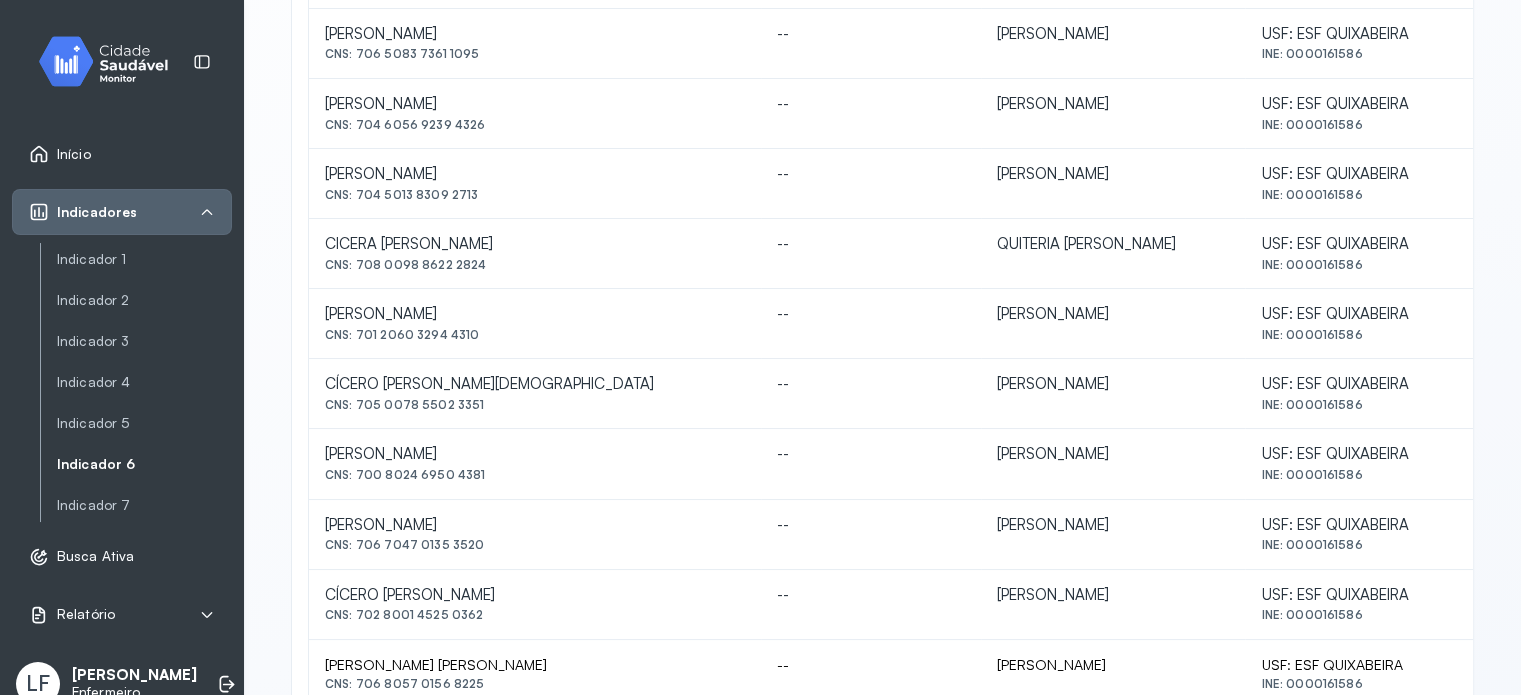 scroll, scrollTop: 800, scrollLeft: 0, axis: vertical 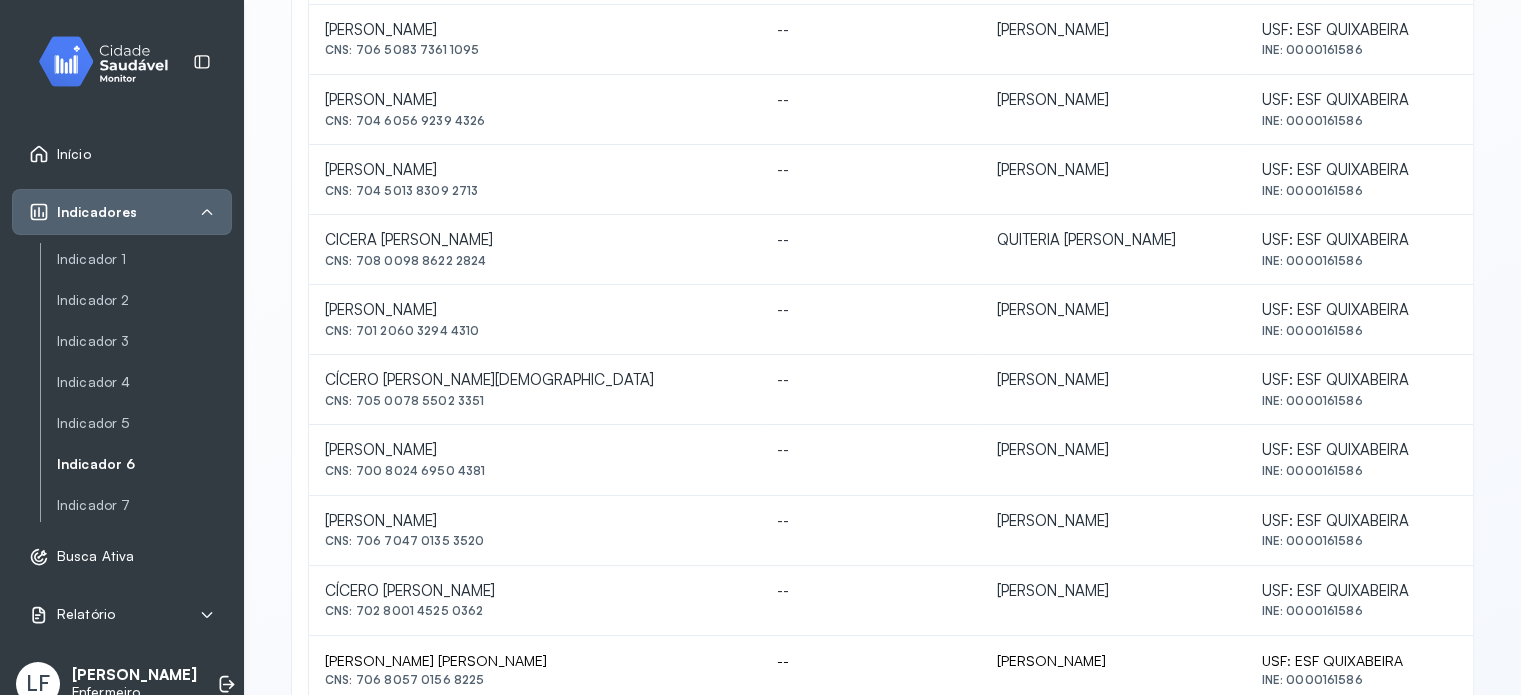 click on "[PERSON_NAME]" at bounding box center [535, 521] 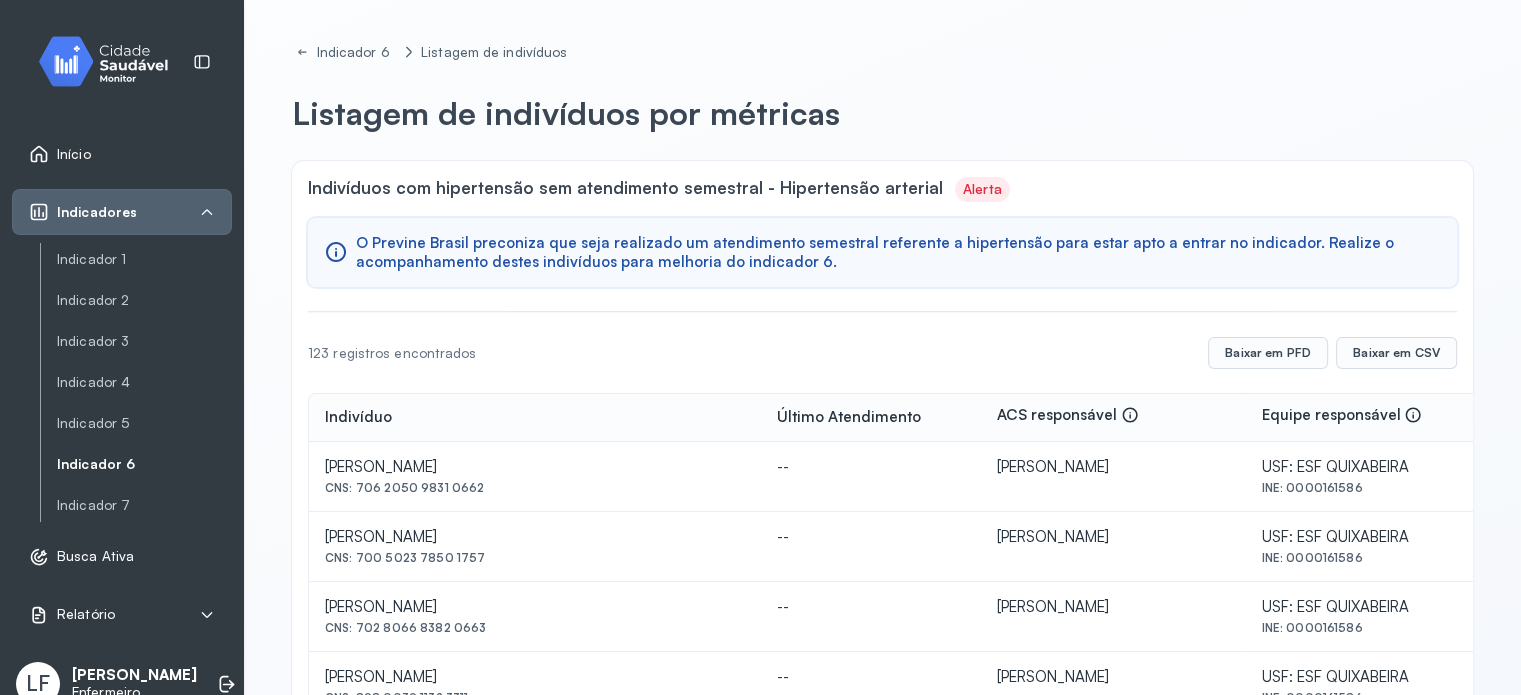 scroll, scrollTop: 0, scrollLeft: 0, axis: both 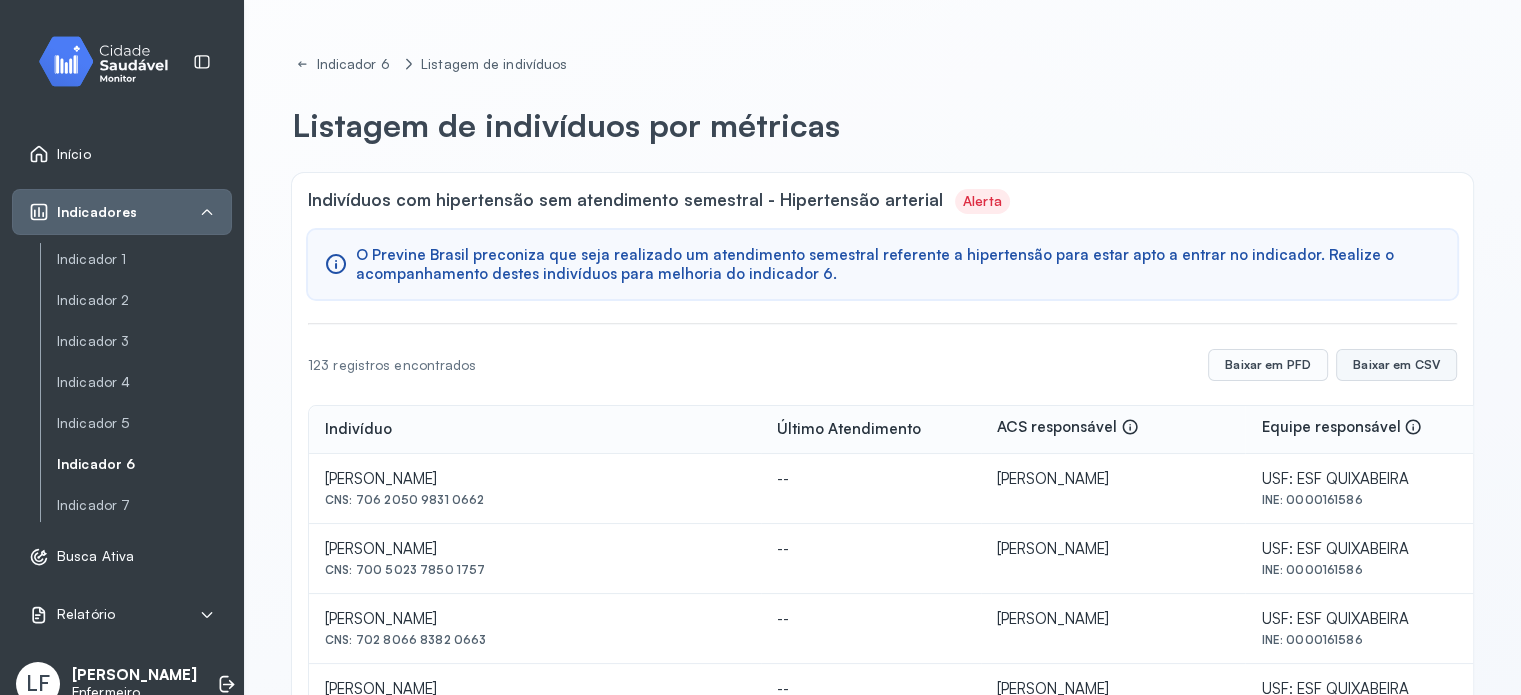 click on "Baixar em CSV" at bounding box center [1396, 365] 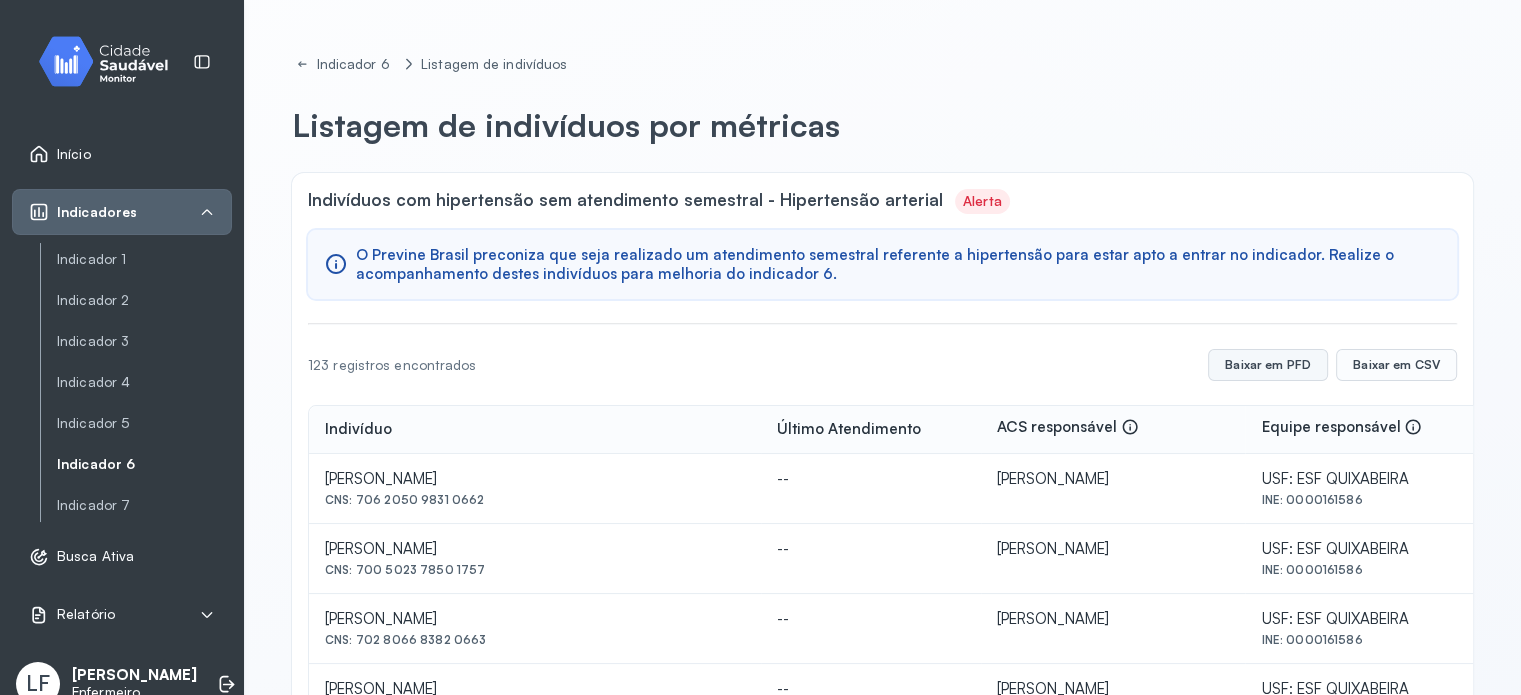 click on "Baixar em PFD" at bounding box center (1268, 365) 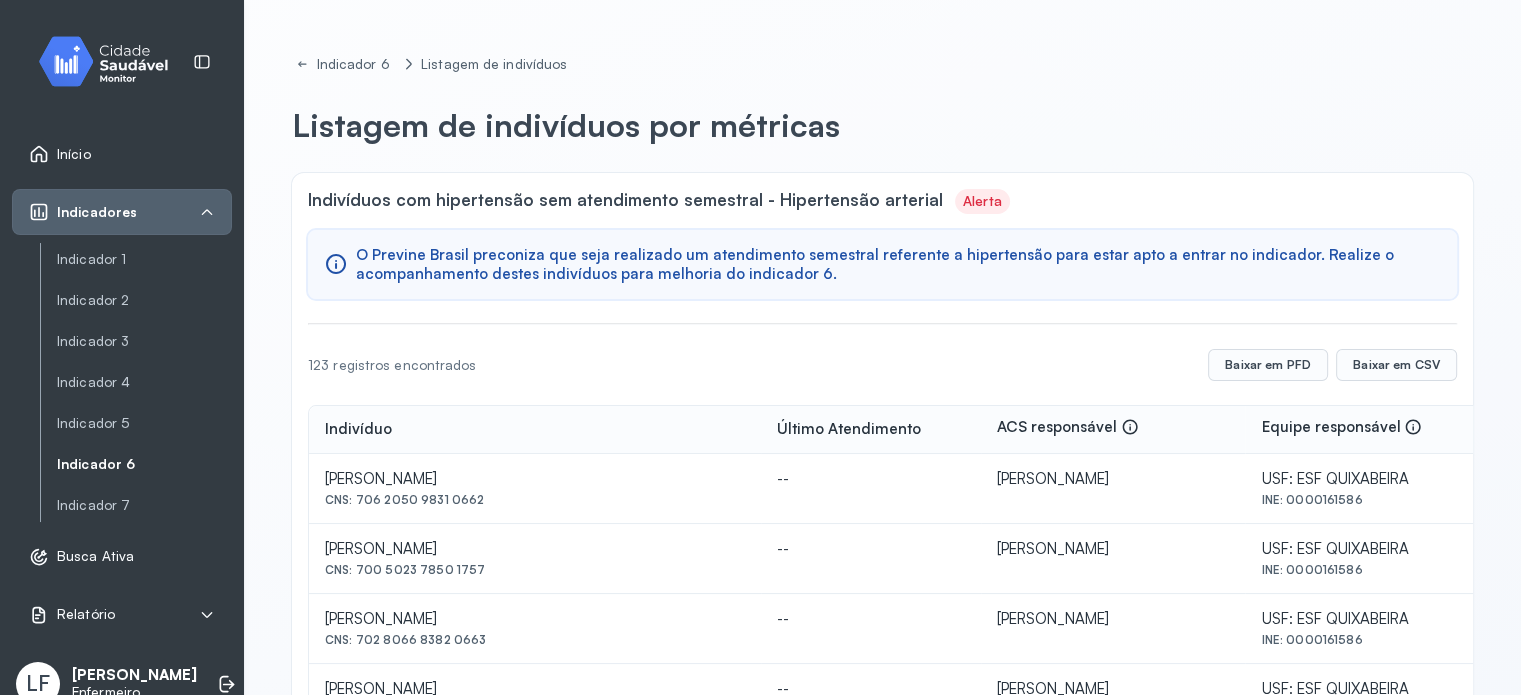 type 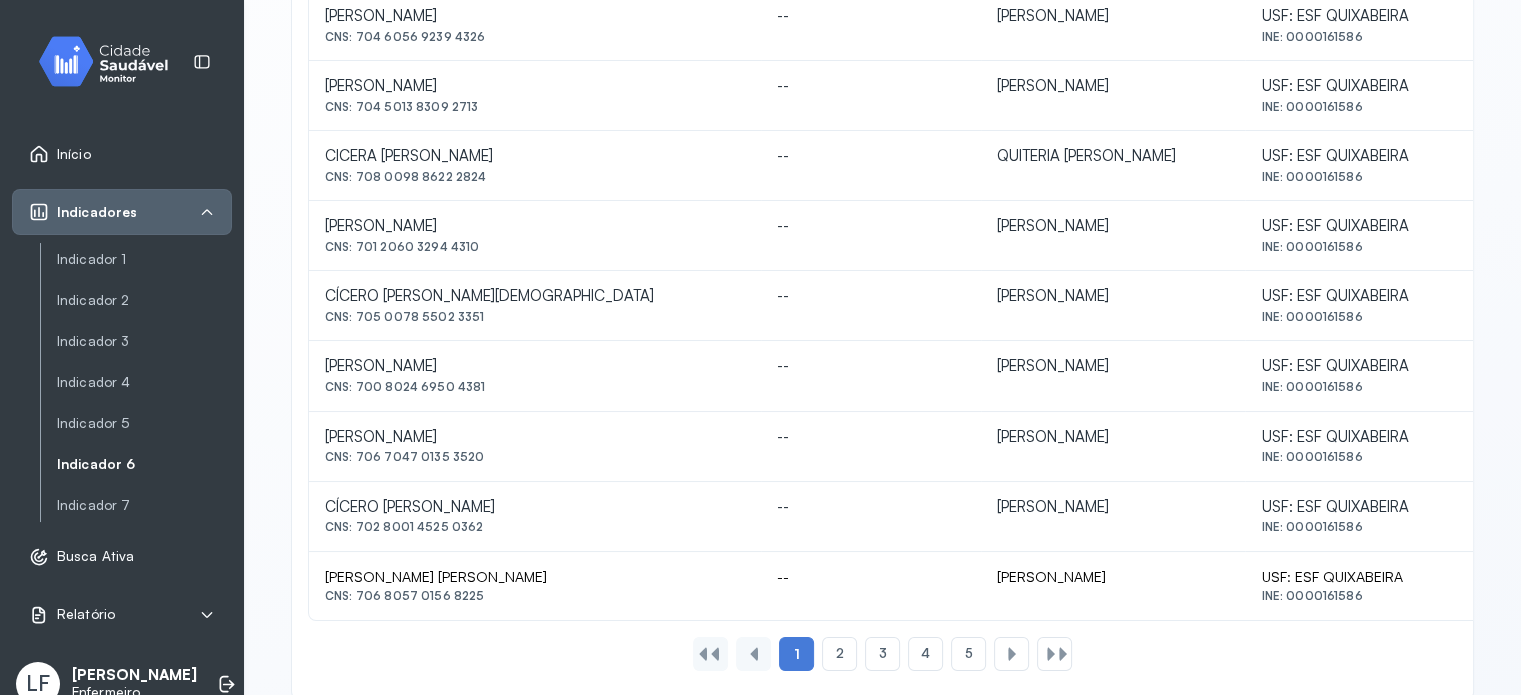 scroll, scrollTop: 920, scrollLeft: 0, axis: vertical 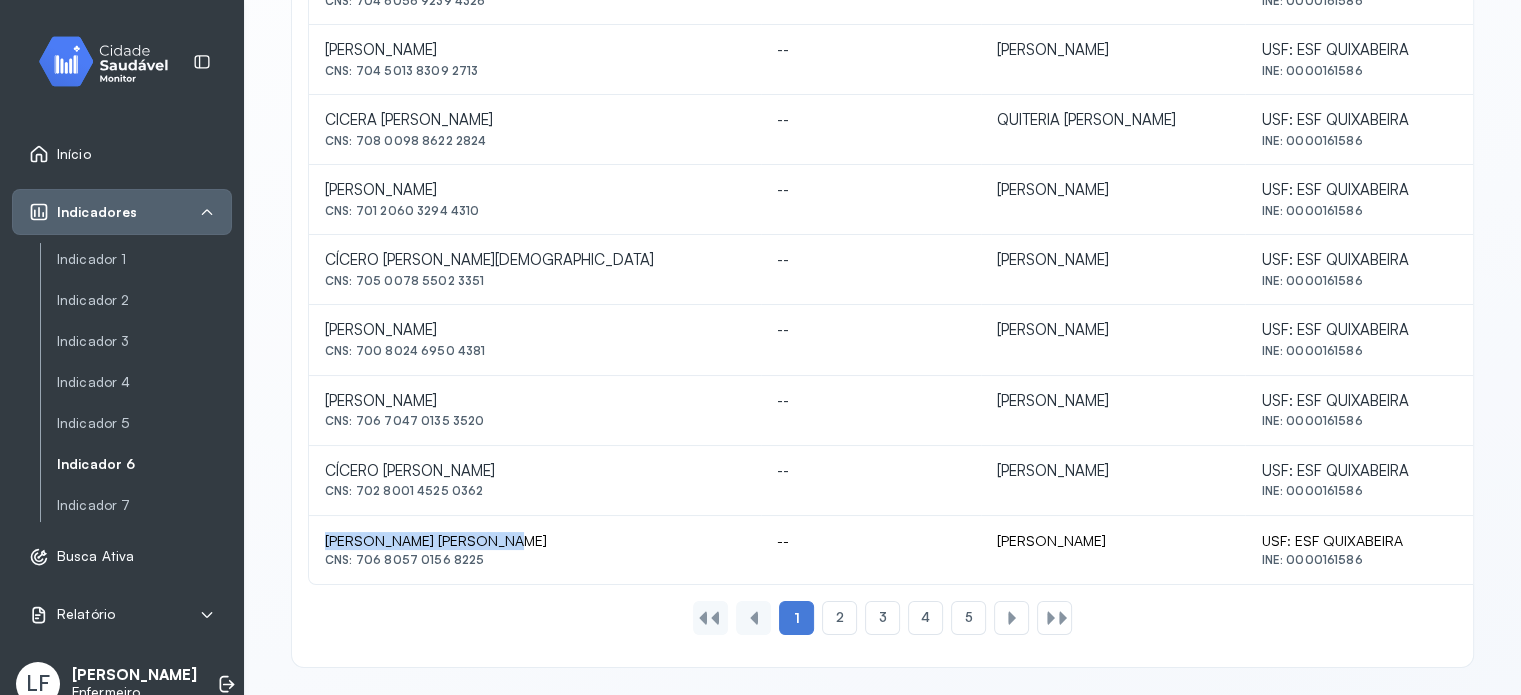 drag, startPoint x: 552, startPoint y: 523, endPoint x: 320, endPoint y: 531, distance: 232.1379 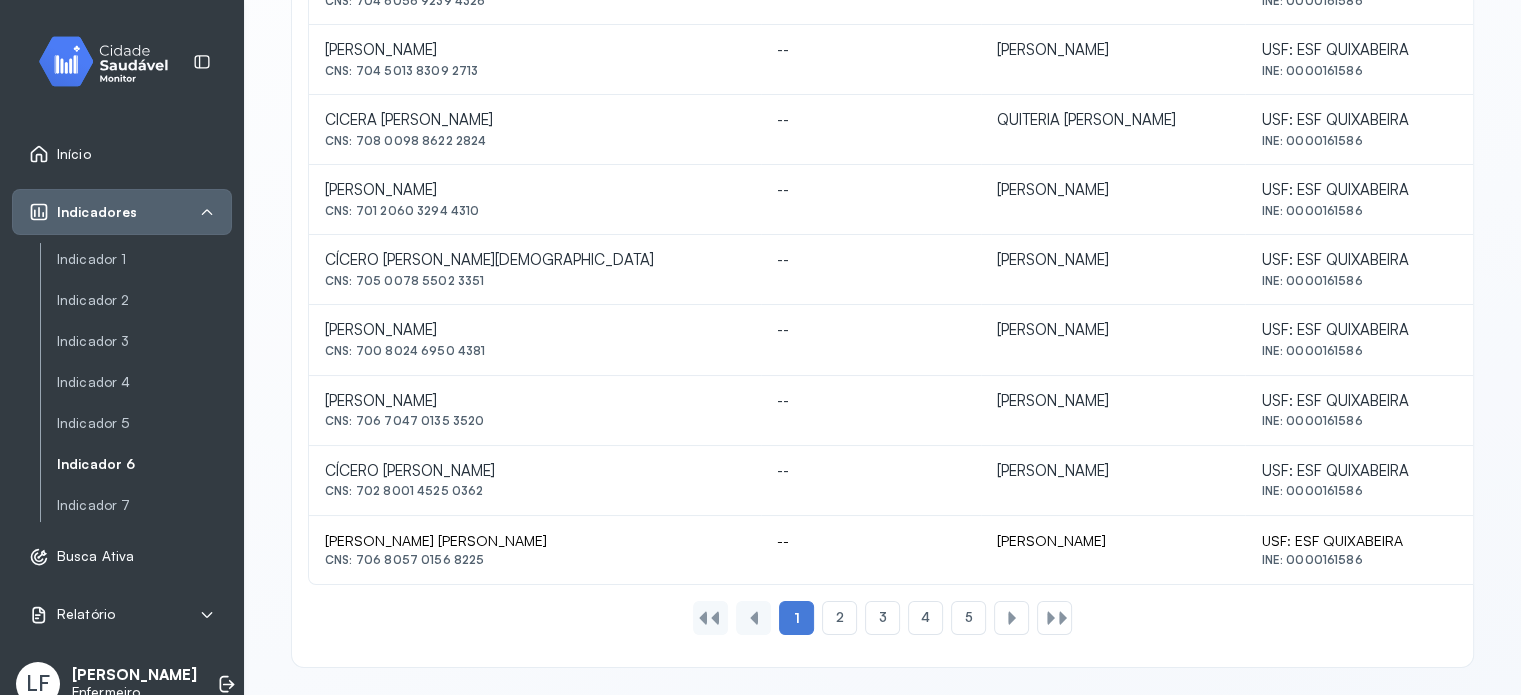 drag, startPoint x: 320, startPoint y: 531, endPoint x: 512, endPoint y: 567, distance: 195.34584 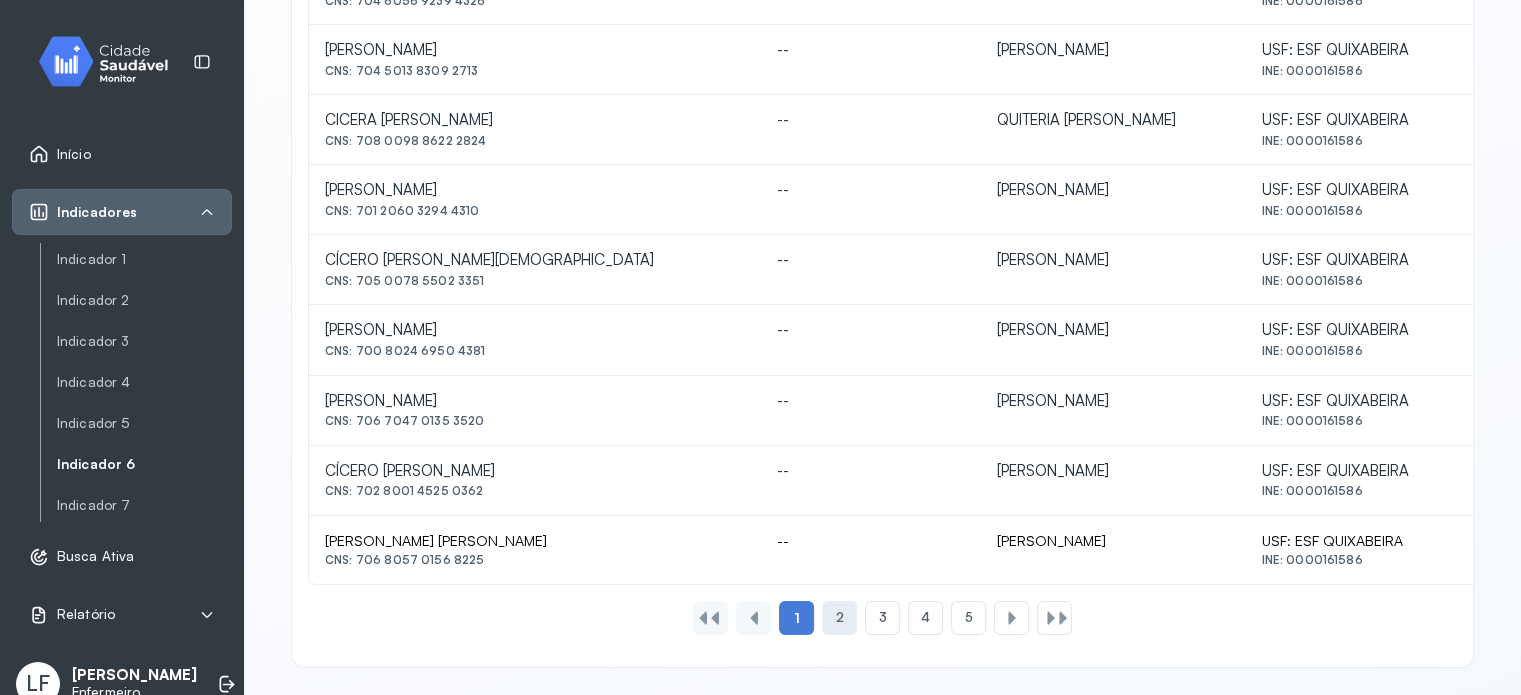 click on "2" at bounding box center [839, 617] 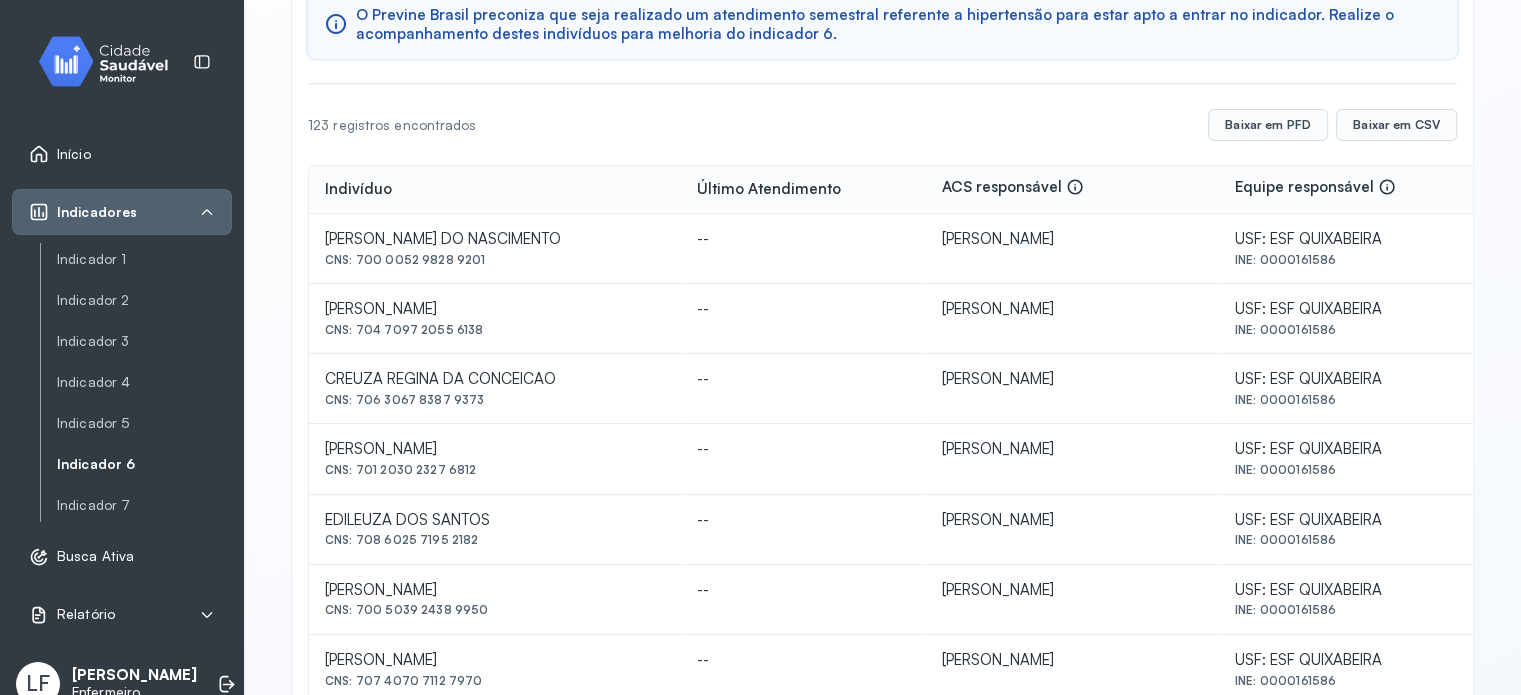 scroll, scrollTop: 240, scrollLeft: 0, axis: vertical 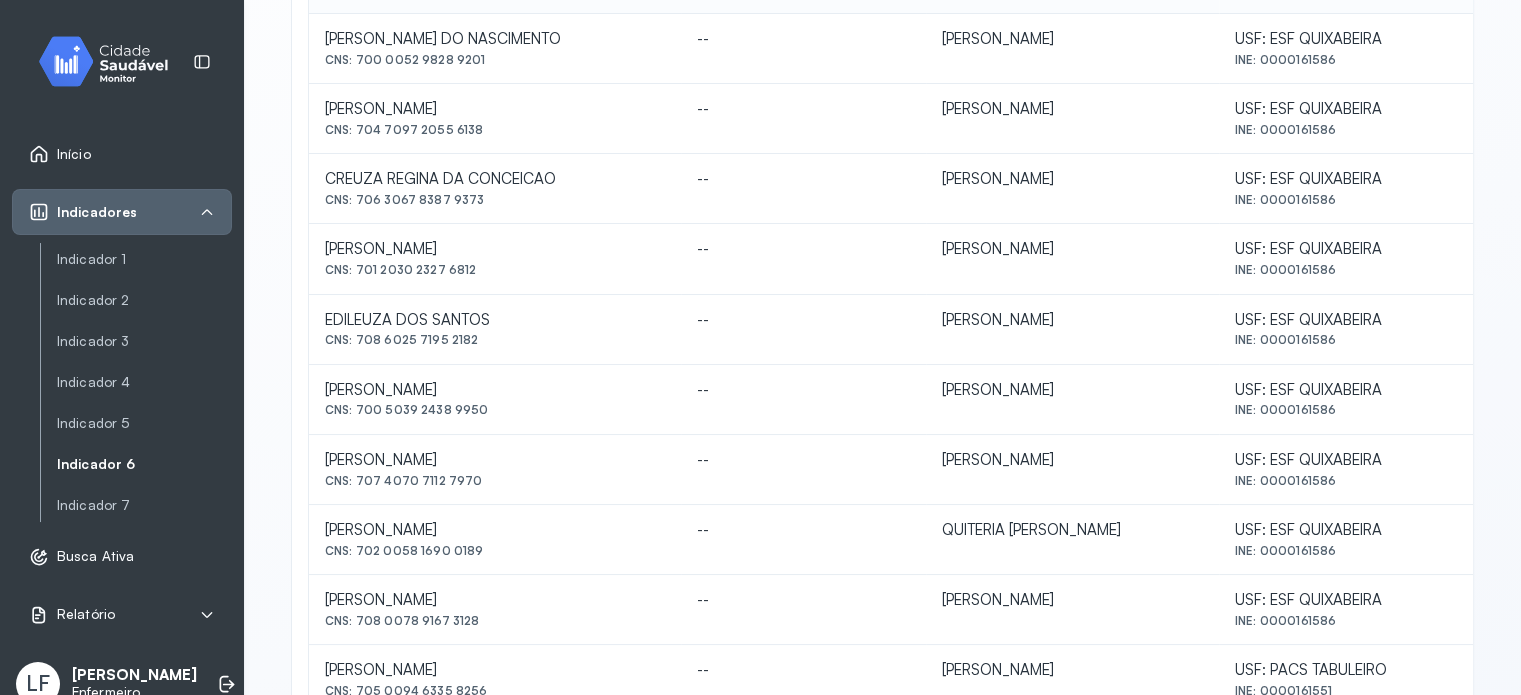 drag, startPoint x: 312, startPoint y: 381, endPoint x: 488, endPoint y: 415, distance: 179.25401 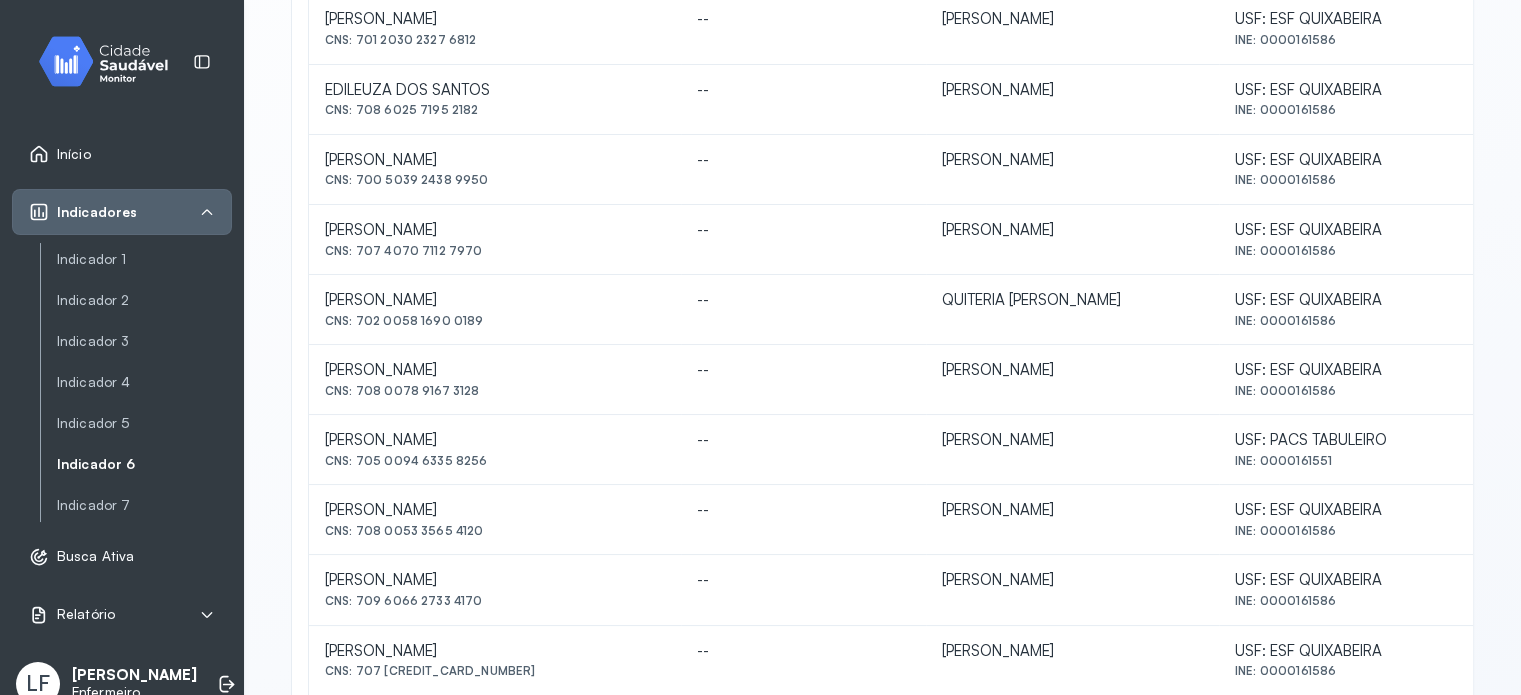 scroll, scrollTop: 680, scrollLeft: 0, axis: vertical 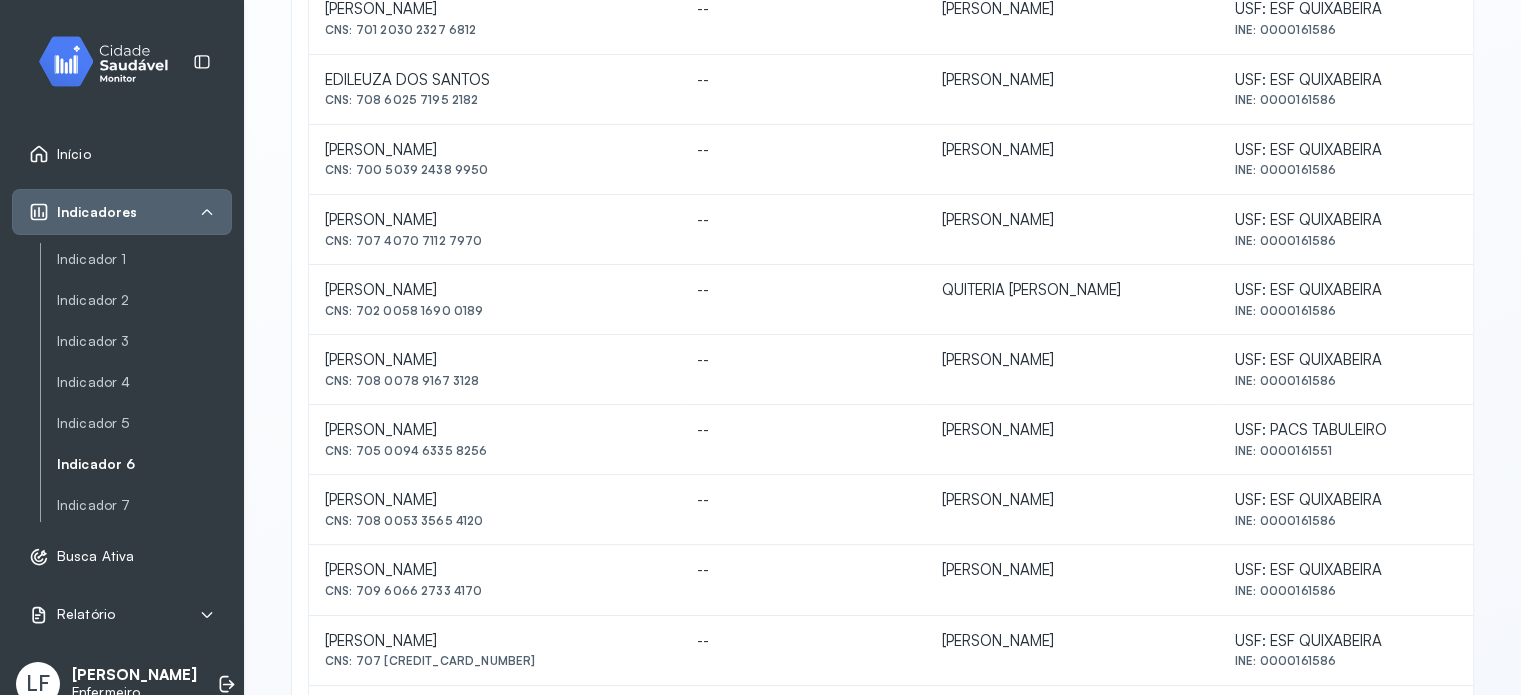 drag, startPoint x: 316, startPoint y: 412, endPoint x: 497, endPoint y: 454, distance: 185.80904 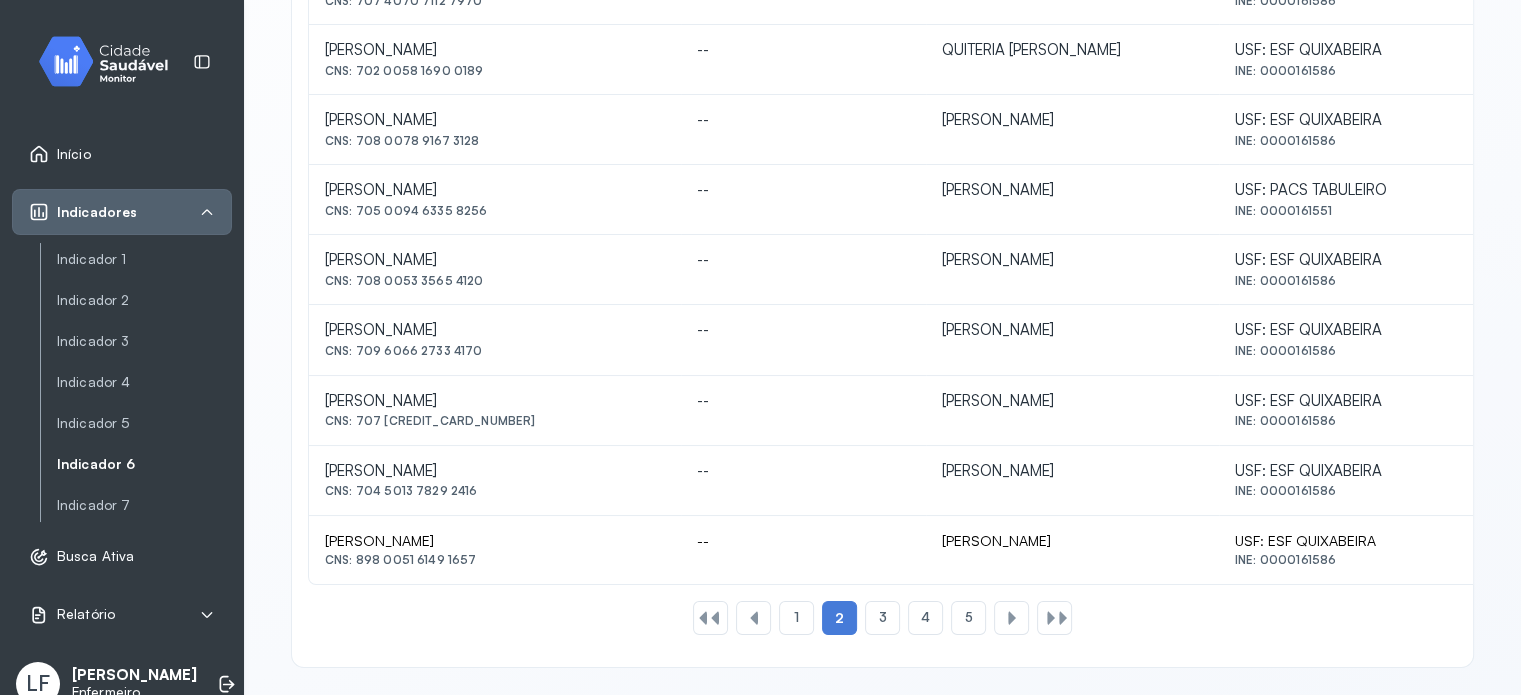 scroll, scrollTop: 923, scrollLeft: 0, axis: vertical 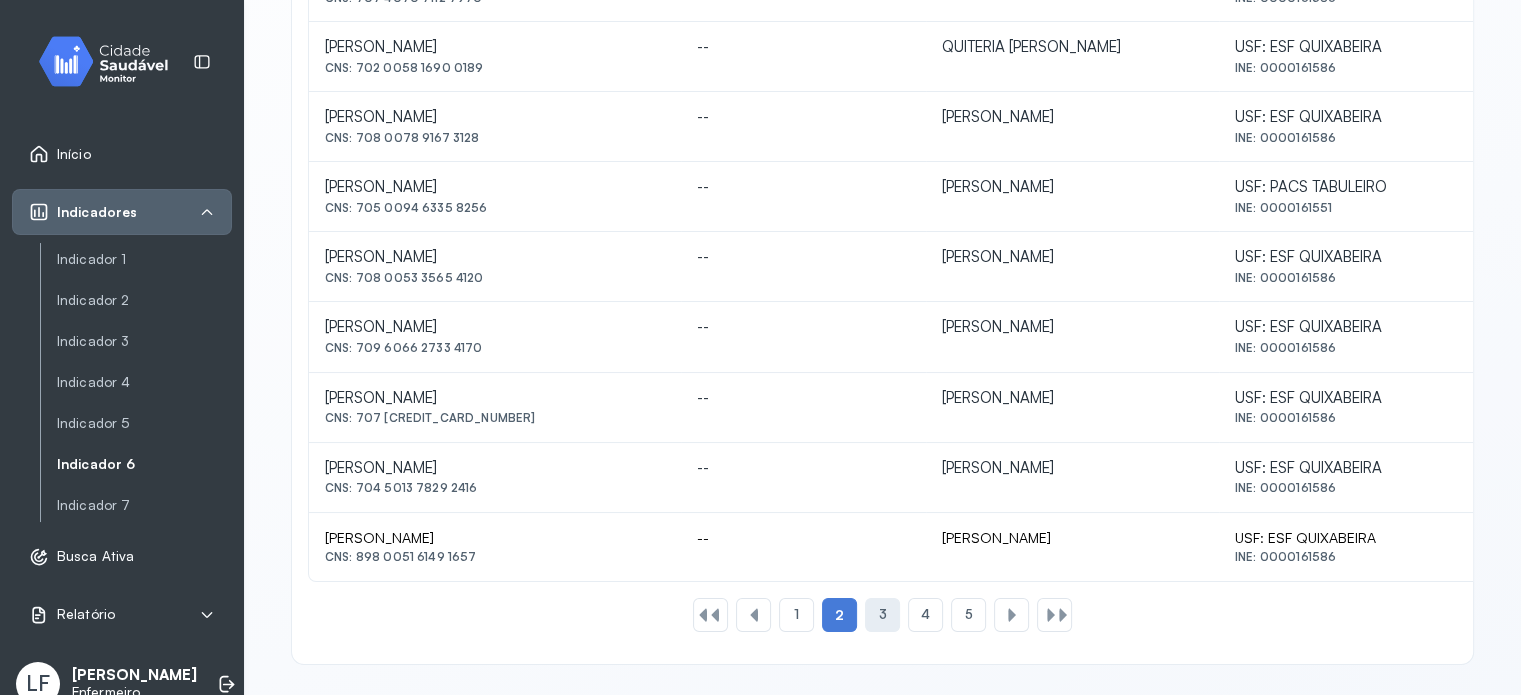 click on "3" at bounding box center (882, 614) 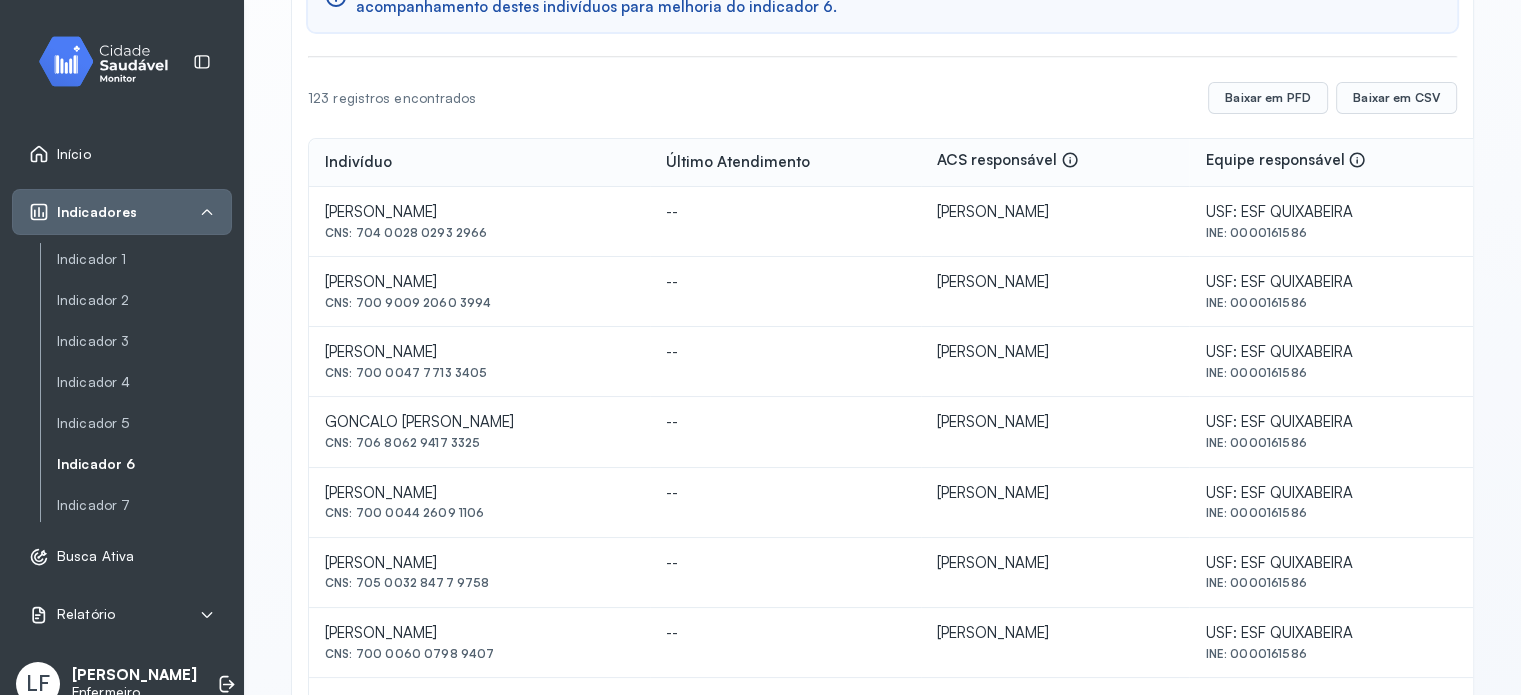 scroll, scrollTop: 203, scrollLeft: 0, axis: vertical 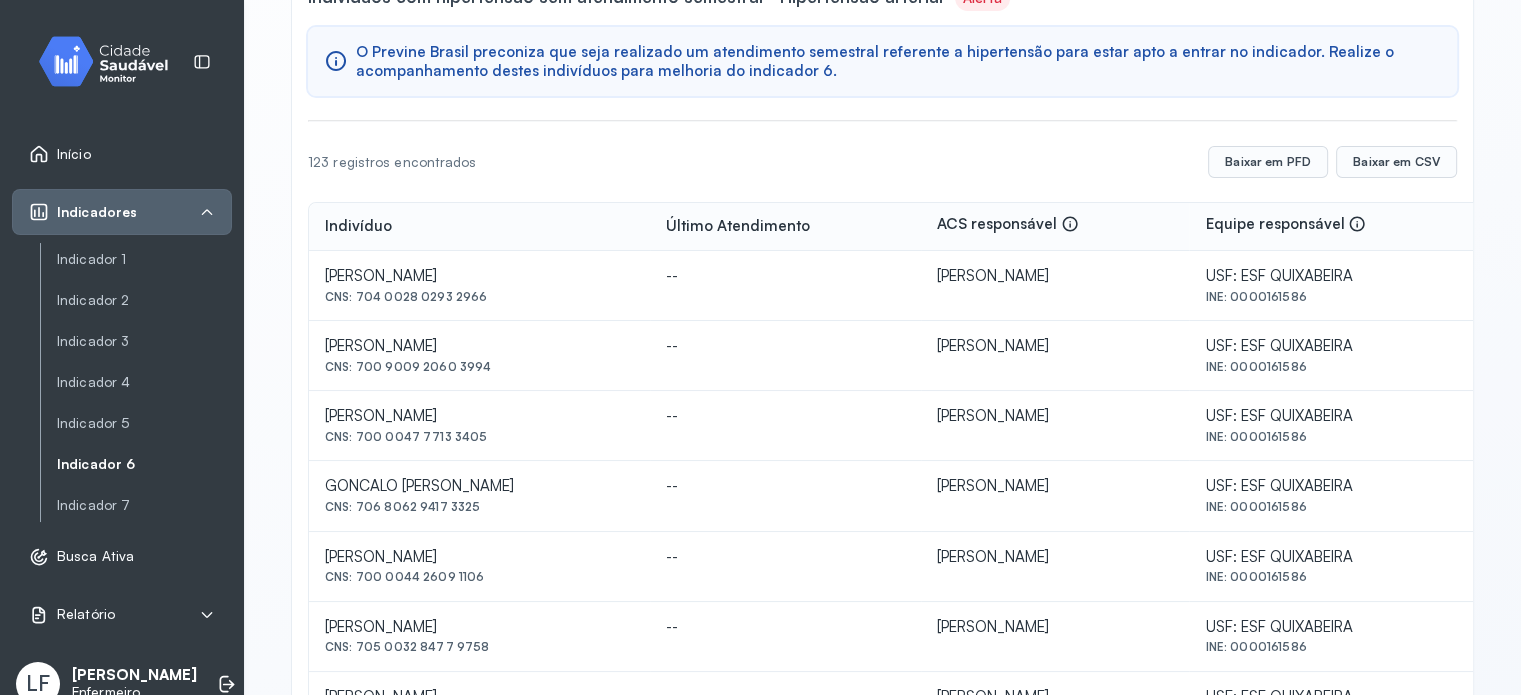 drag, startPoint x: 312, startPoint y: 273, endPoint x: 492, endPoint y: 299, distance: 181.86809 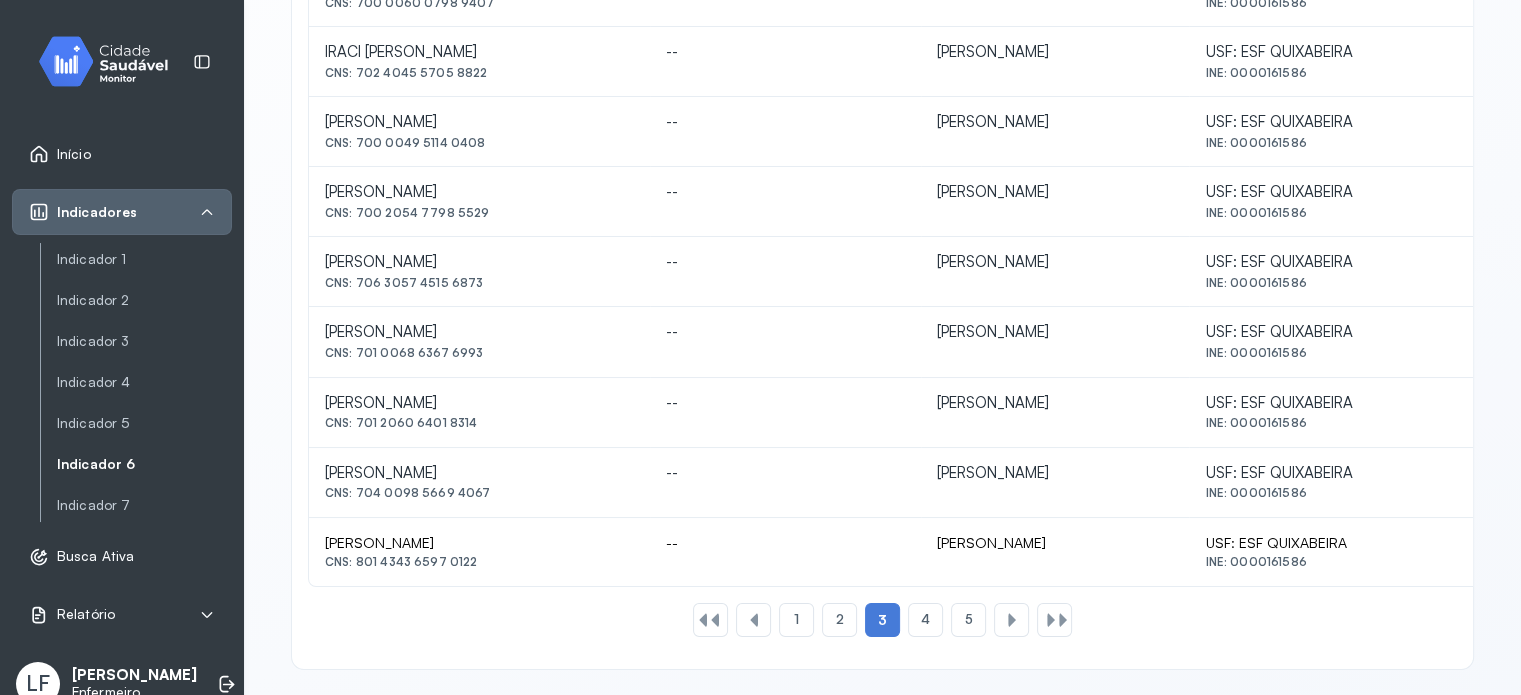 scroll, scrollTop: 923, scrollLeft: 0, axis: vertical 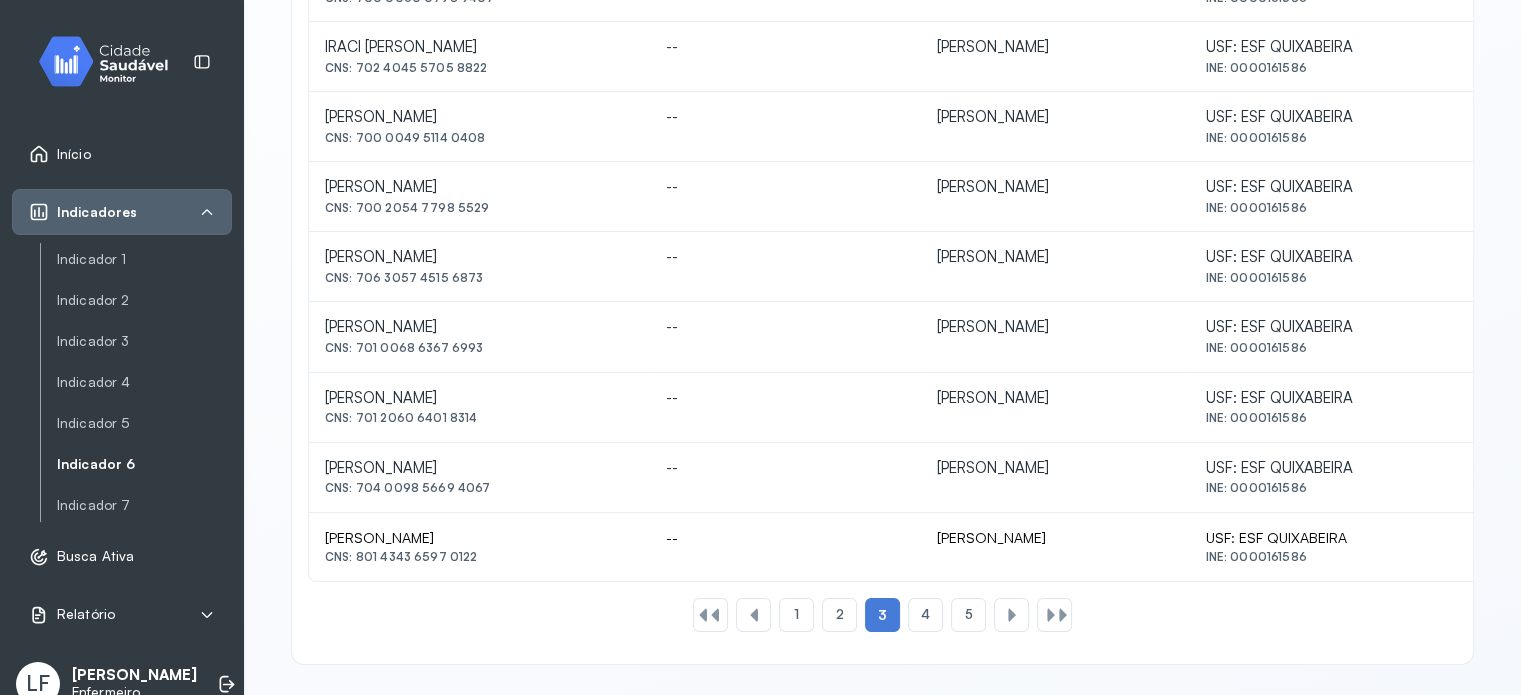 drag, startPoint x: 323, startPoint y: 251, endPoint x: 473, endPoint y: 279, distance: 152.59096 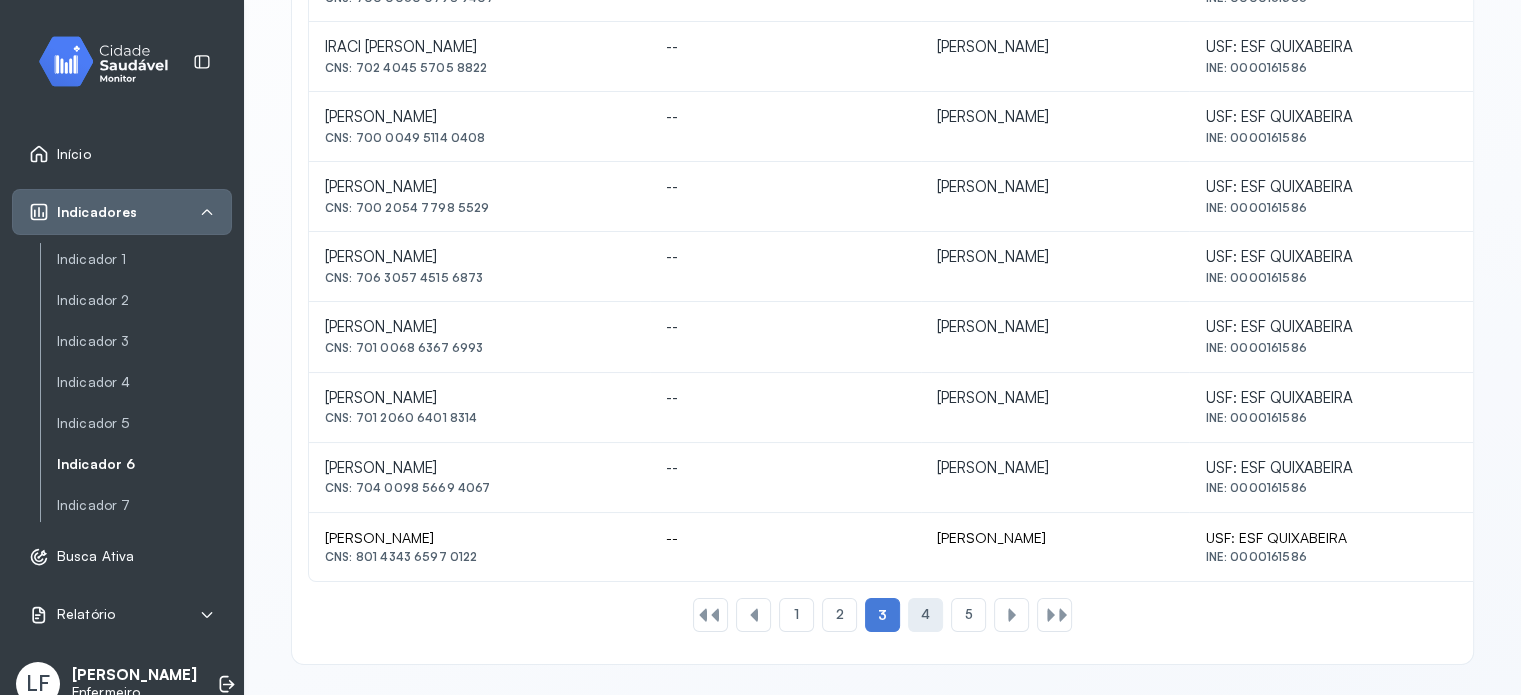 click on "4" at bounding box center (925, 614) 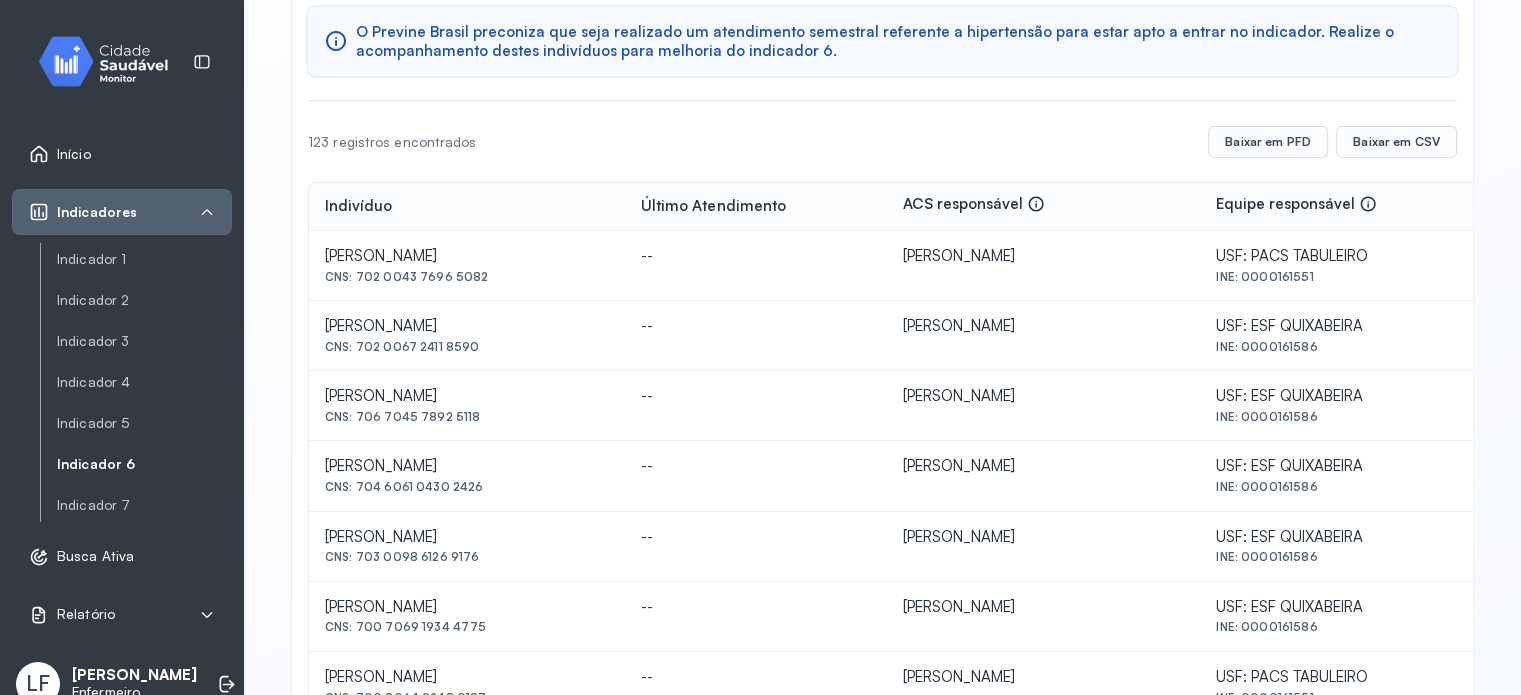scroll, scrollTop: 23, scrollLeft: 0, axis: vertical 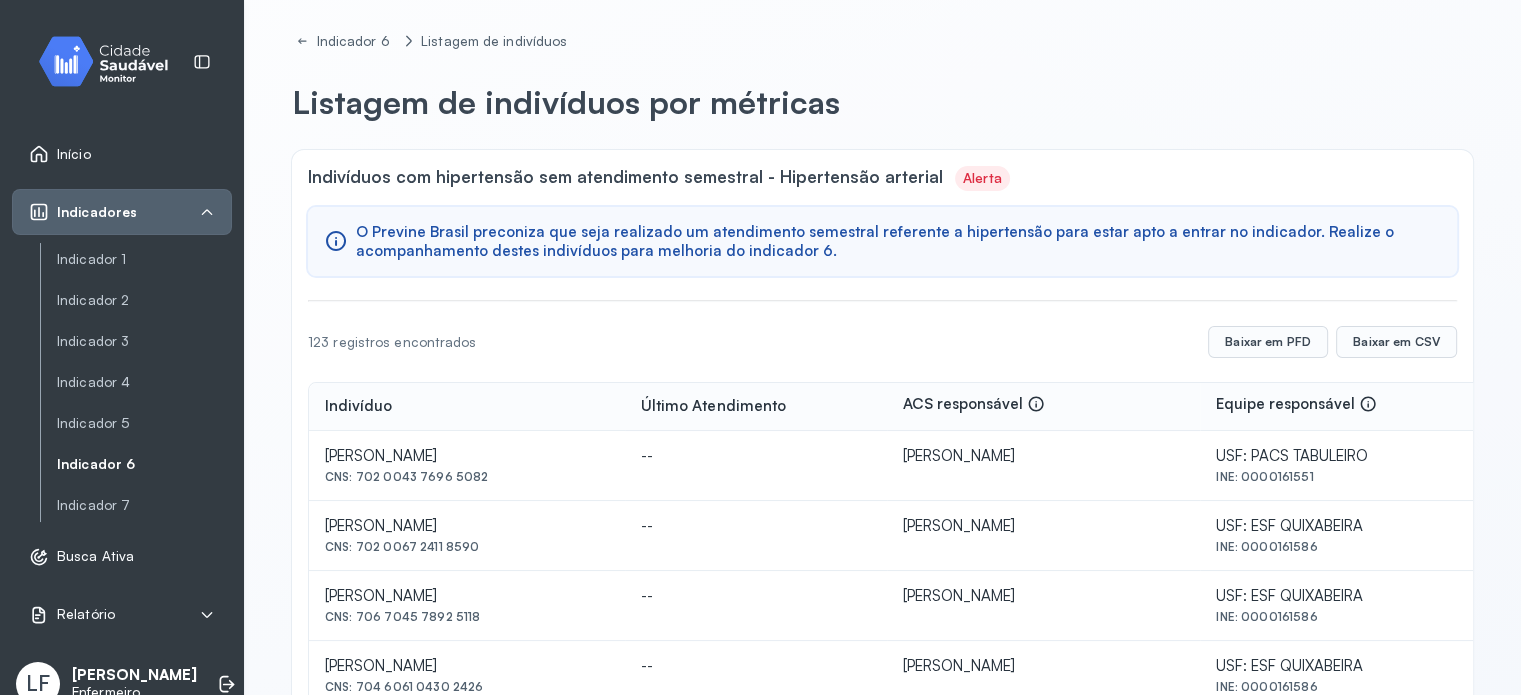 drag, startPoint x: 327, startPoint y: 447, endPoint x: 491, endPoint y: 476, distance: 166.54428 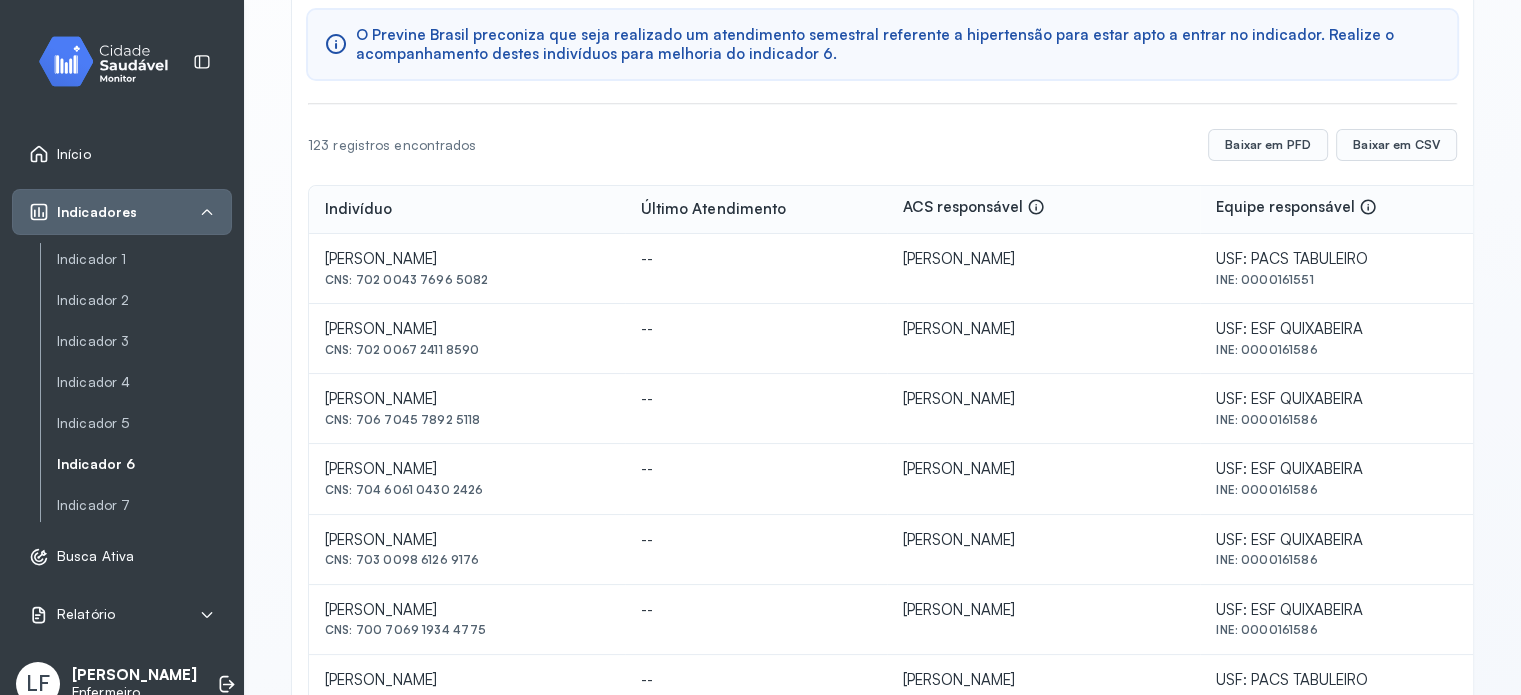 scroll, scrollTop: 223, scrollLeft: 0, axis: vertical 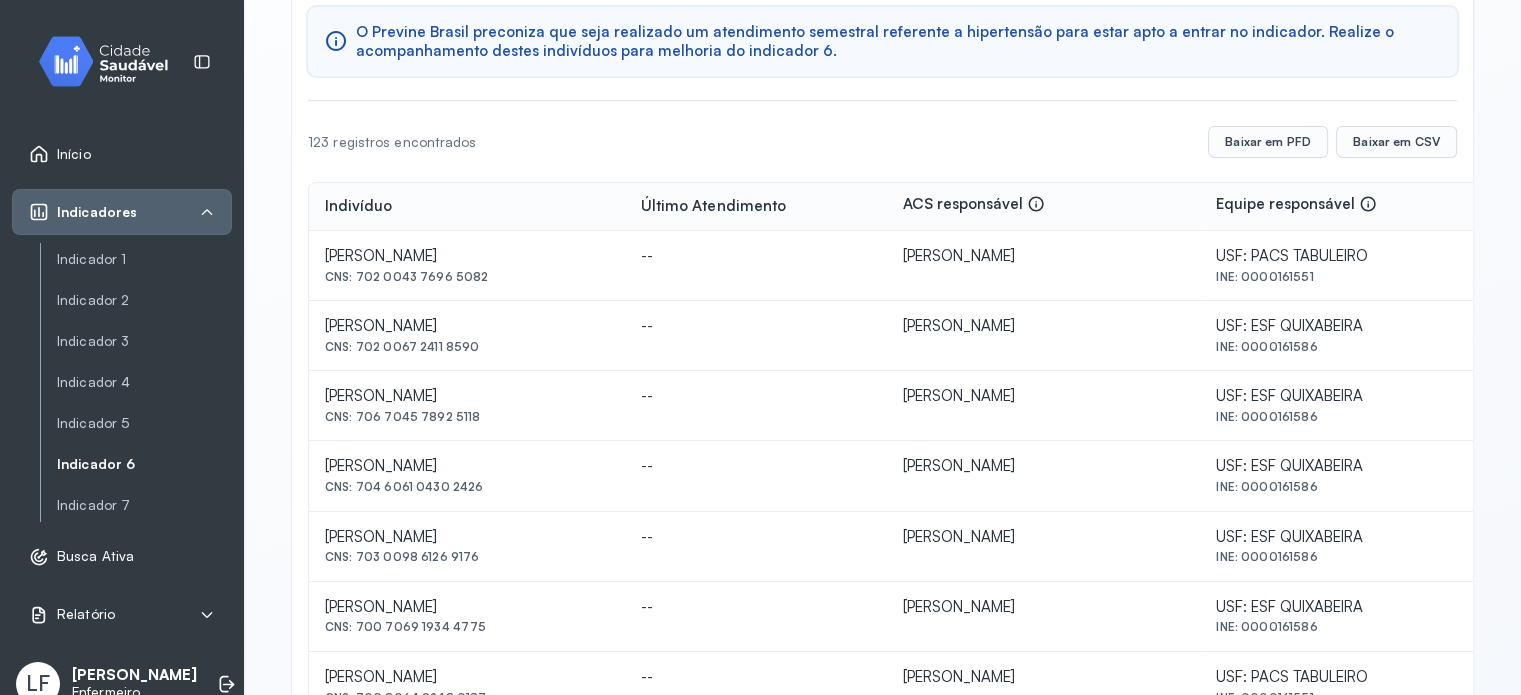 drag, startPoint x: 322, startPoint y: 394, endPoint x: 483, endPoint y: 415, distance: 162.36378 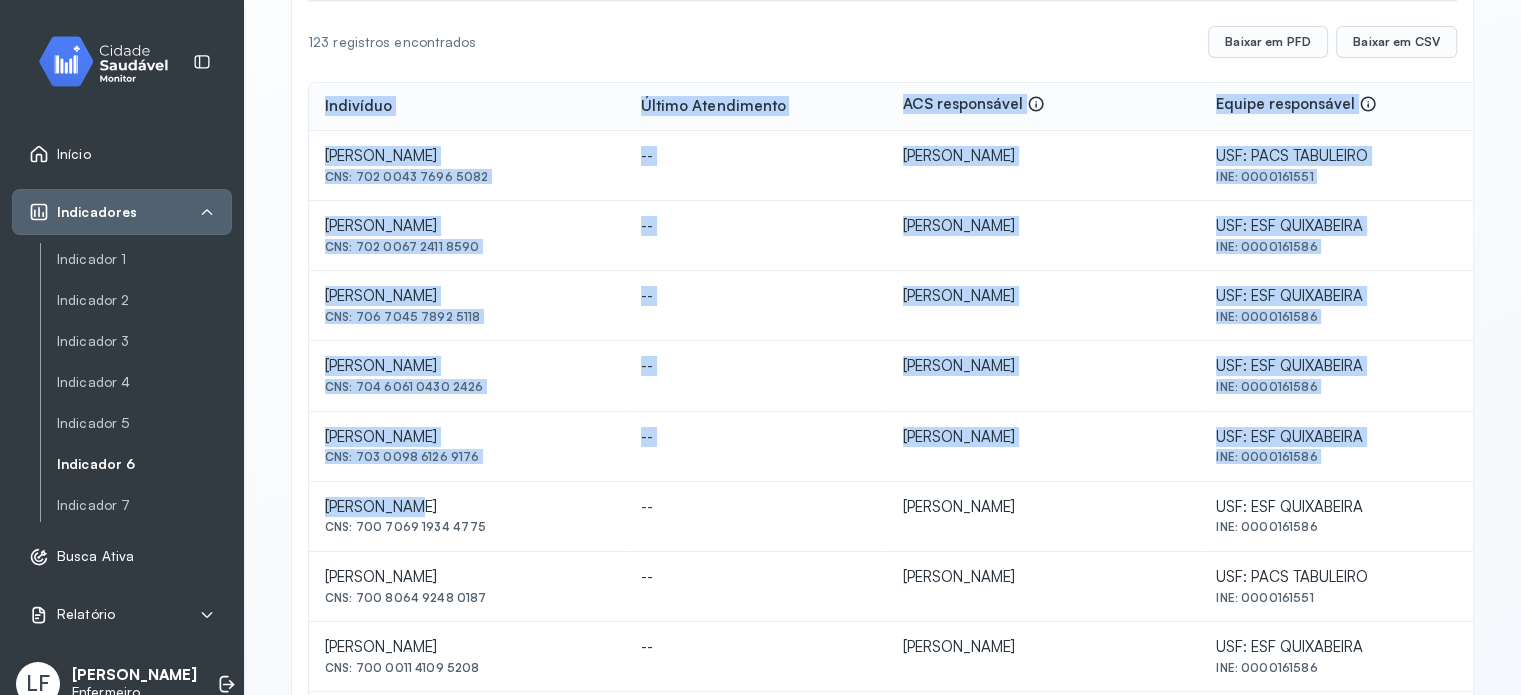 drag, startPoint x: 345, startPoint y: 525, endPoint x: 420, endPoint y: 515, distance: 75.66373 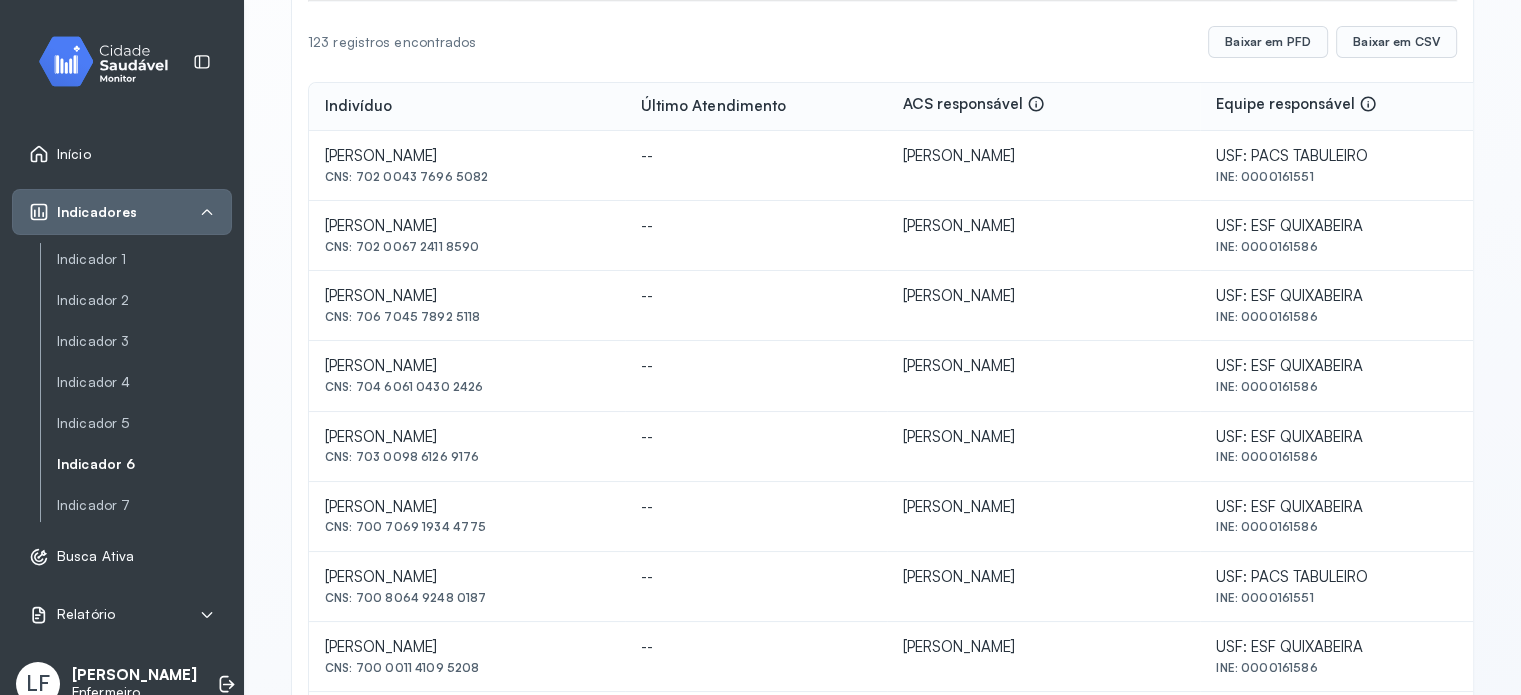 drag, startPoint x: 312, startPoint y: 495, endPoint x: 487, endPoint y: 522, distance: 177.0706 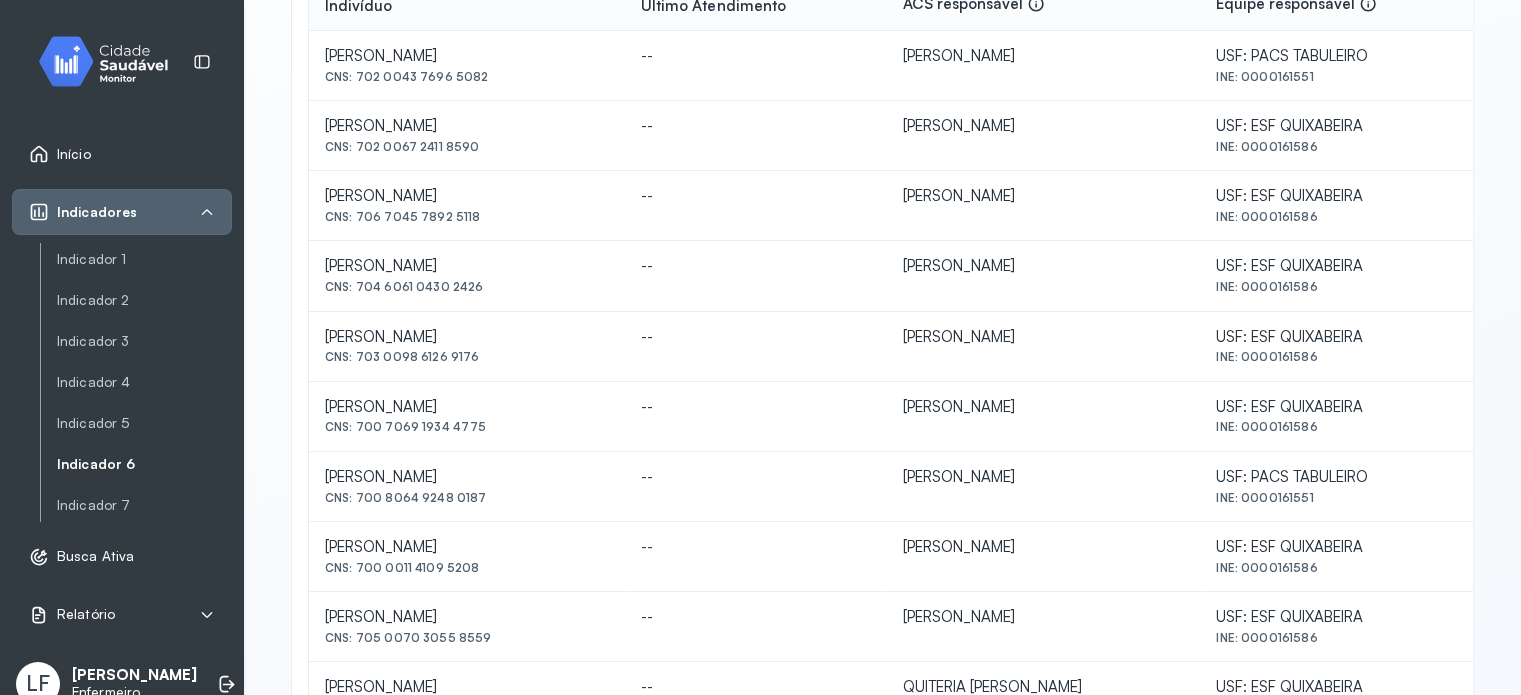 scroll, scrollTop: 623, scrollLeft: 0, axis: vertical 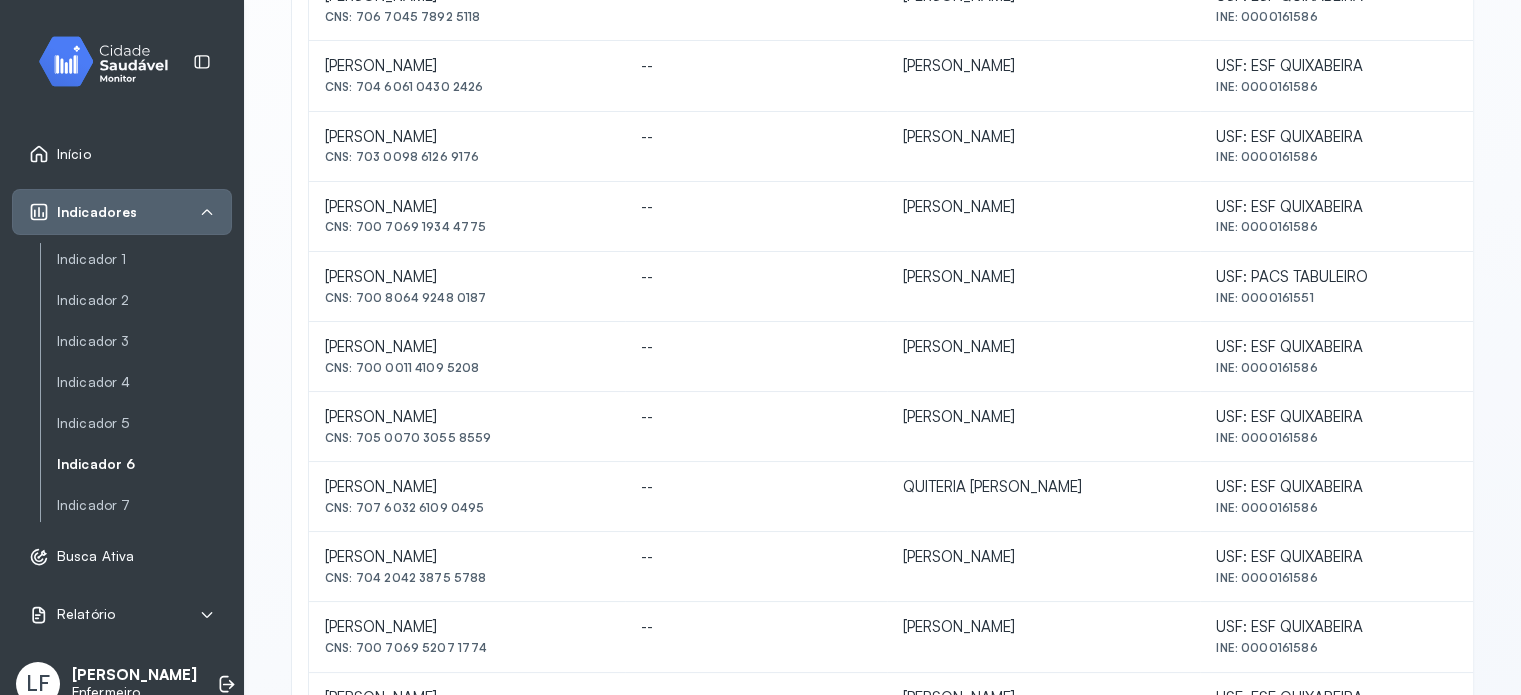 drag, startPoint x: 320, startPoint y: 272, endPoint x: 491, endPoint y: 297, distance: 172.81783 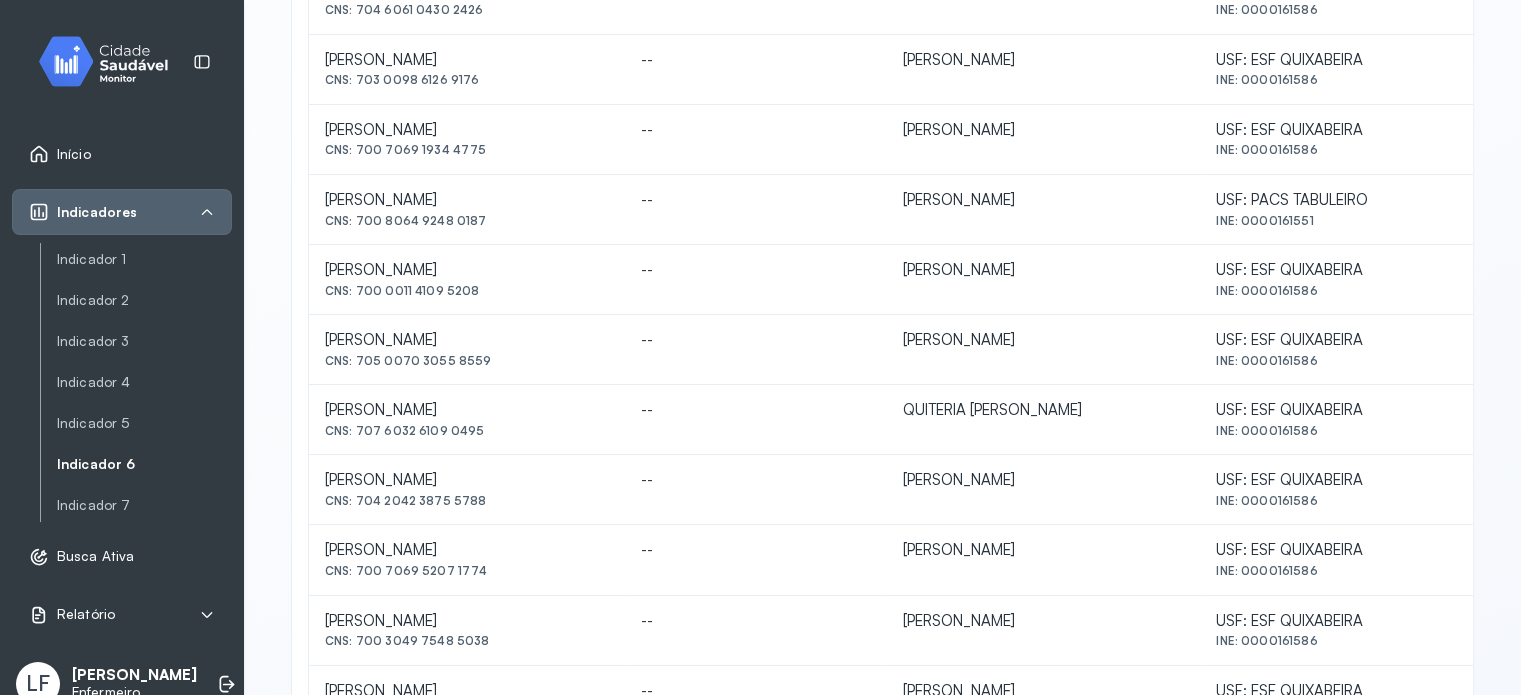 scroll, scrollTop: 723, scrollLeft: 0, axis: vertical 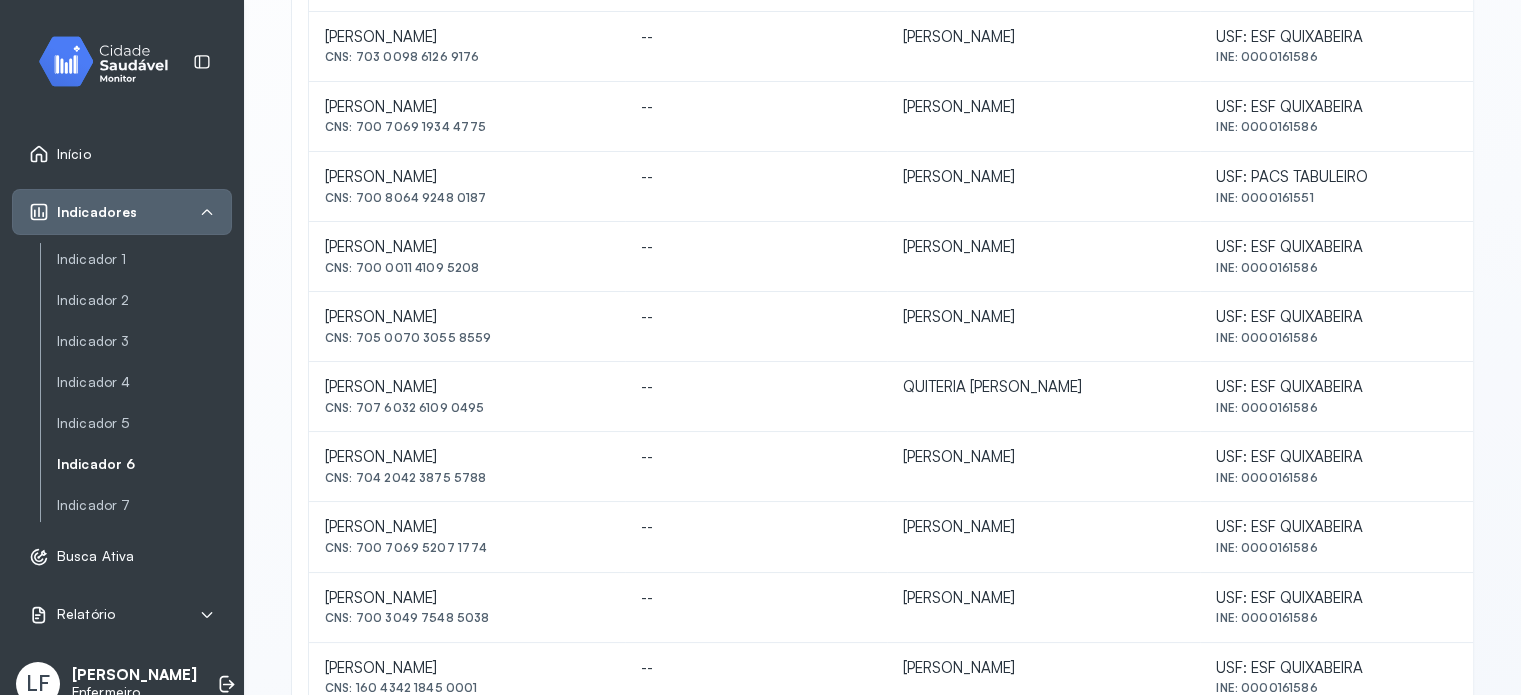 drag, startPoint x: 315, startPoint y: 519, endPoint x: 496, endPoint y: 555, distance: 184.5454 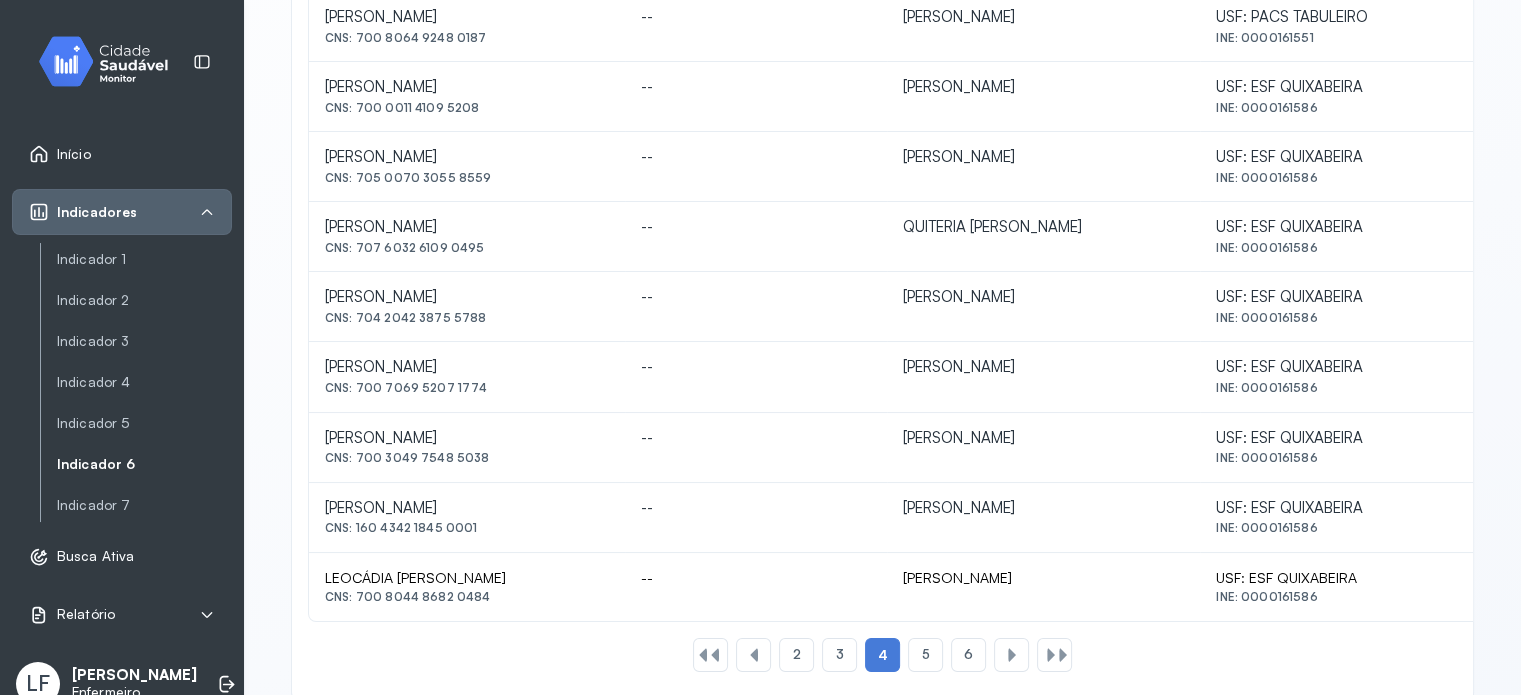 scroll, scrollTop: 923, scrollLeft: 0, axis: vertical 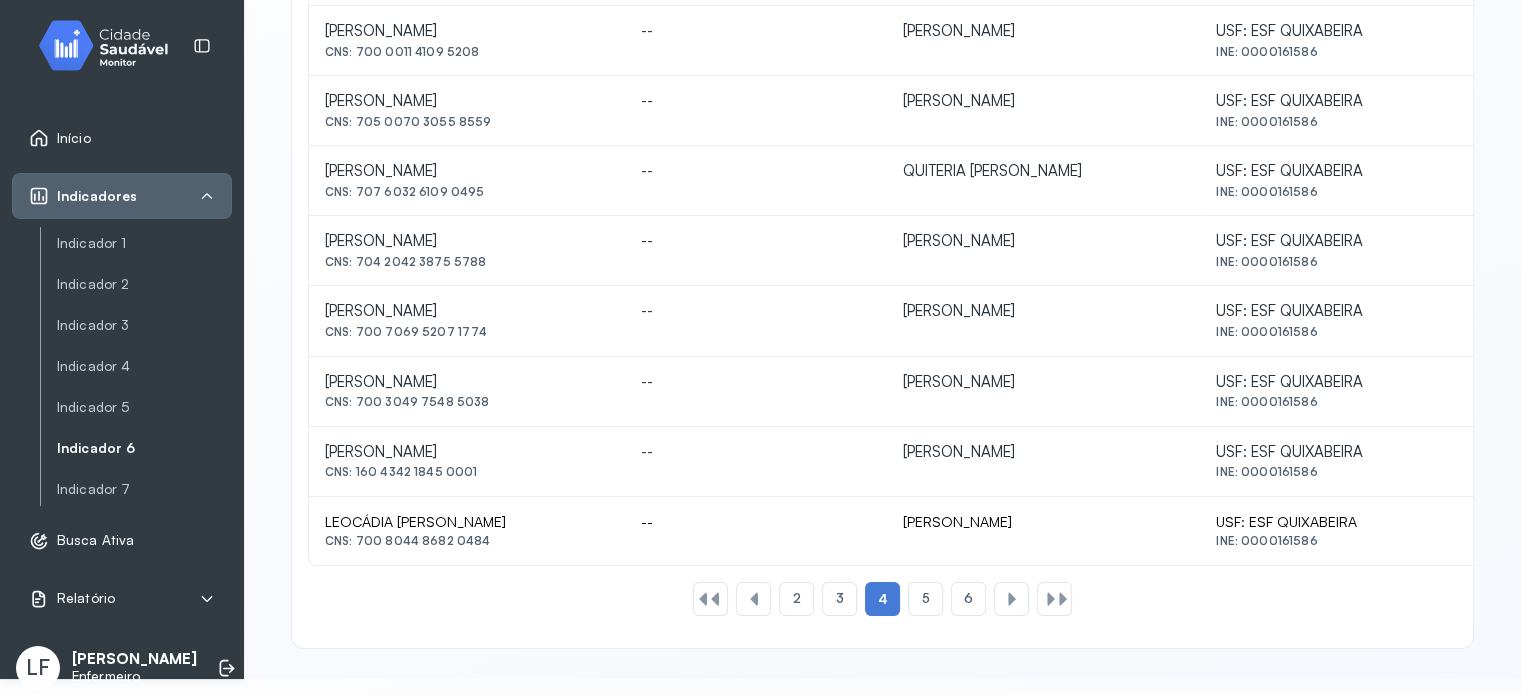 drag, startPoint x: 325, startPoint y: 441, endPoint x: 486, endPoint y: 472, distance: 163.9573 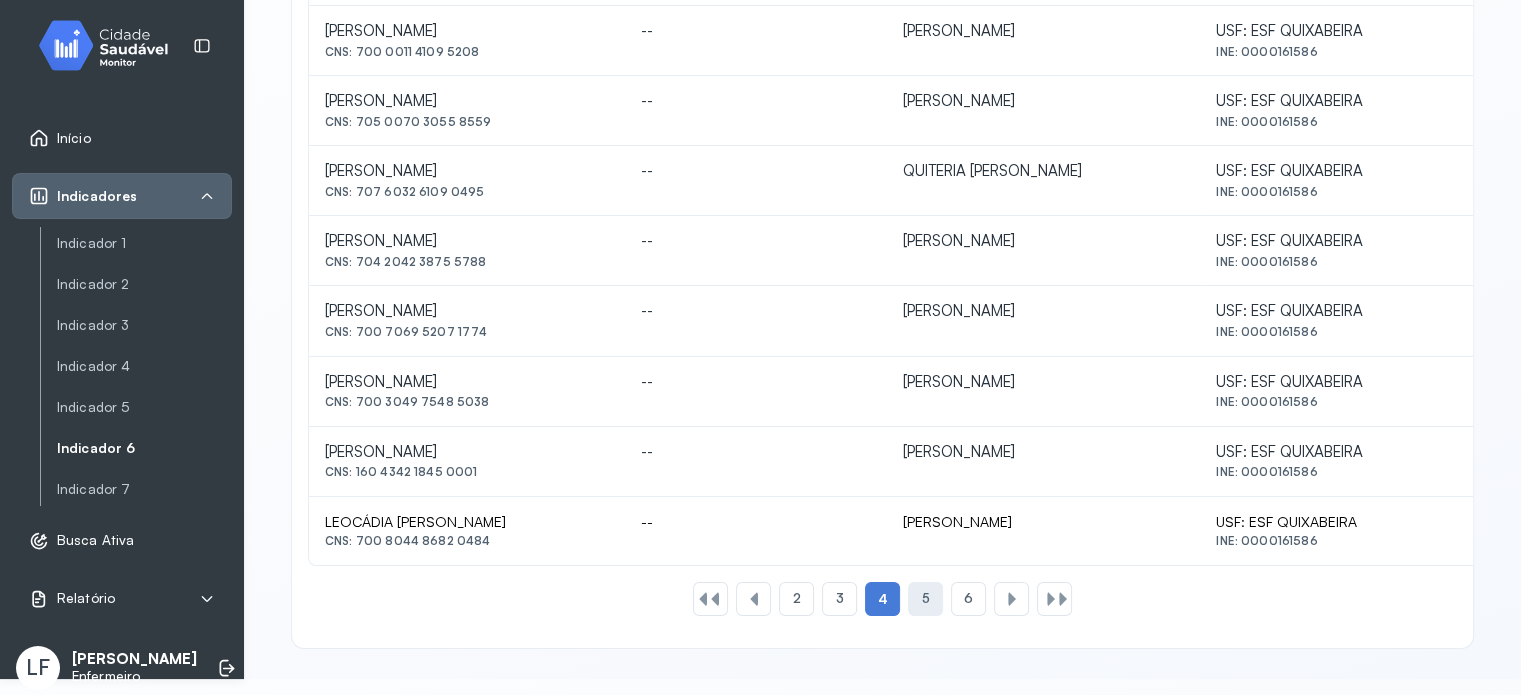 click on "5" at bounding box center (925, 598) 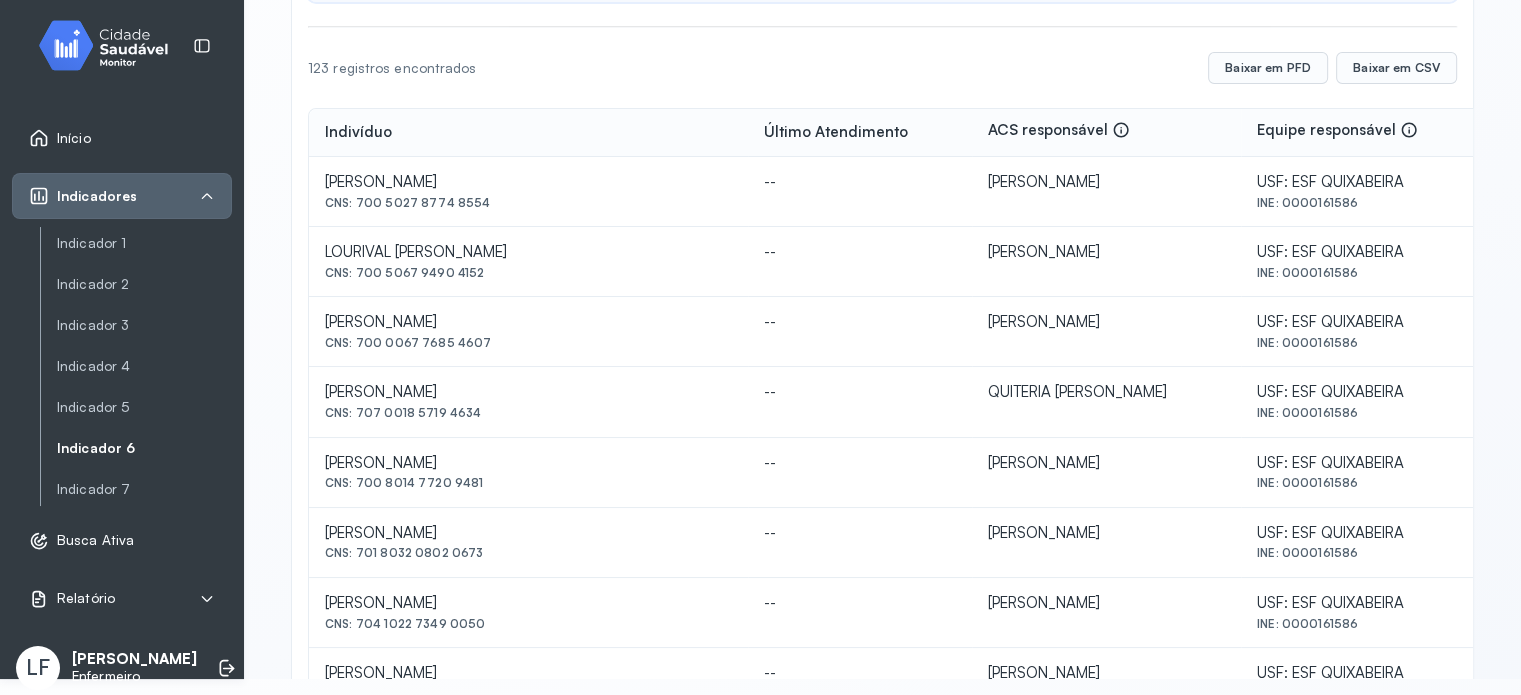 scroll, scrollTop: 243, scrollLeft: 0, axis: vertical 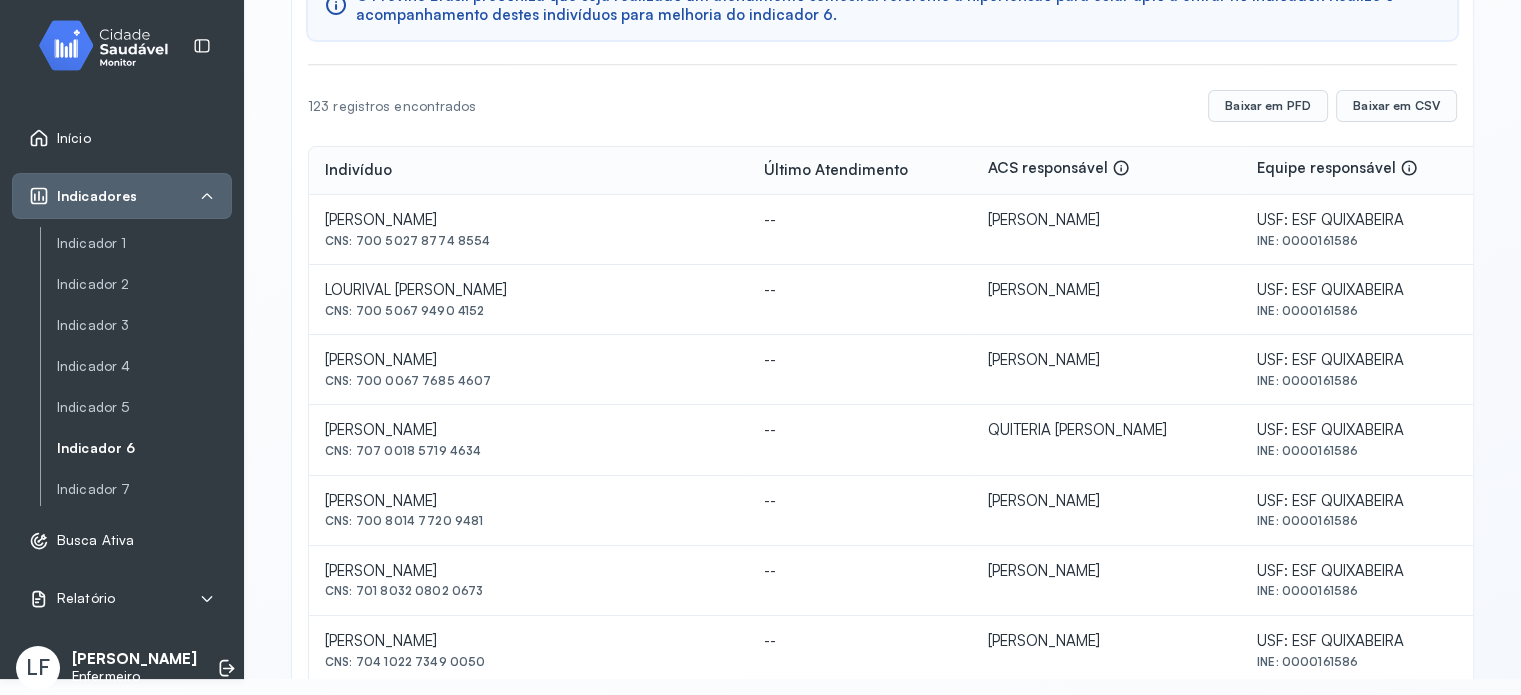 click on "[PERSON_NAME]" at bounding box center (528, 220) 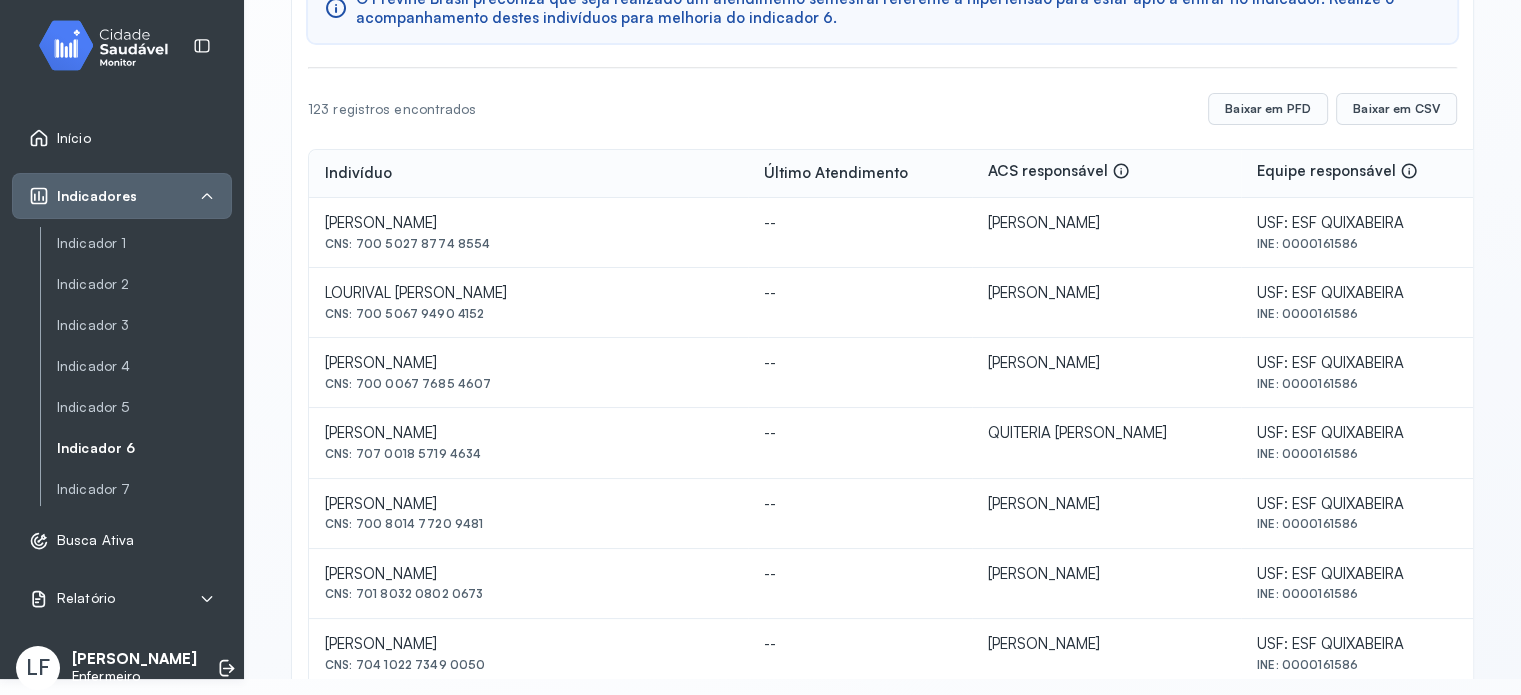 drag, startPoint x: 318, startPoint y: 279, endPoint x: 492, endPoint y: 314, distance: 177.48521 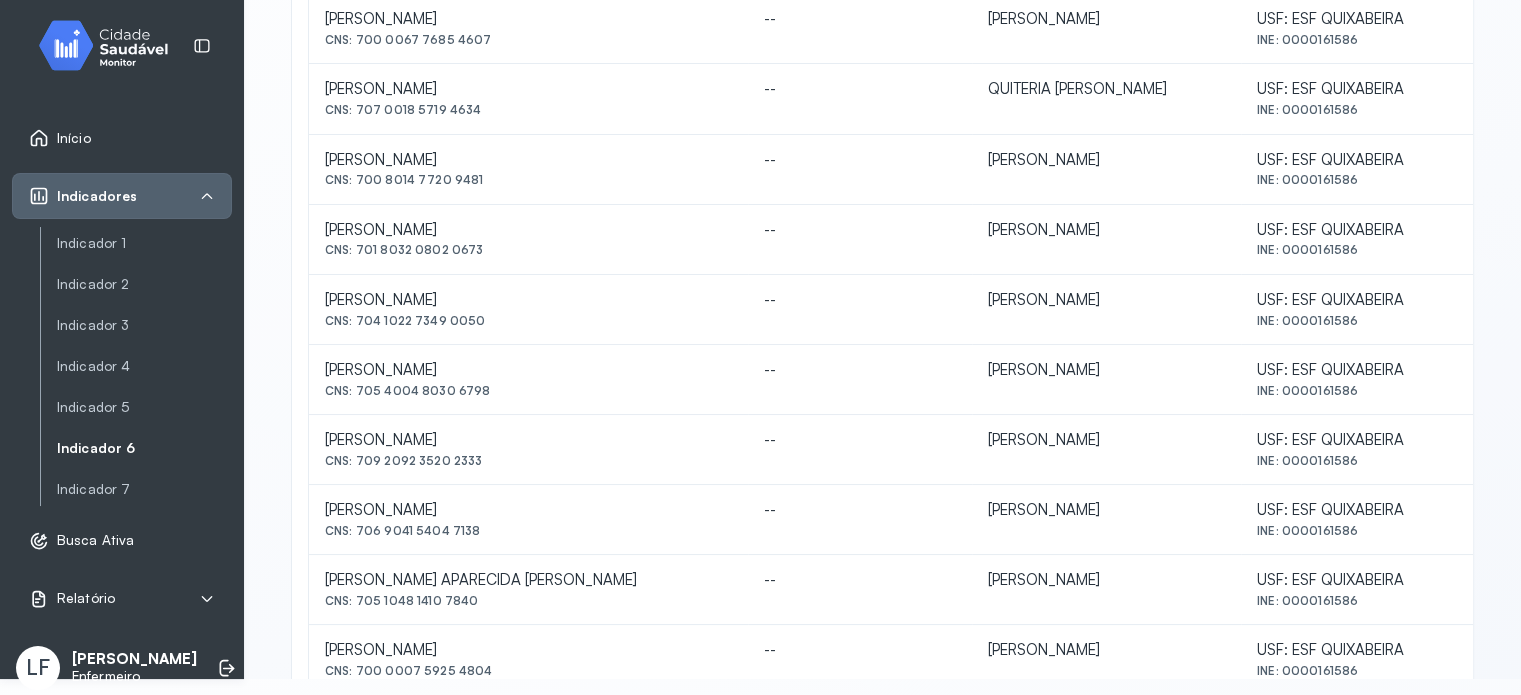 scroll, scrollTop: 640, scrollLeft: 0, axis: vertical 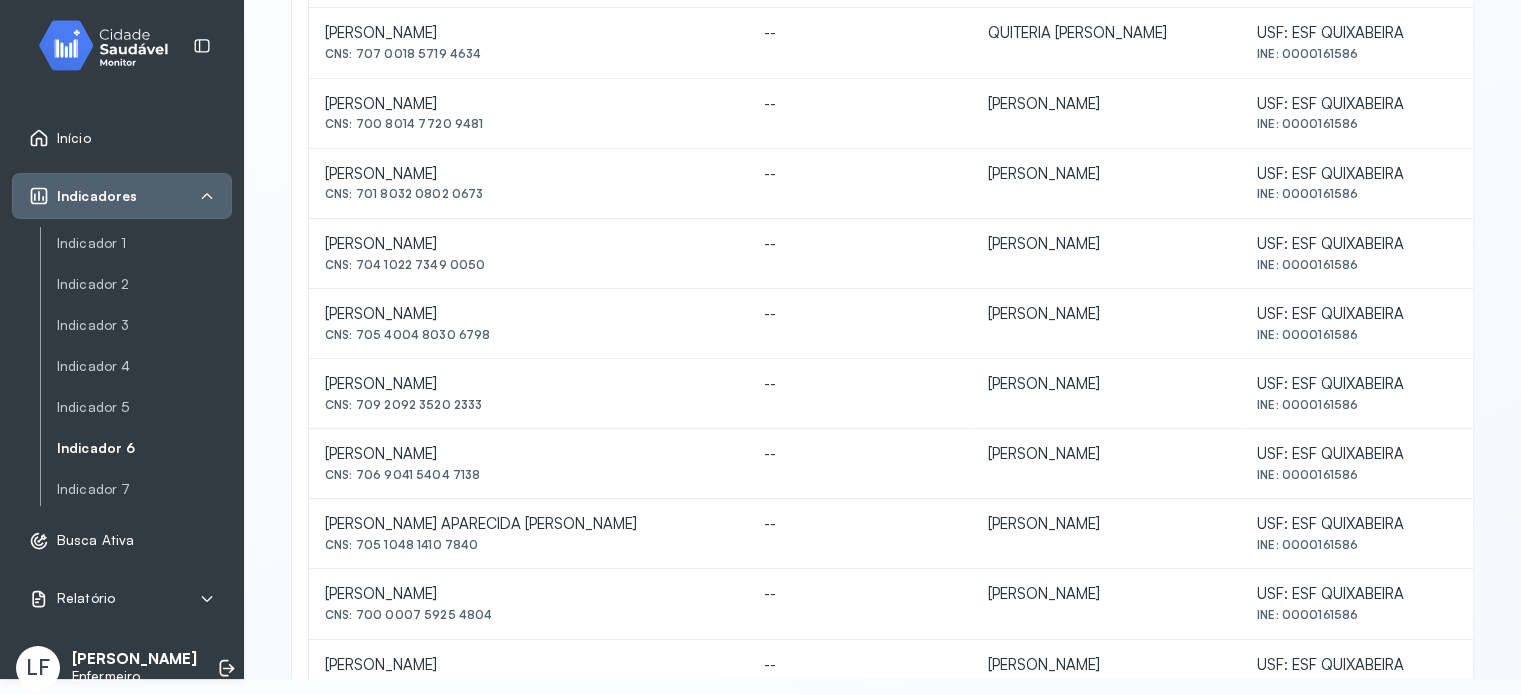 drag, startPoint x: 323, startPoint y: 308, endPoint x: 496, endPoint y: 337, distance: 175.4138 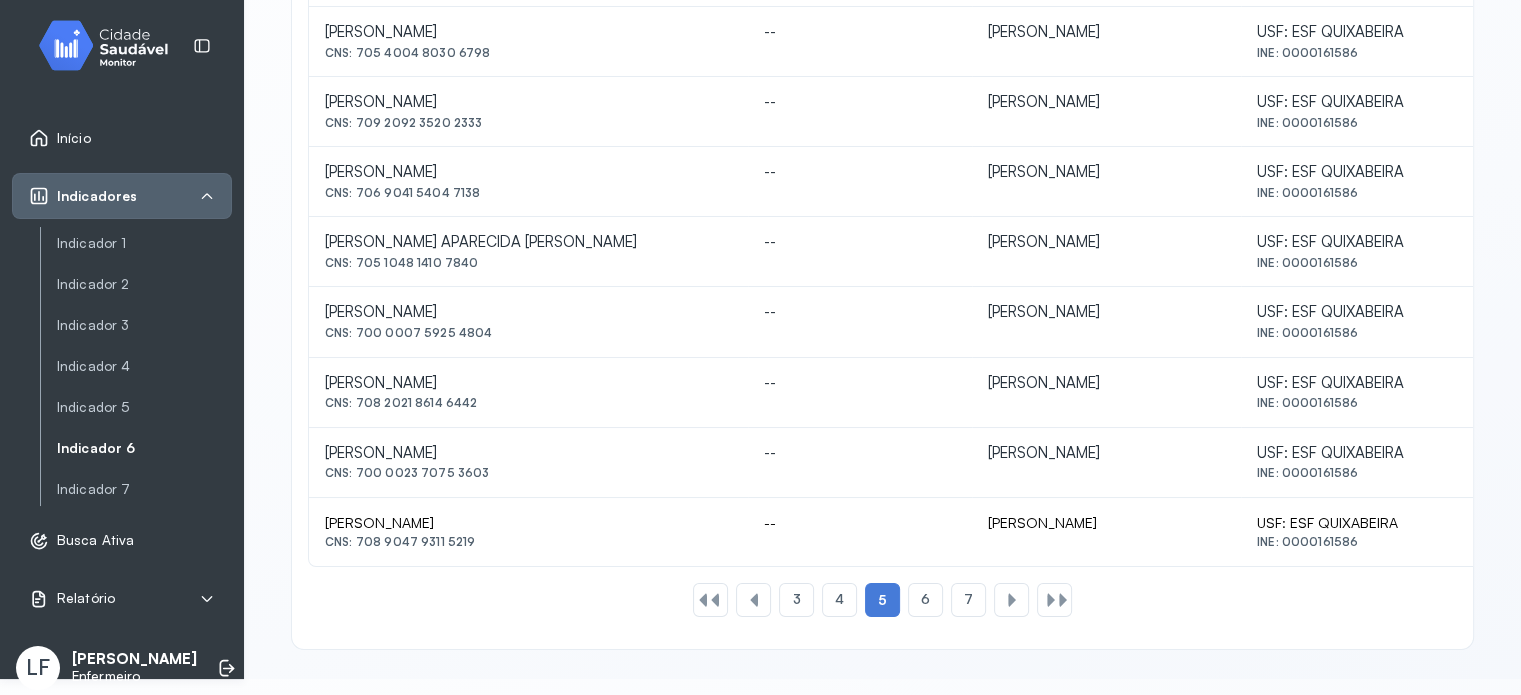 scroll, scrollTop: 923, scrollLeft: 0, axis: vertical 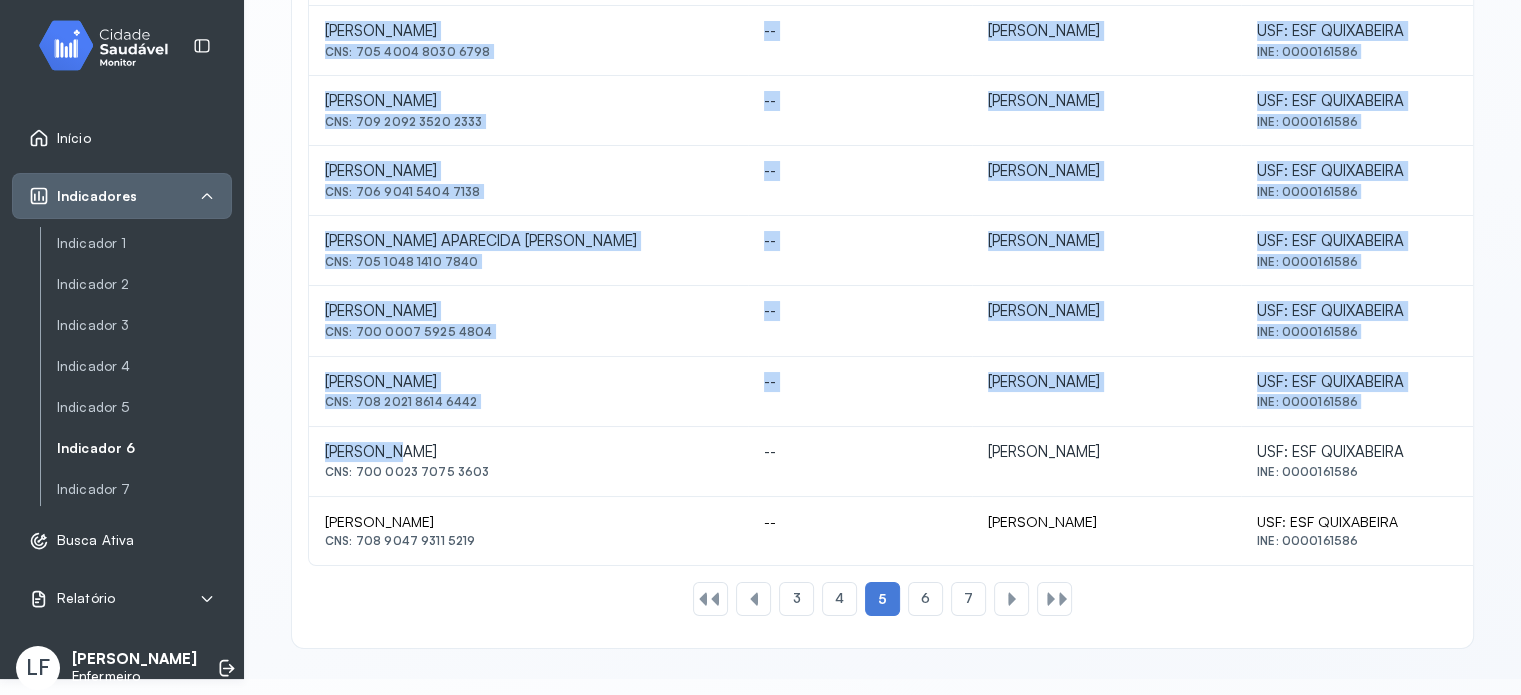 drag, startPoint x: 300, startPoint y: 435, endPoint x: 410, endPoint y: 456, distance: 111.9866 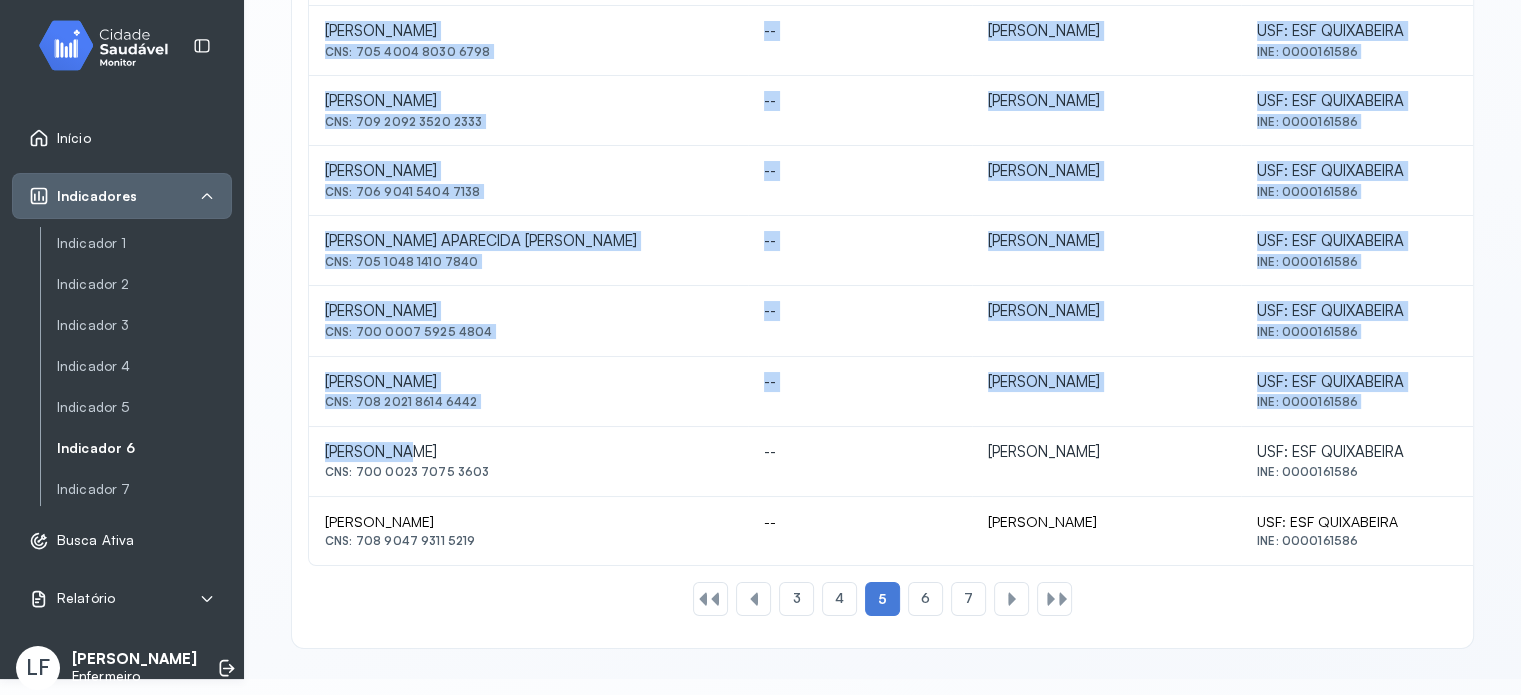 click on "[PERSON_NAME]" at bounding box center (528, 452) 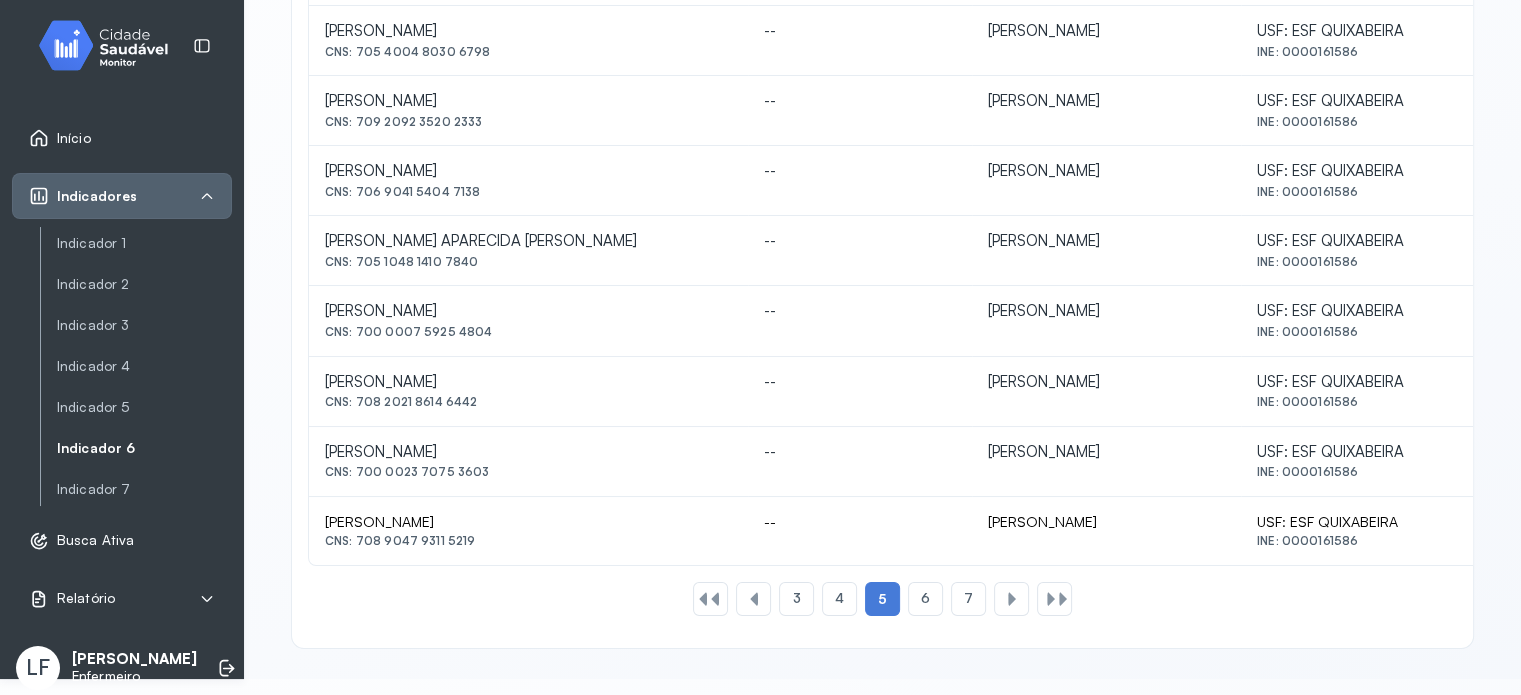 drag, startPoint x: 324, startPoint y: 444, endPoint x: 485, endPoint y: 473, distance: 163.59096 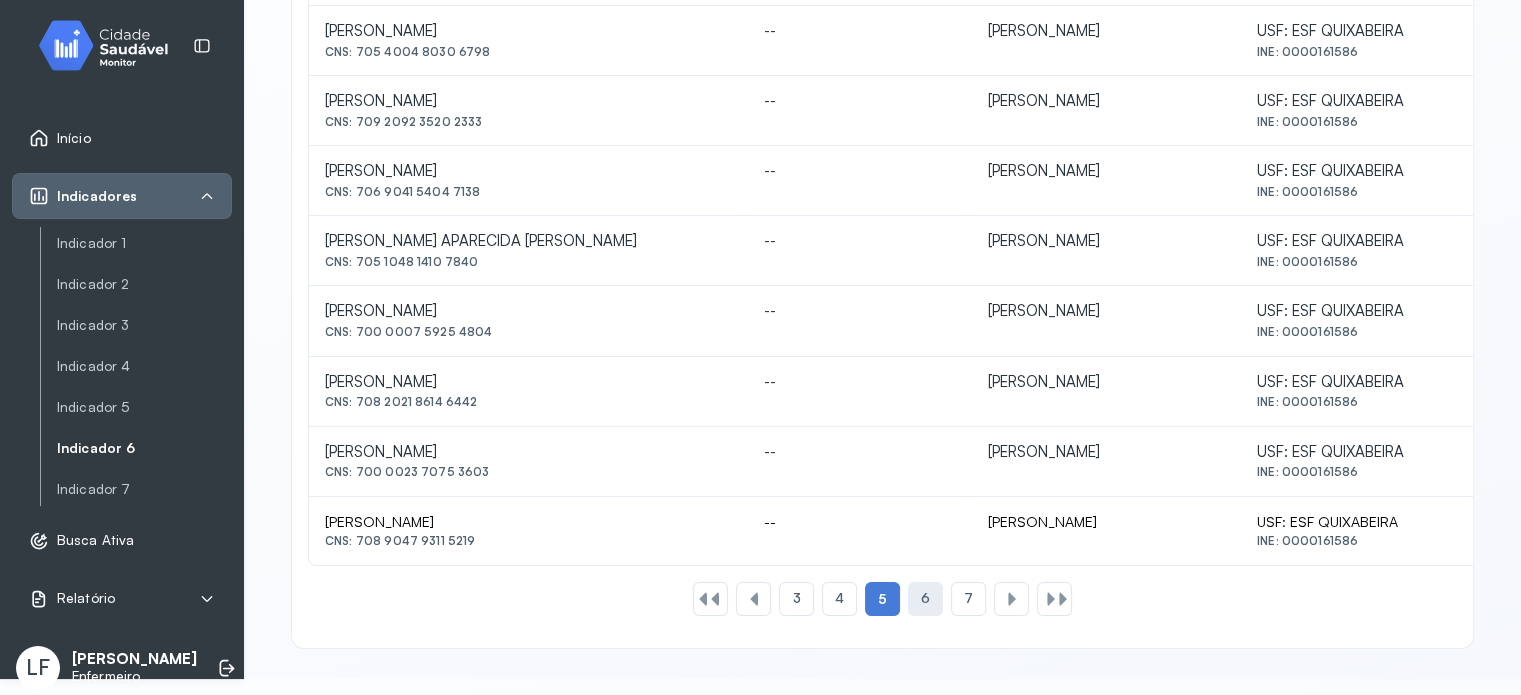 click on "6" 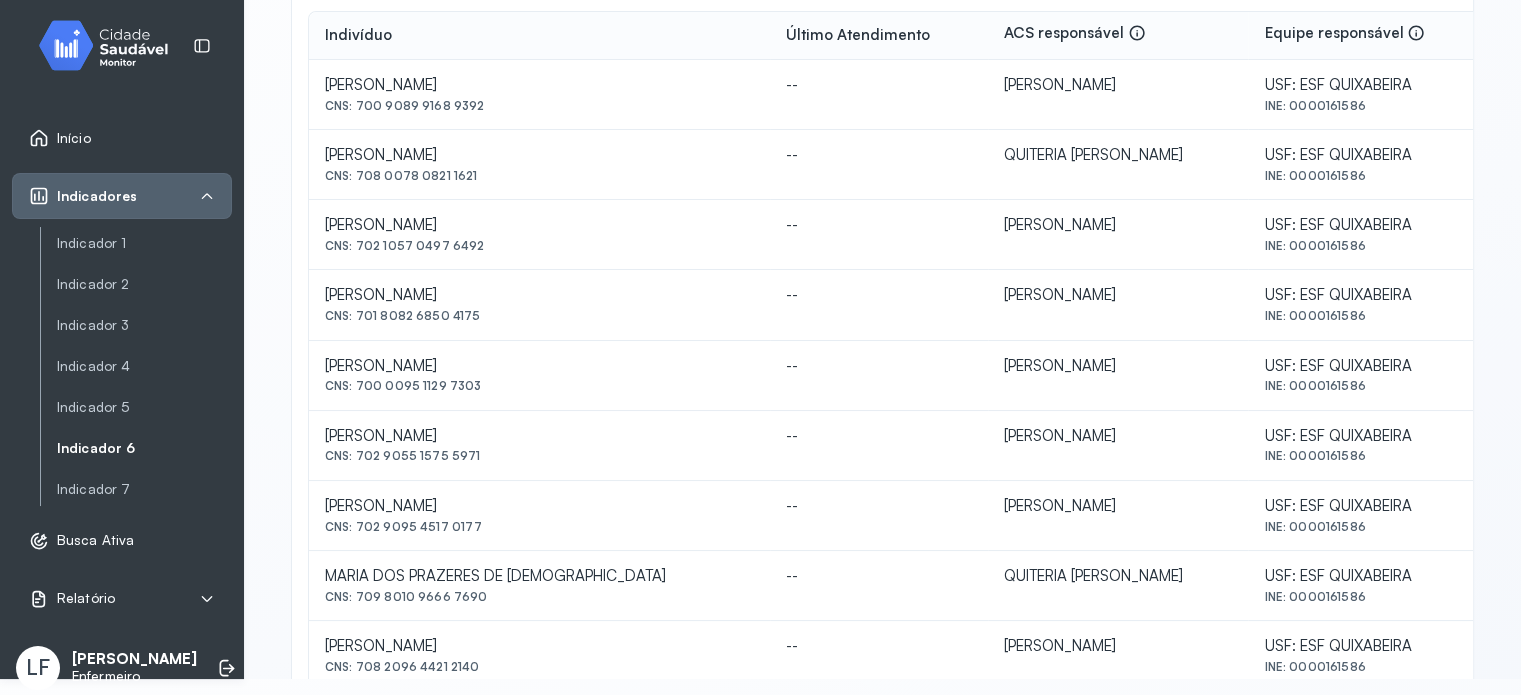 scroll, scrollTop: 123, scrollLeft: 0, axis: vertical 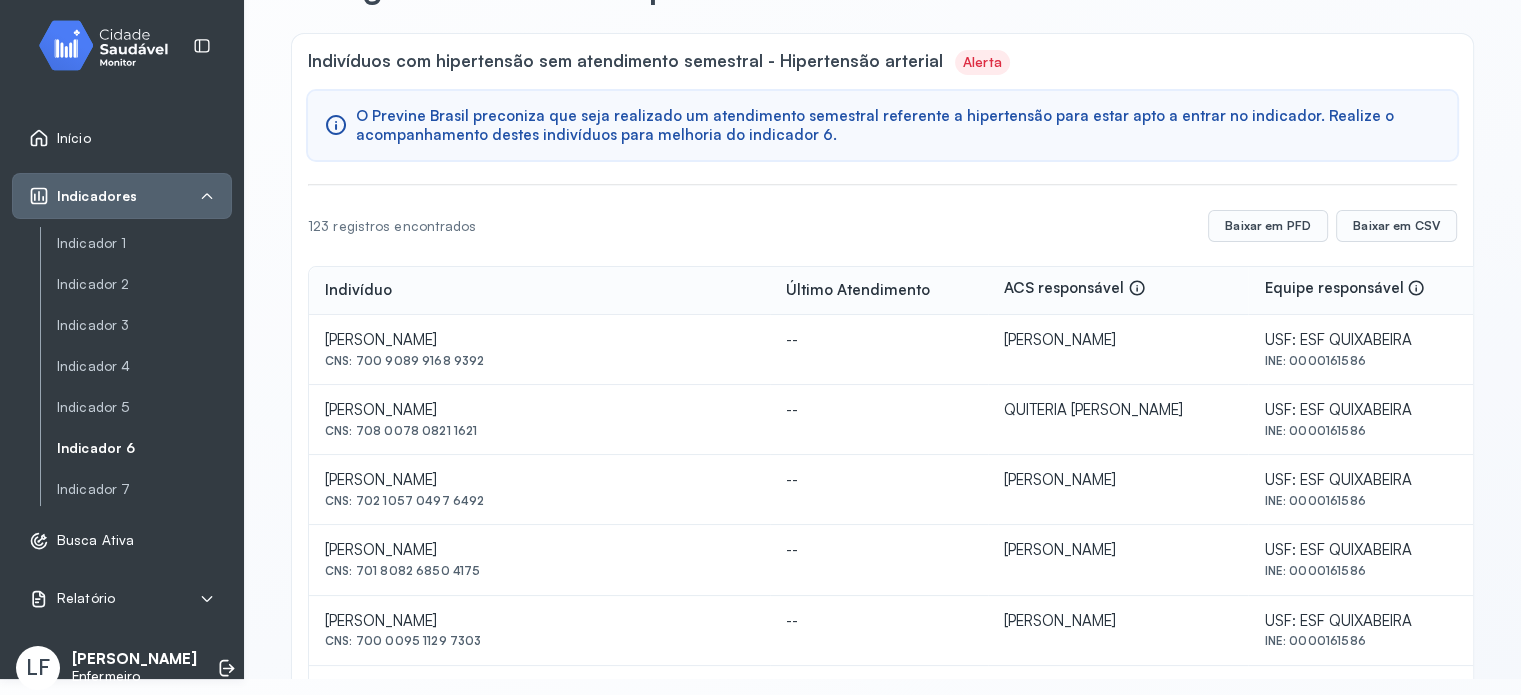 drag, startPoint x: 326, startPoint y: 341, endPoint x: 496, endPoint y: 361, distance: 171.17242 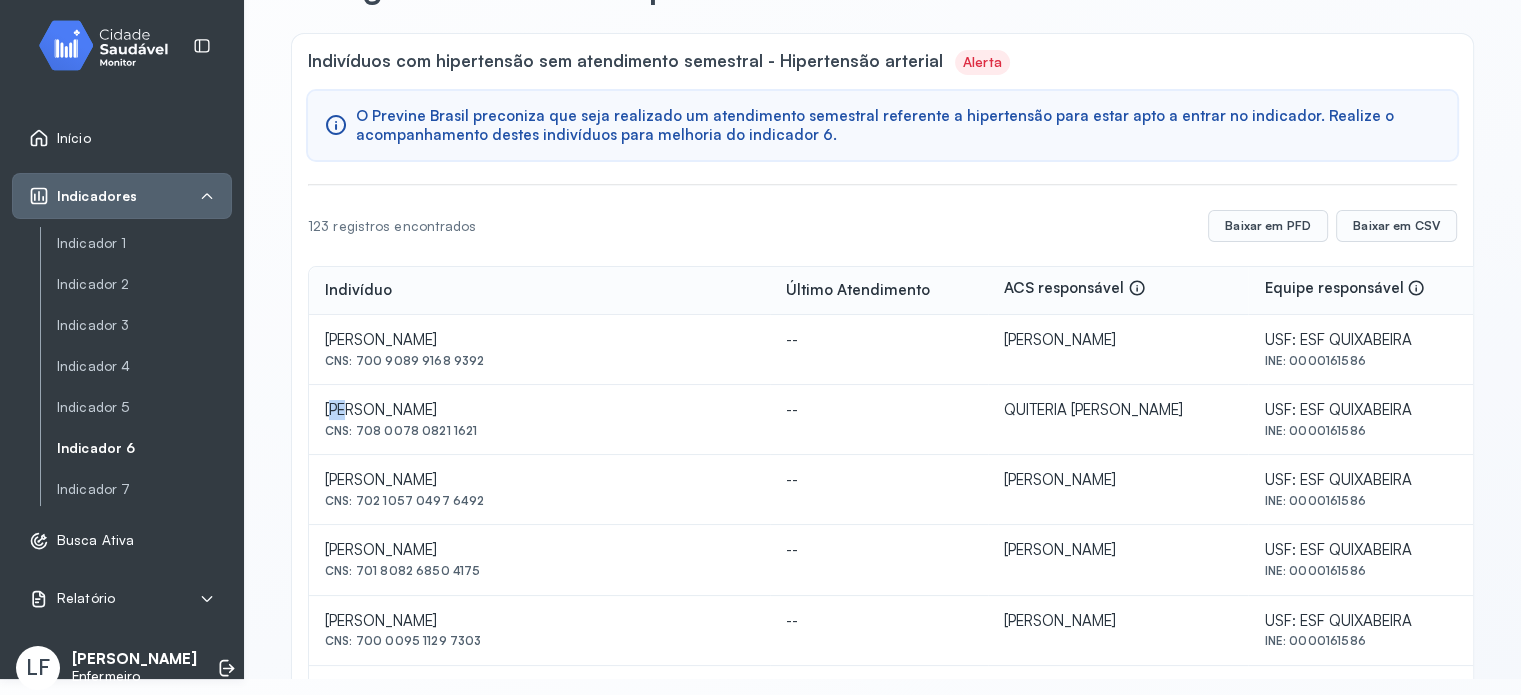 drag, startPoint x: 331, startPoint y: 400, endPoint x: 355, endPoint y: 404, distance: 24.33105 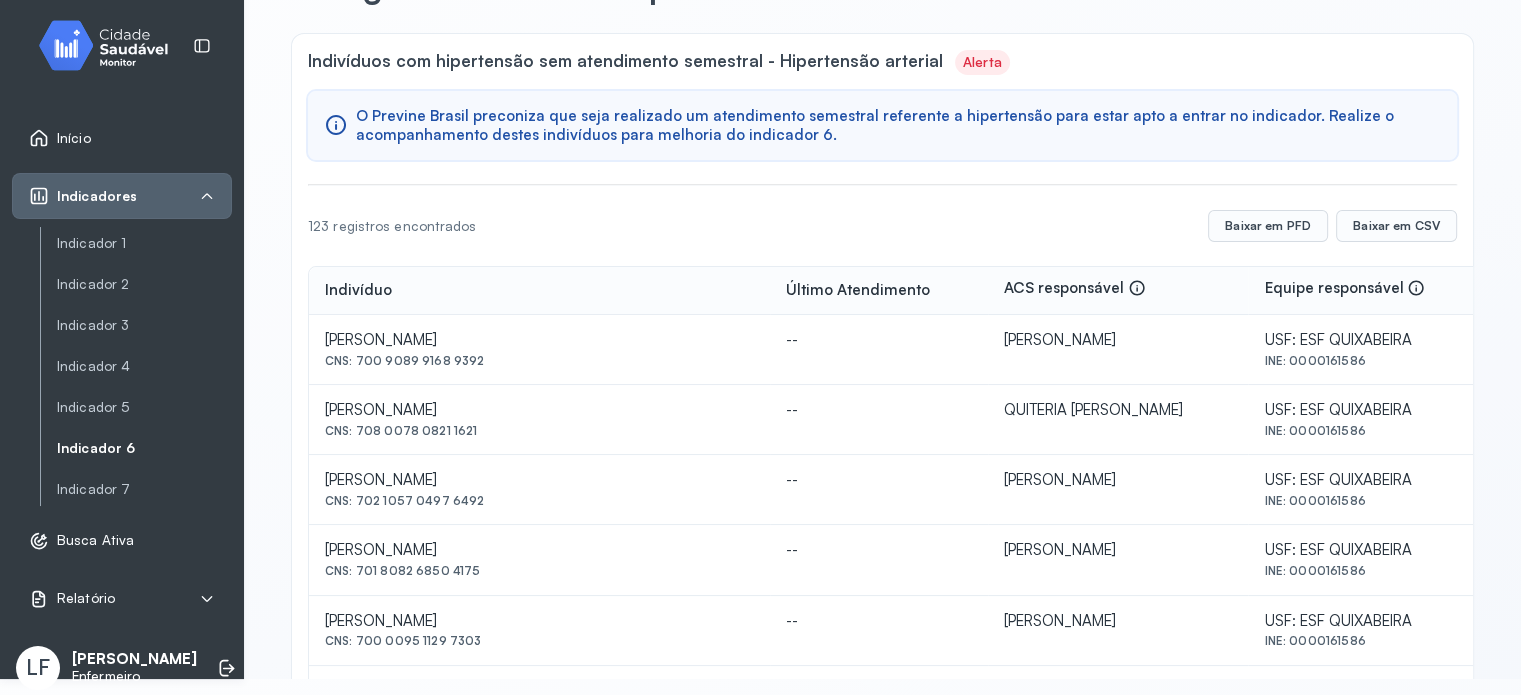drag, startPoint x: 324, startPoint y: 403, endPoint x: 492, endPoint y: 429, distance: 170 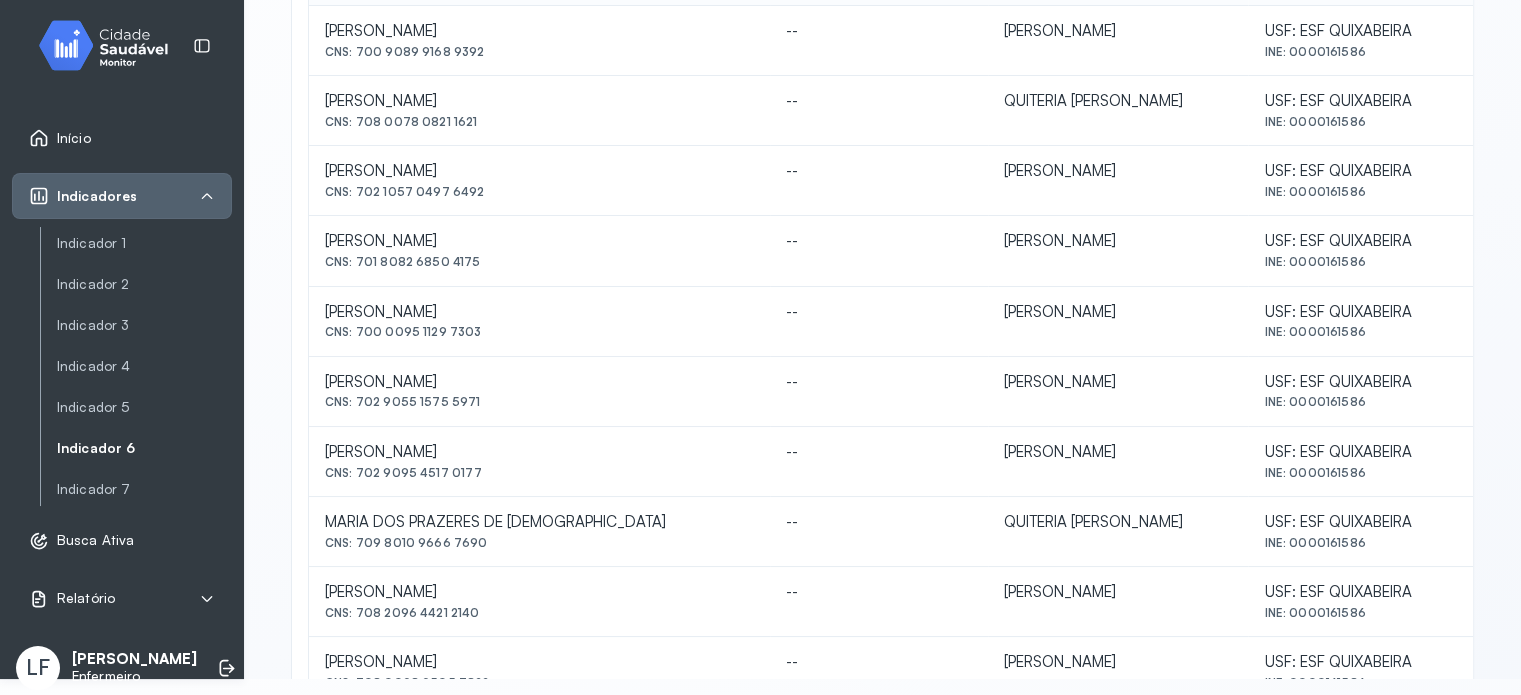 scroll, scrollTop: 443, scrollLeft: 0, axis: vertical 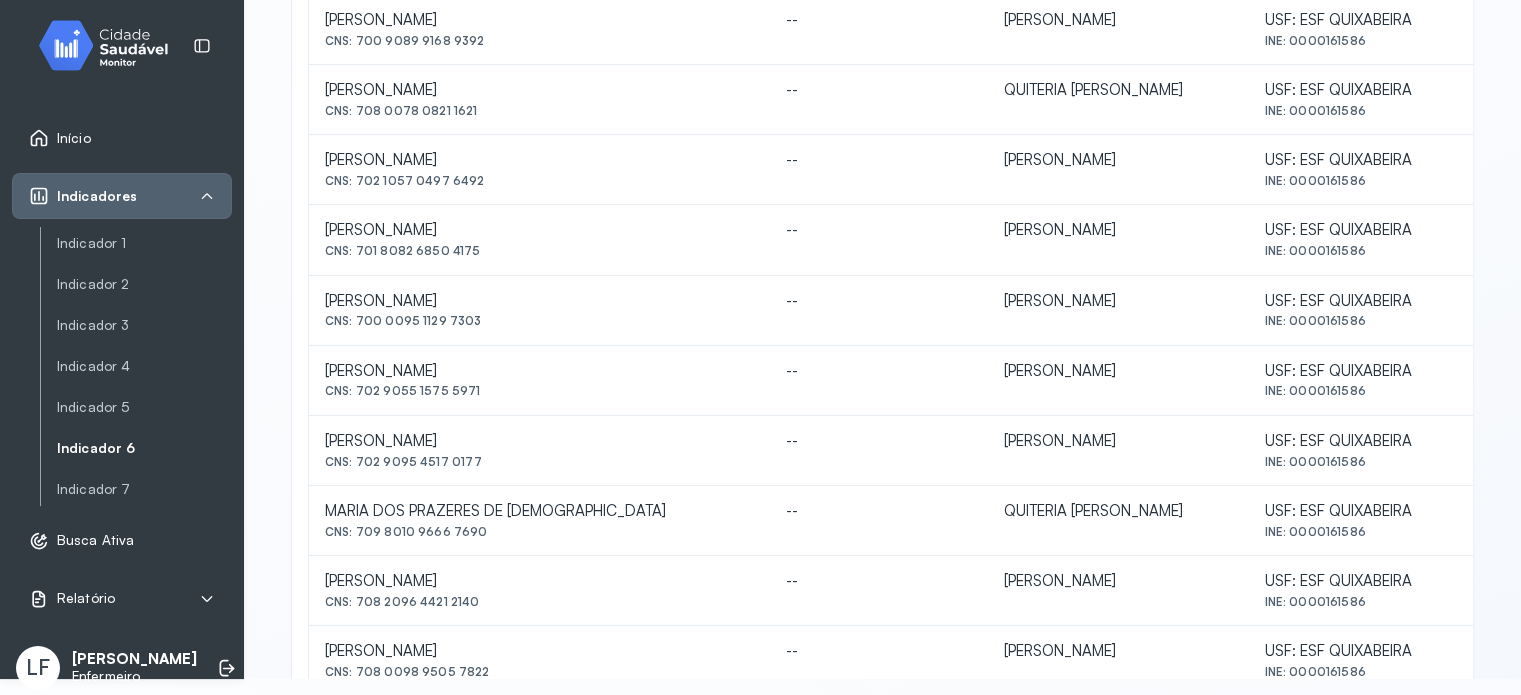 drag, startPoint x: 316, startPoint y: 361, endPoint x: 485, endPoint y: 391, distance: 171.64207 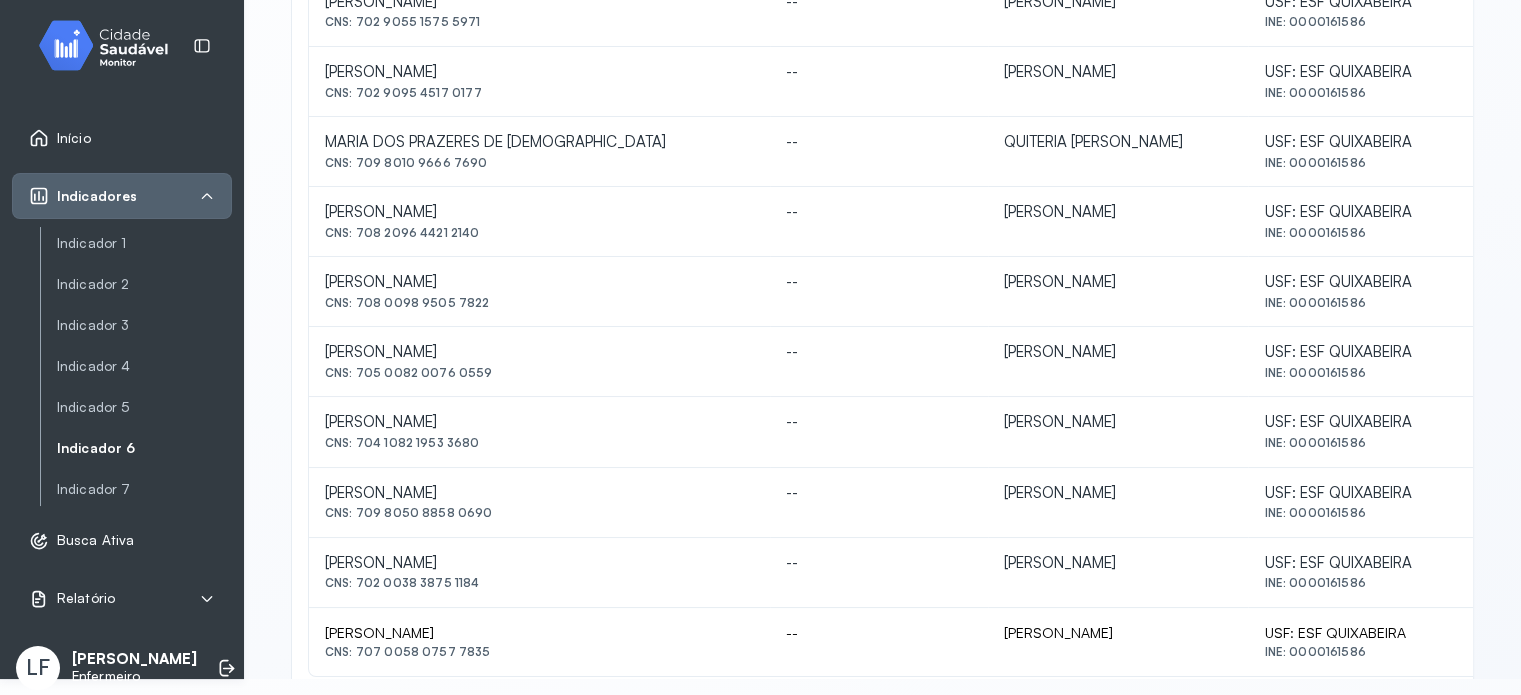 scroll, scrollTop: 843, scrollLeft: 0, axis: vertical 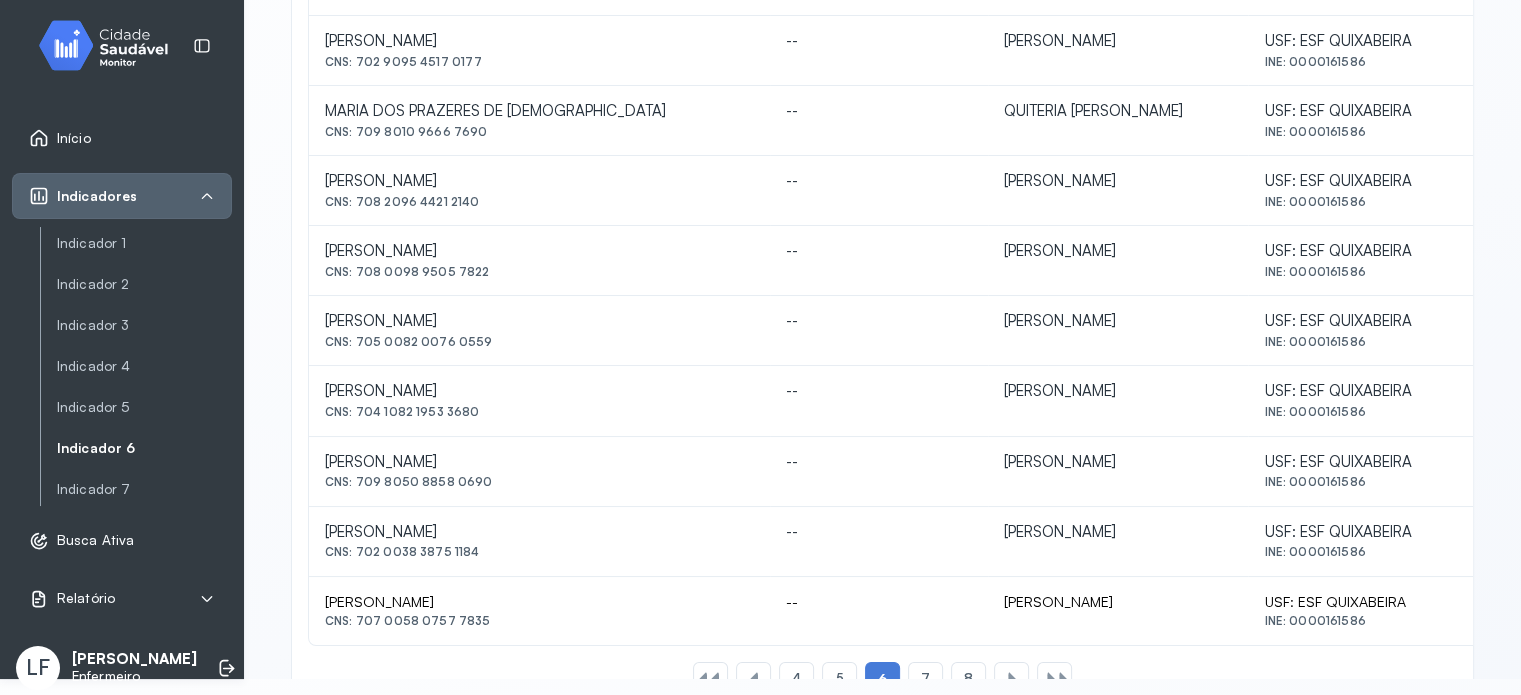 drag, startPoint x: 317, startPoint y: 243, endPoint x: 481, endPoint y: 276, distance: 167.28719 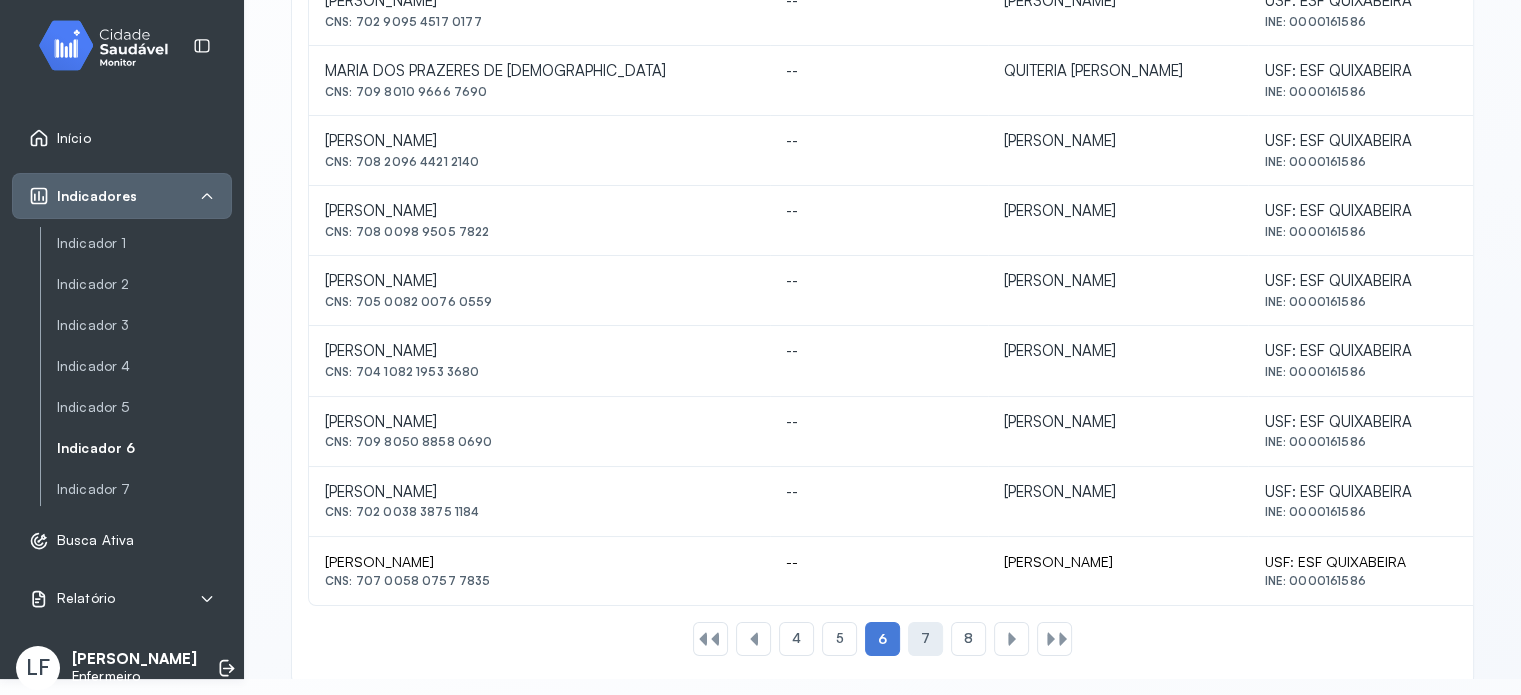click on "7" at bounding box center (925, 638) 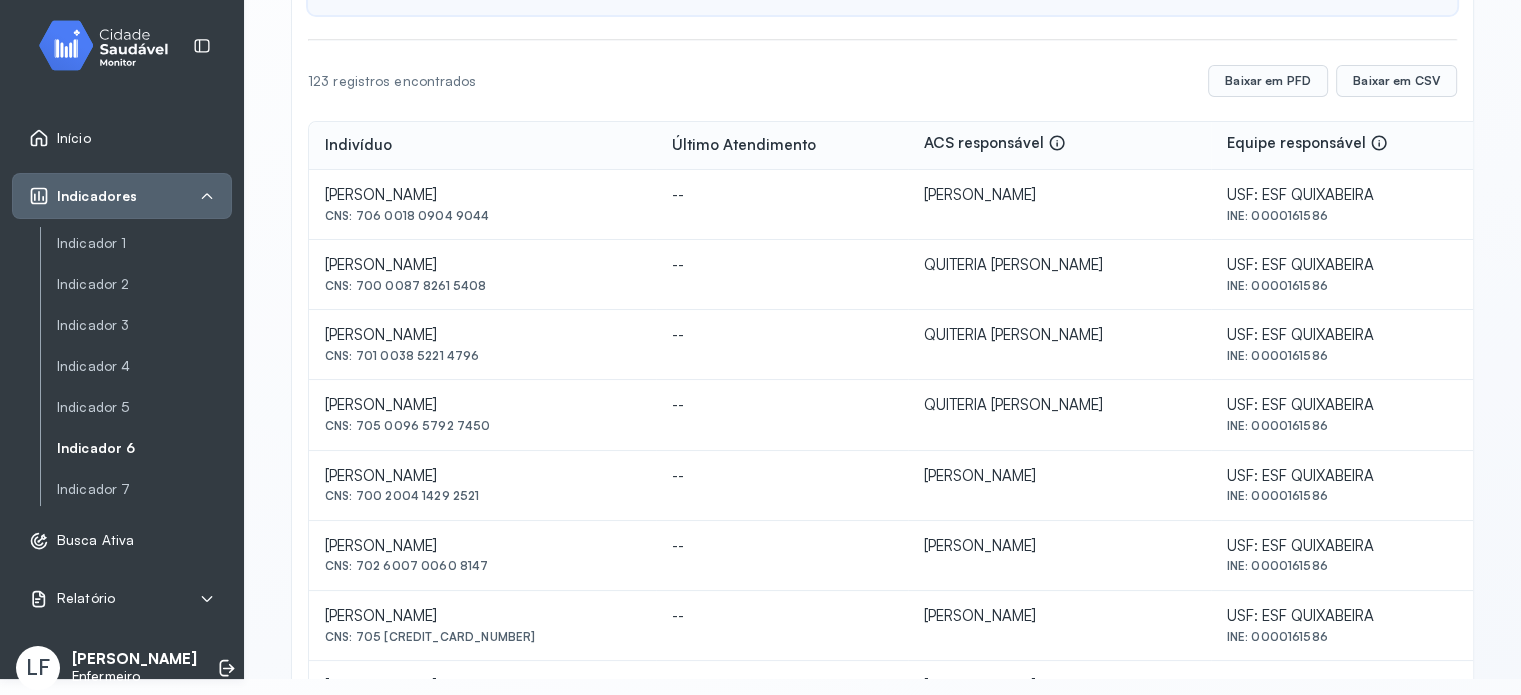 scroll, scrollTop: 243, scrollLeft: 0, axis: vertical 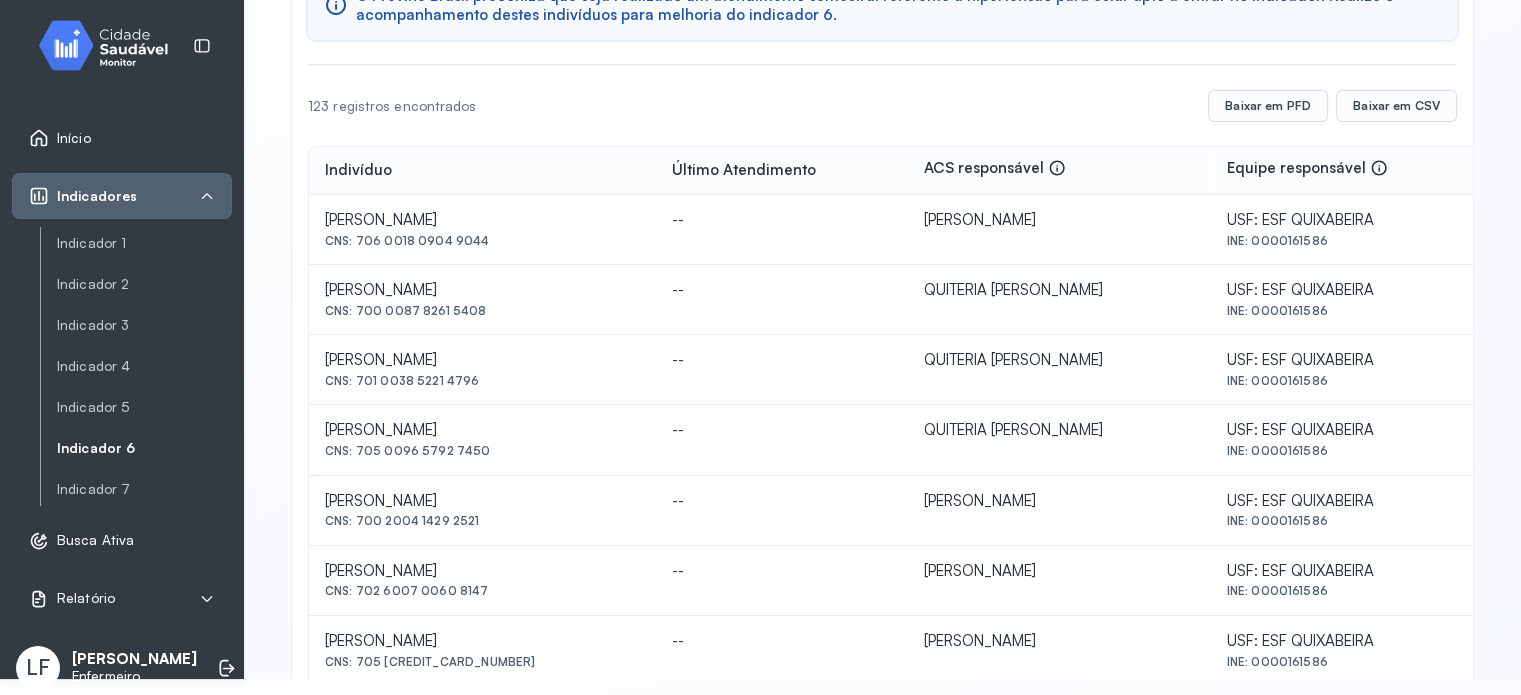 drag, startPoint x: 315, startPoint y: 212, endPoint x: 512, endPoint y: 251, distance: 200.8233 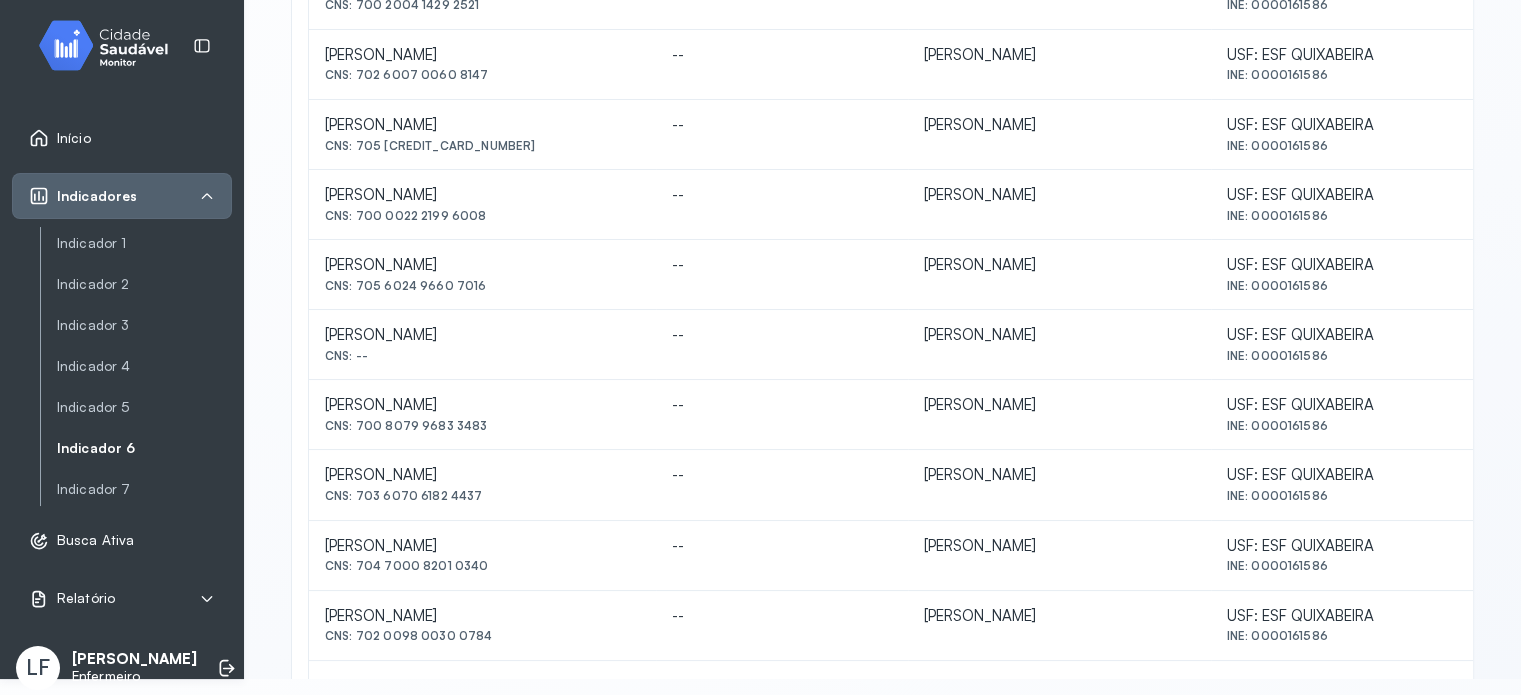 scroll, scrollTop: 763, scrollLeft: 0, axis: vertical 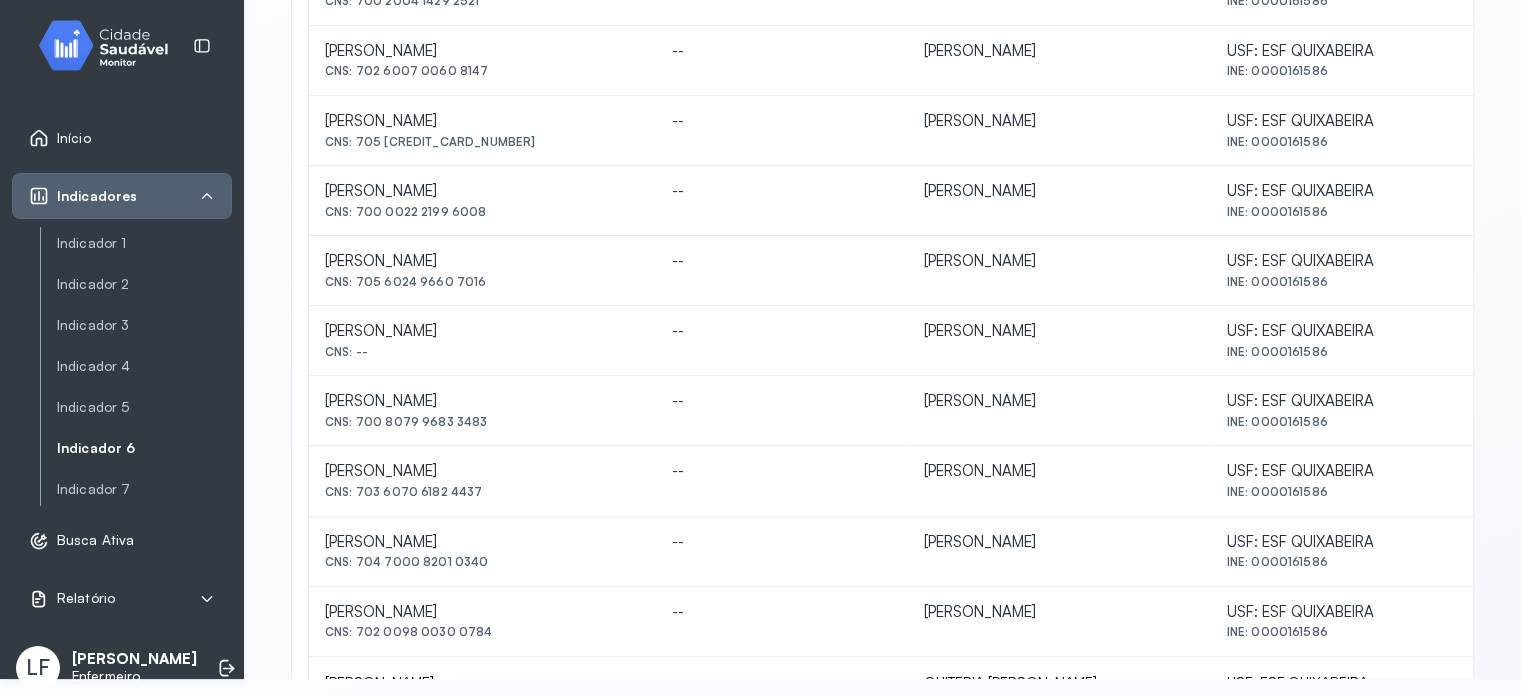 drag, startPoint x: 308, startPoint y: 249, endPoint x: 508, endPoint y: 290, distance: 204.15926 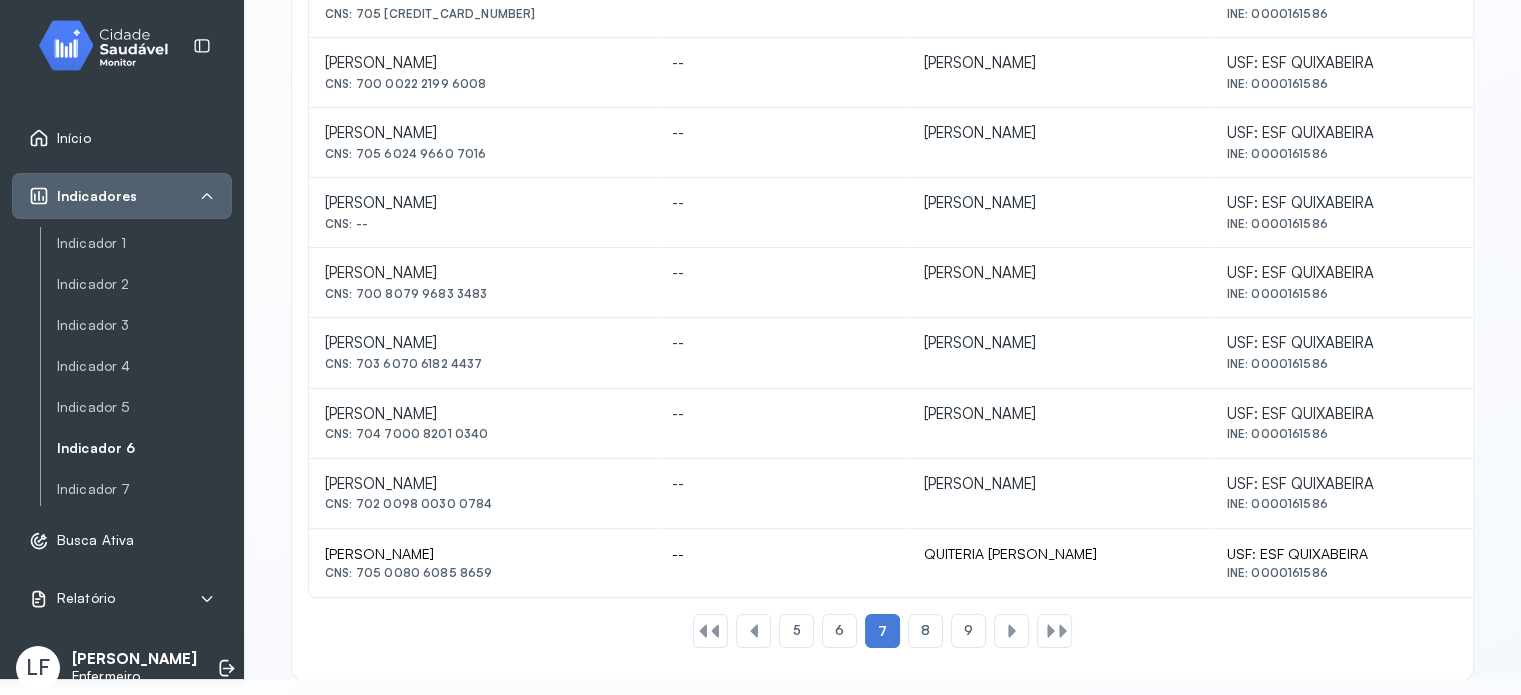 scroll, scrollTop: 923, scrollLeft: 0, axis: vertical 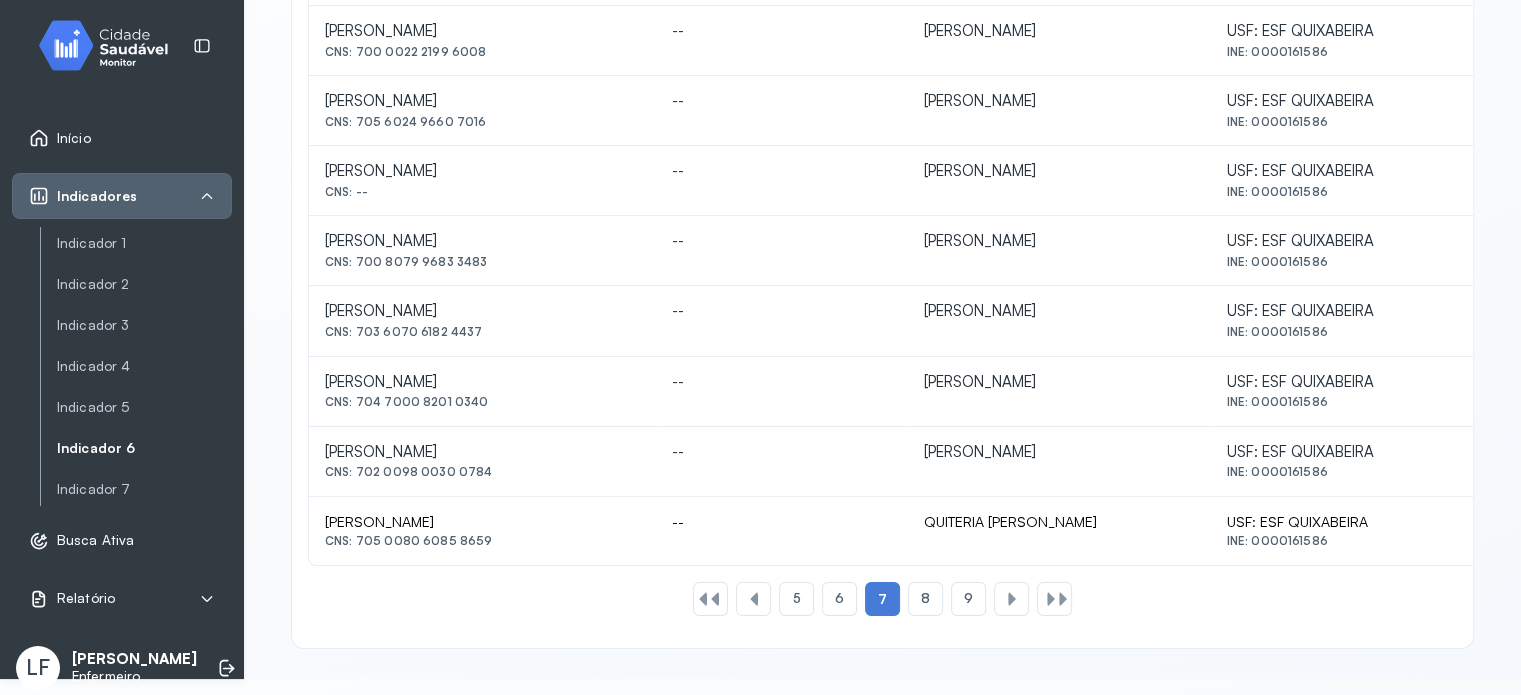 drag, startPoint x: 315, startPoint y: 509, endPoint x: 489, endPoint y: 539, distance: 176.56726 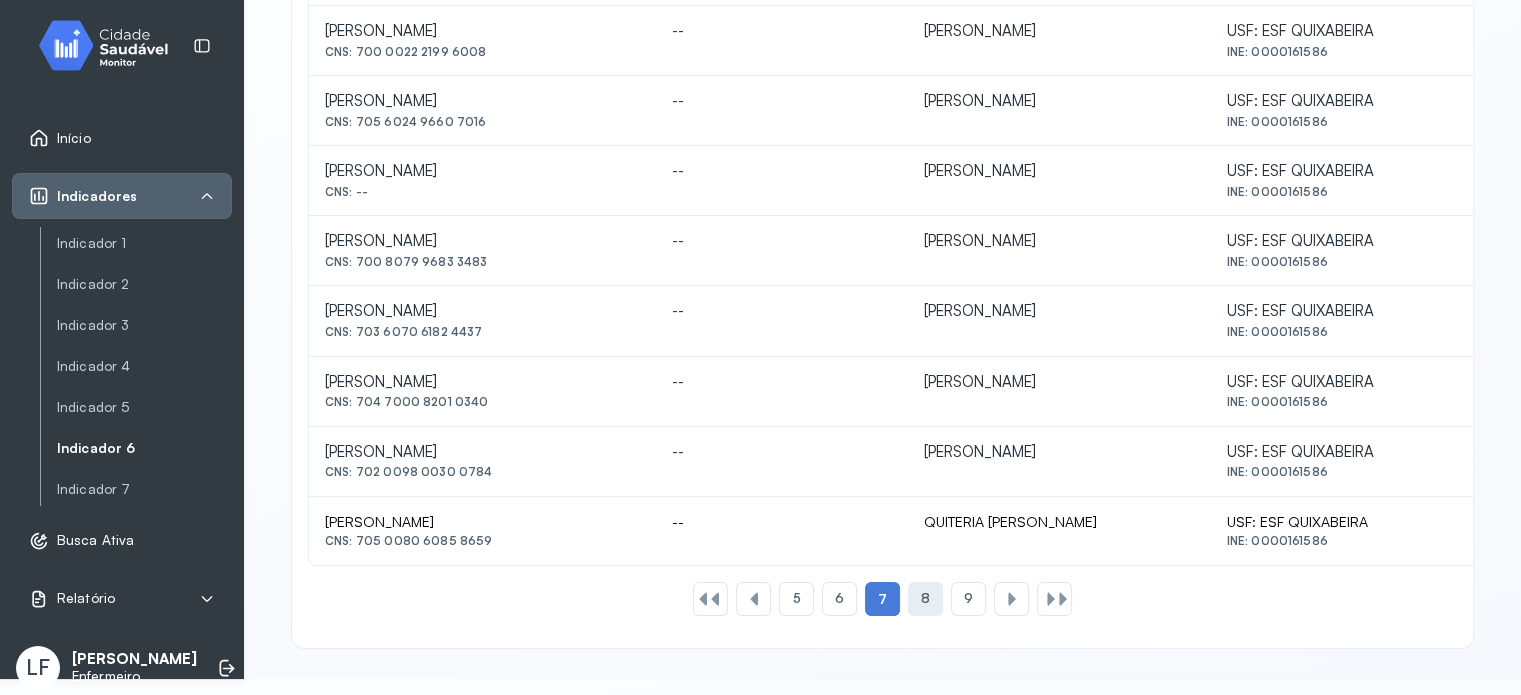 click on "8" 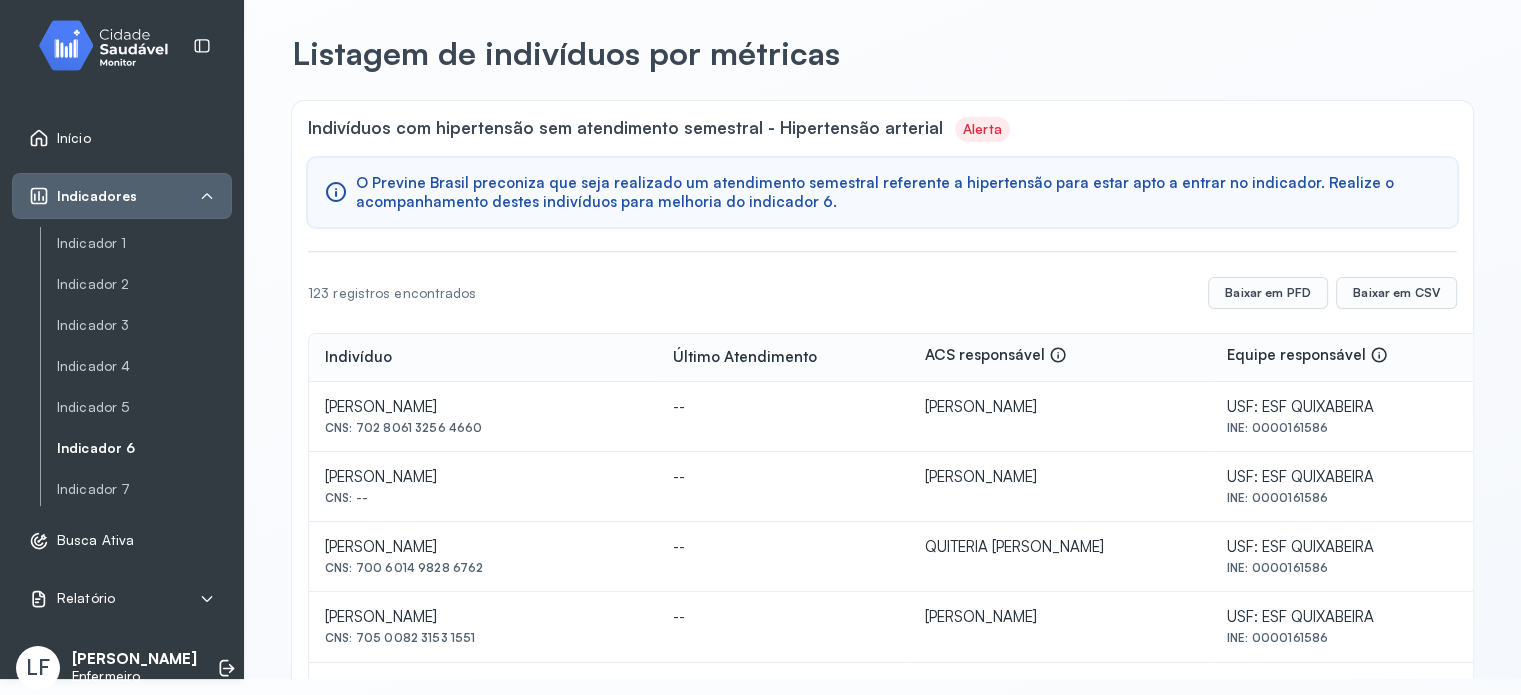 scroll, scrollTop: 923, scrollLeft: 0, axis: vertical 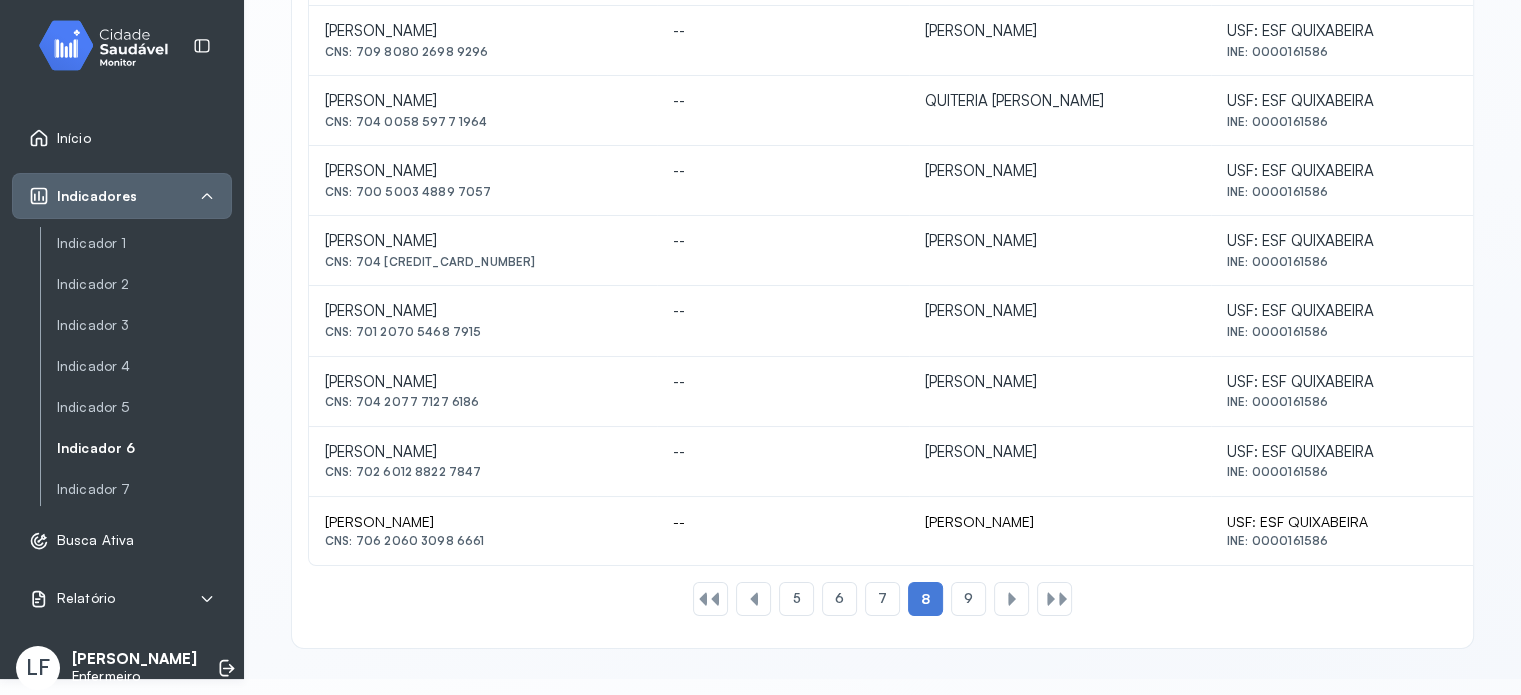 click on "[PERSON_NAME]" 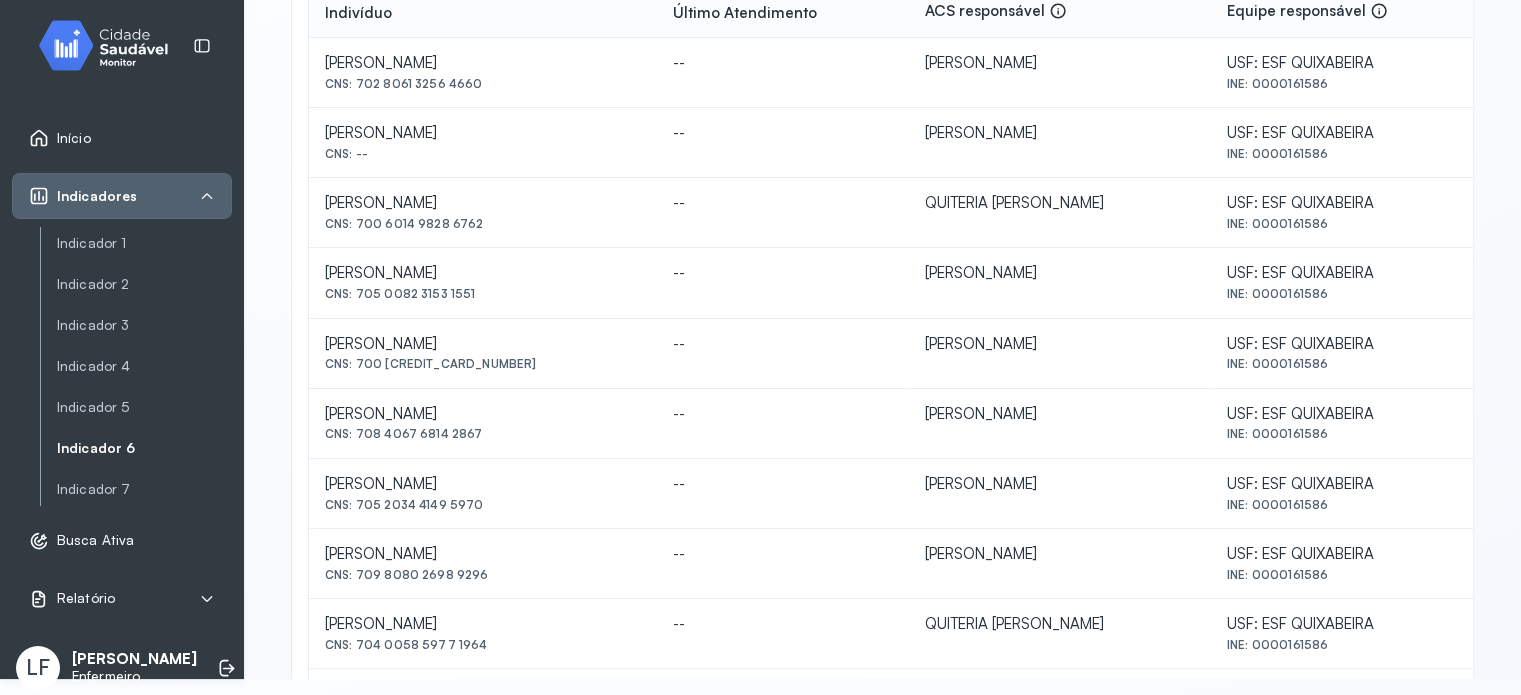 scroll, scrollTop: 363, scrollLeft: 0, axis: vertical 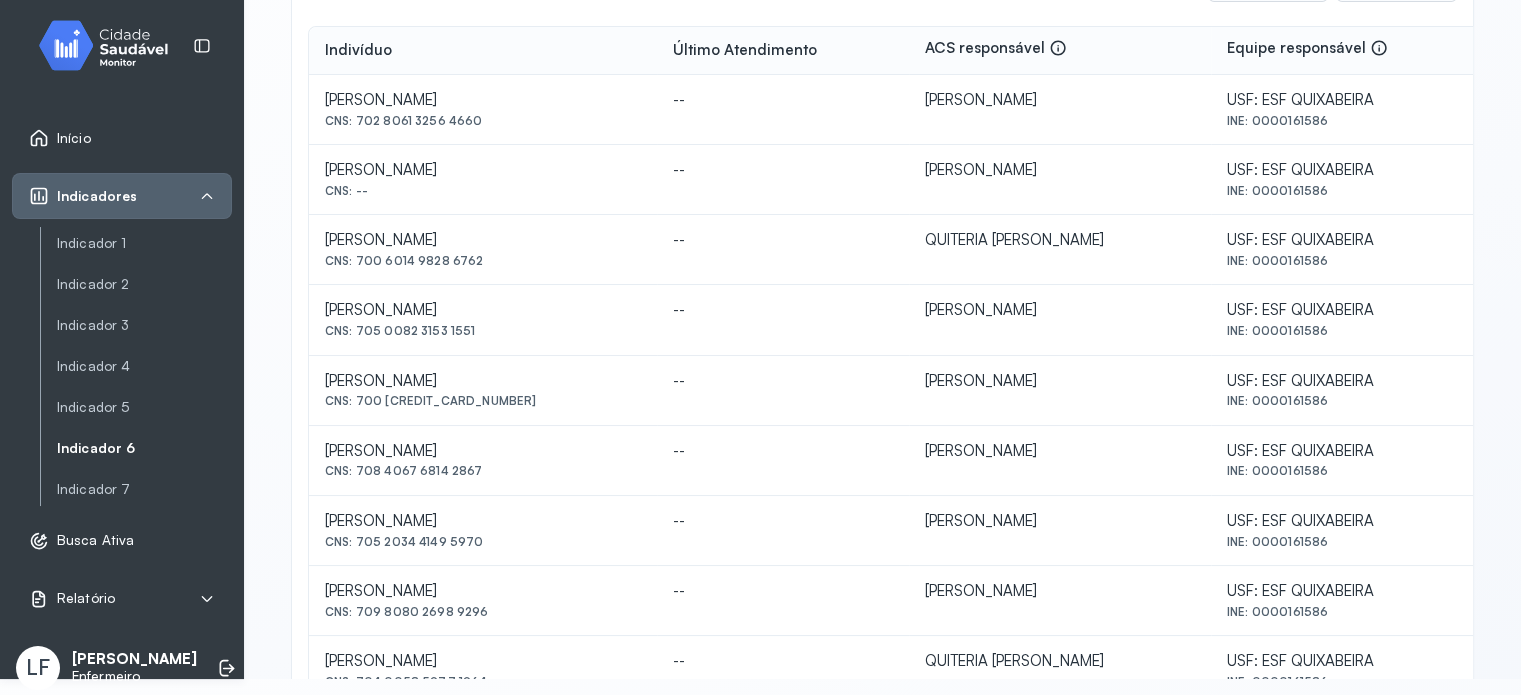 drag, startPoint x: 320, startPoint y: 91, endPoint x: 491, endPoint y: 120, distance: 173.44164 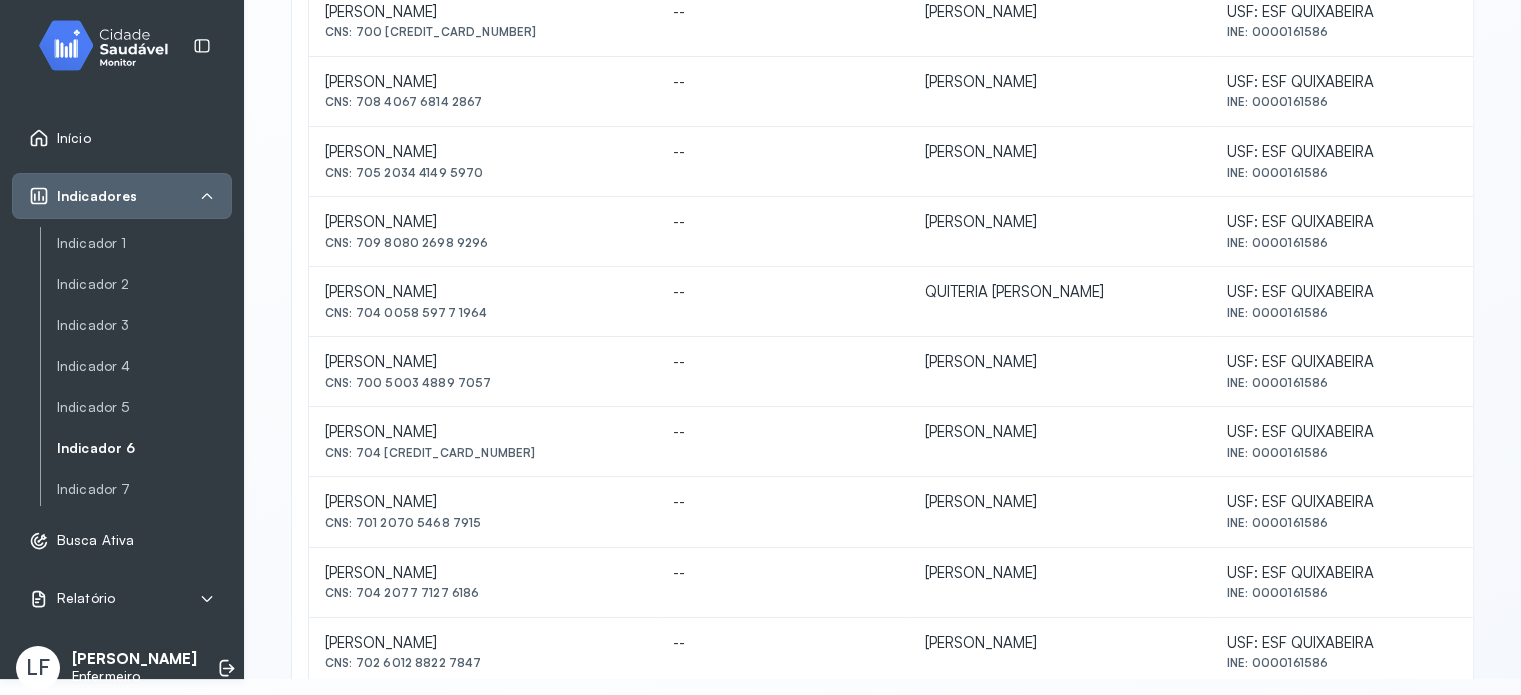 scroll, scrollTop: 763, scrollLeft: 0, axis: vertical 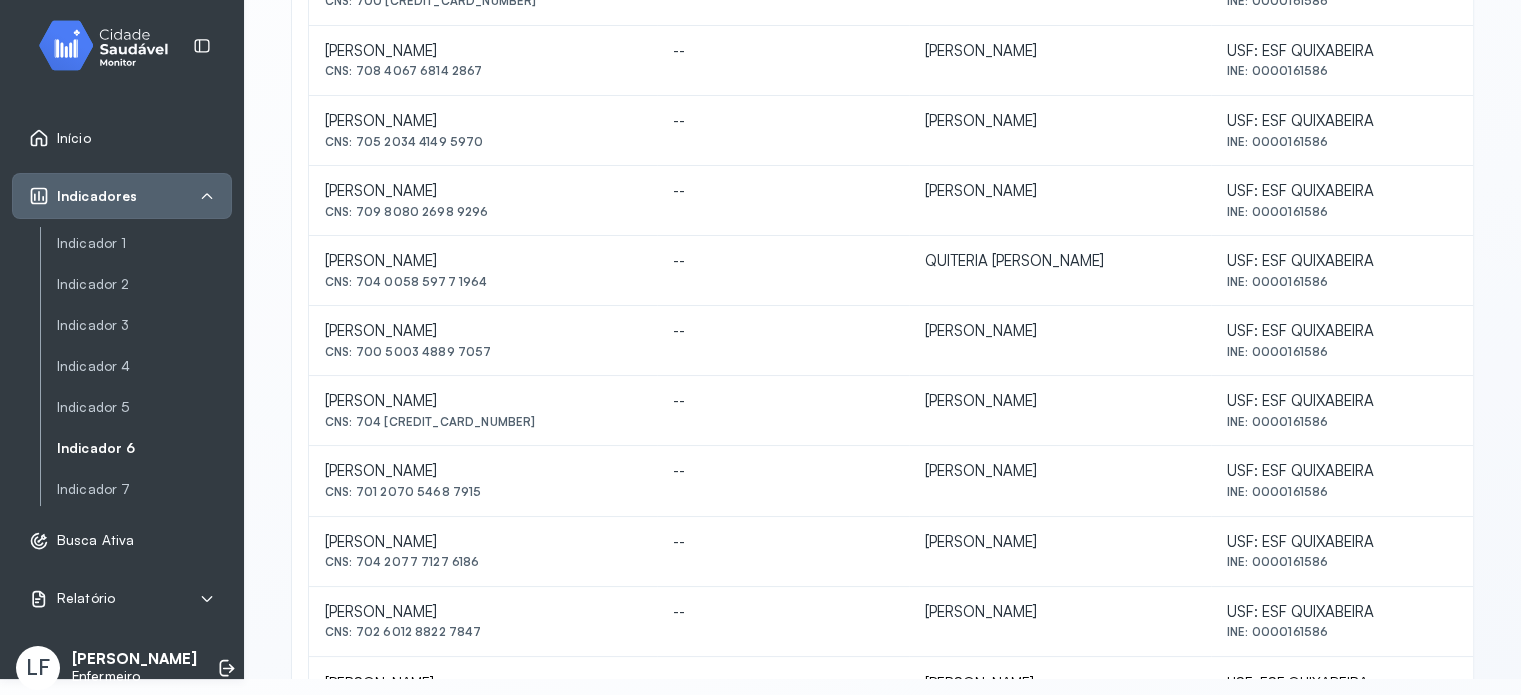 drag, startPoint x: 322, startPoint y: 261, endPoint x: 488, endPoint y: 290, distance: 168.5141 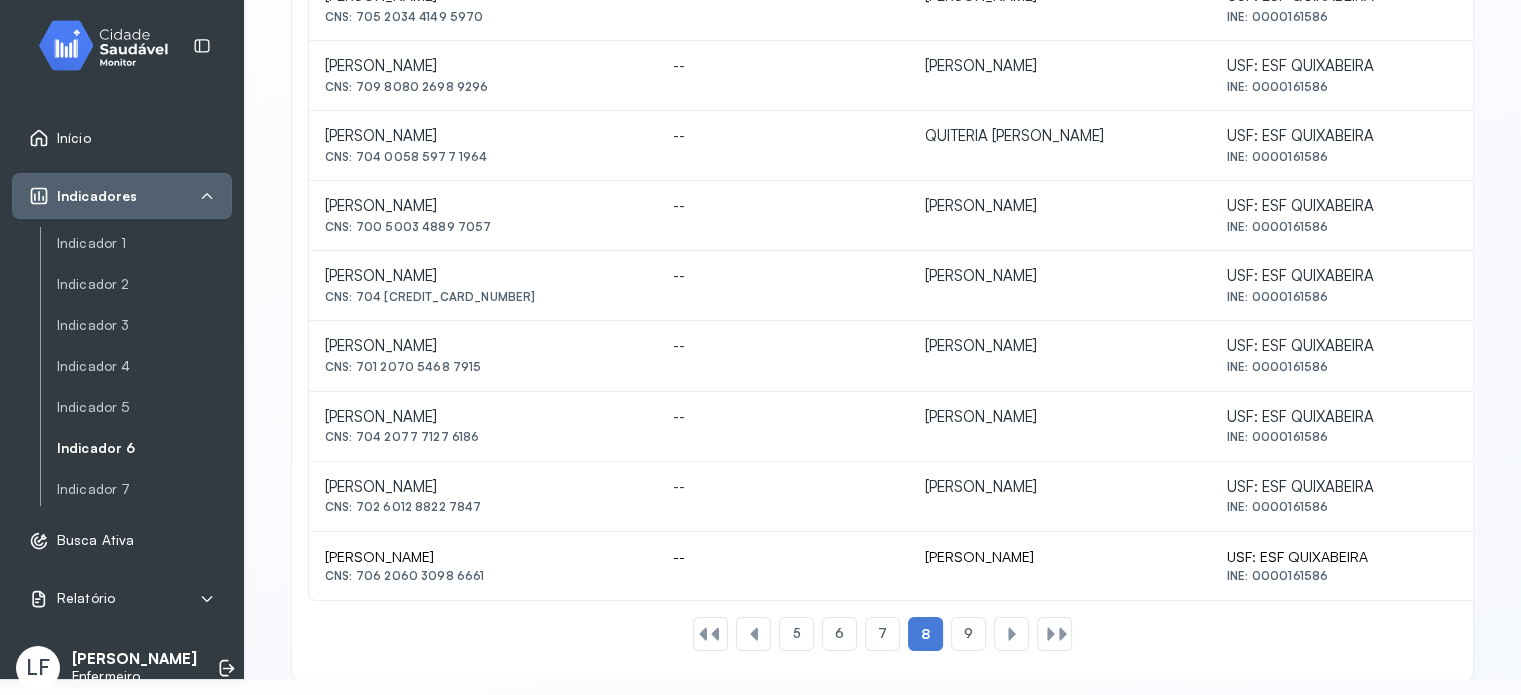 scroll, scrollTop: 923, scrollLeft: 0, axis: vertical 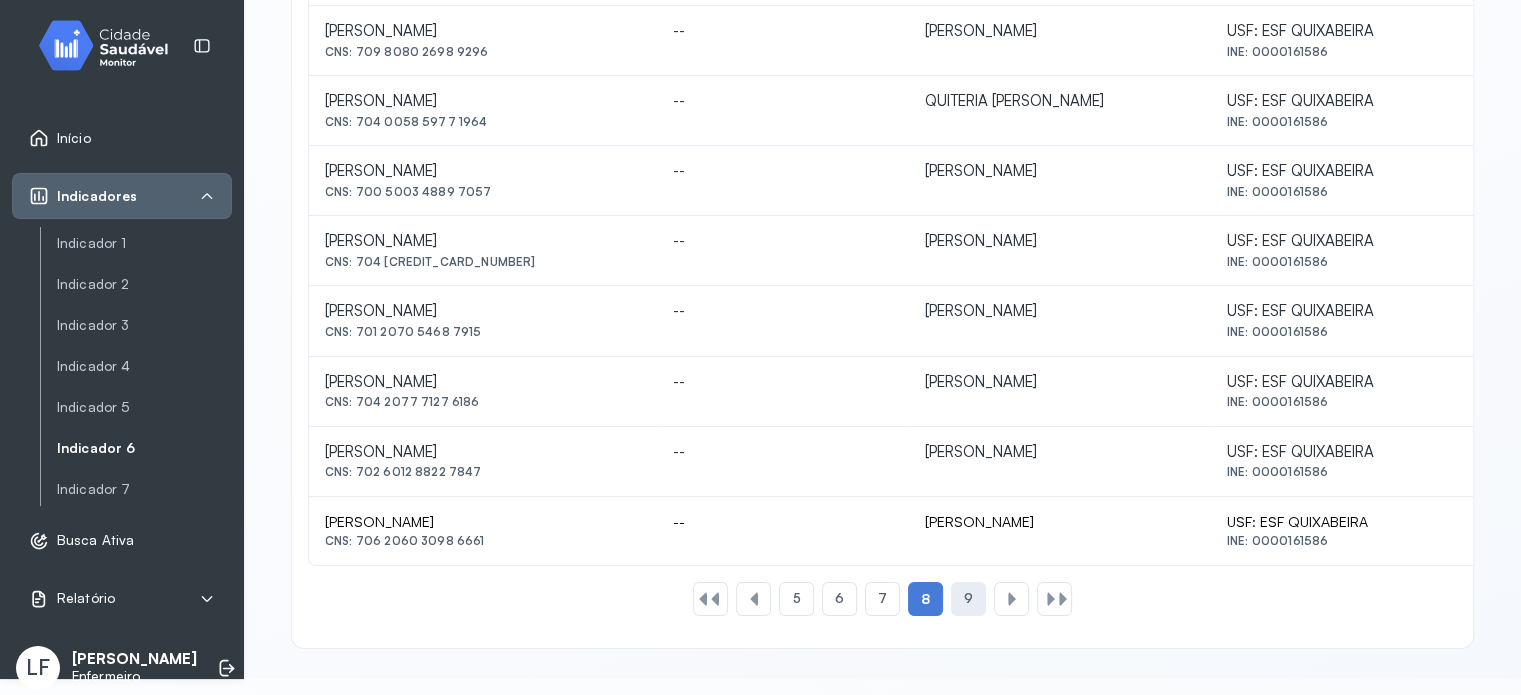 click on "9" 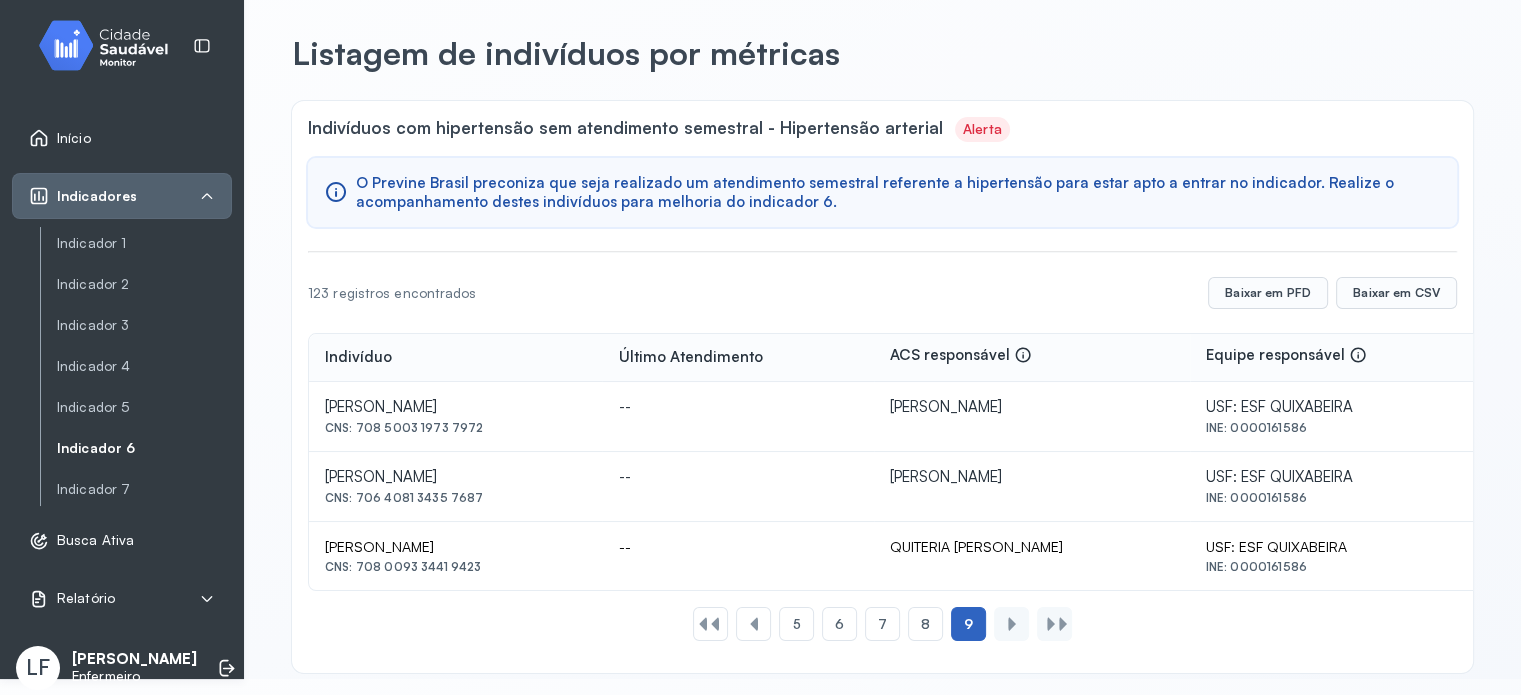 scroll, scrollTop: 84, scrollLeft: 0, axis: vertical 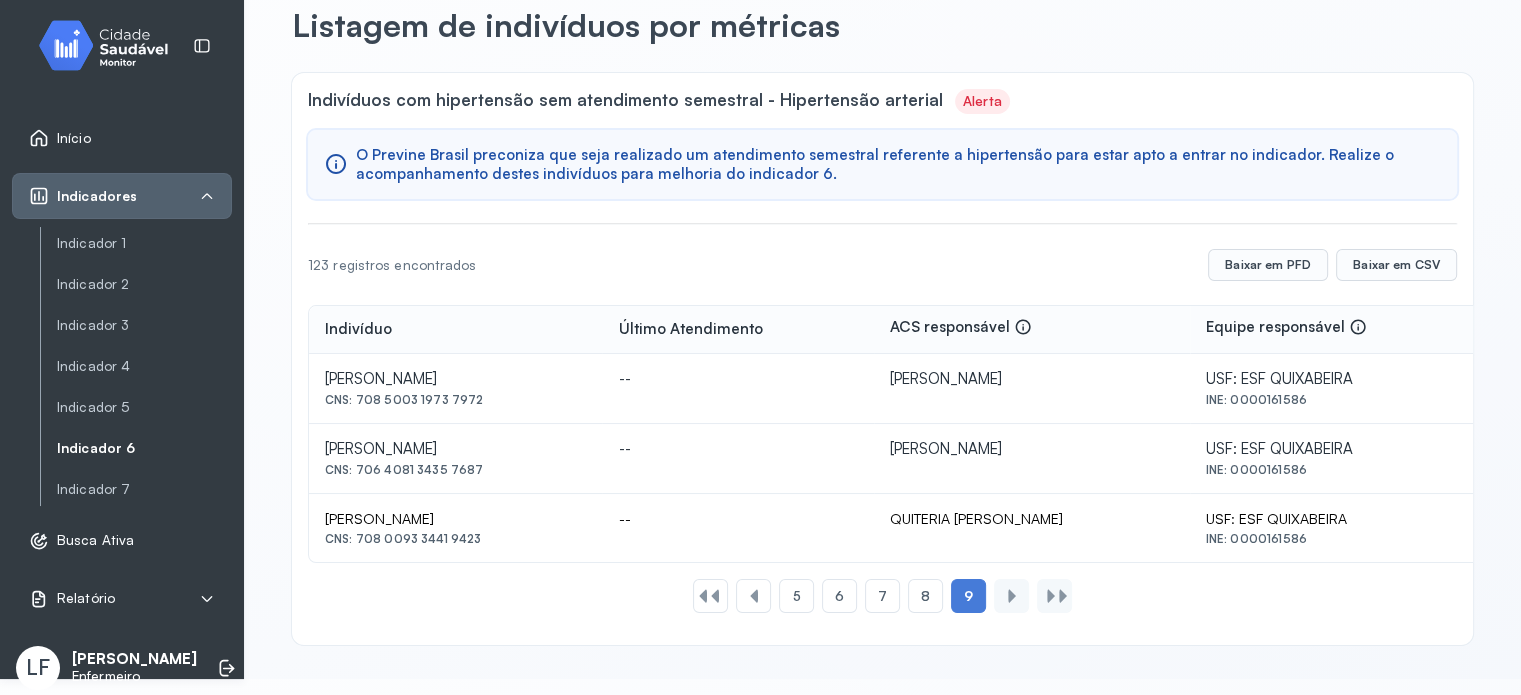drag, startPoint x: 322, startPoint y: 510, endPoint x: 495, endPoint y: 553, distance: 178.26385 